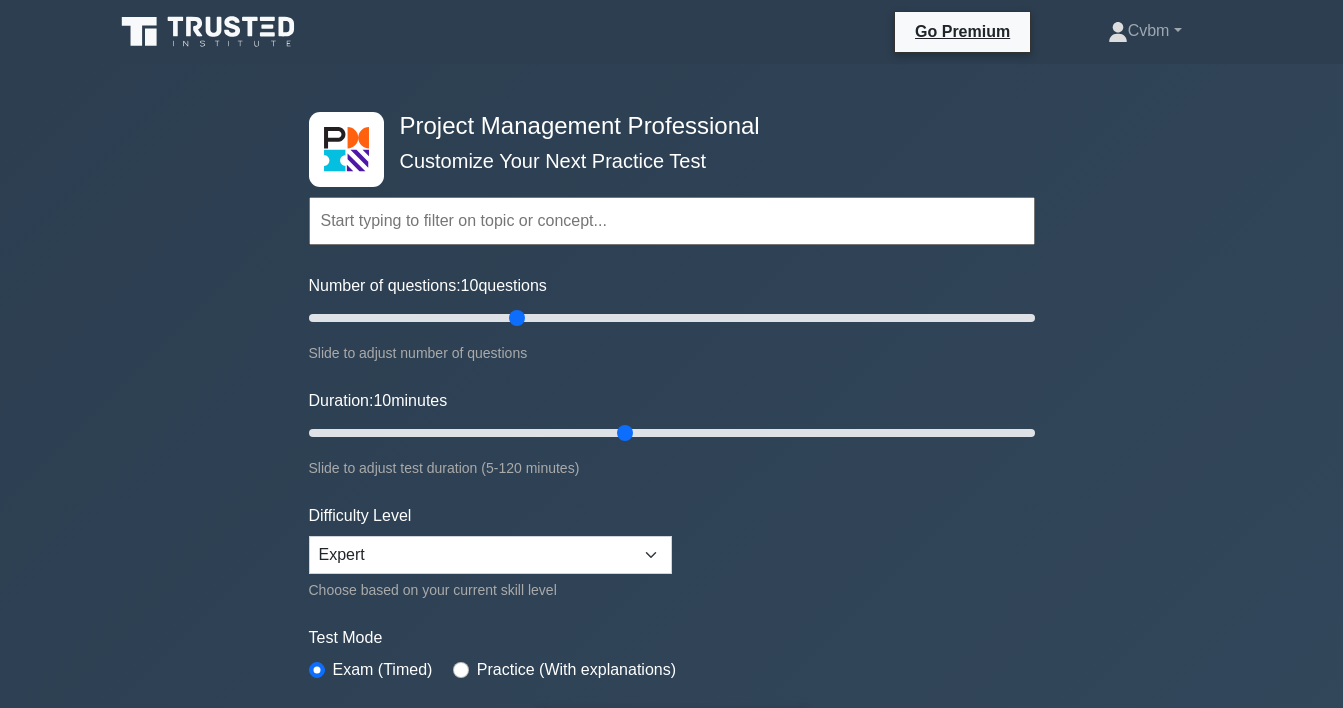 scroll, scrollTop: 0, scrollLeft: 0, axis: both 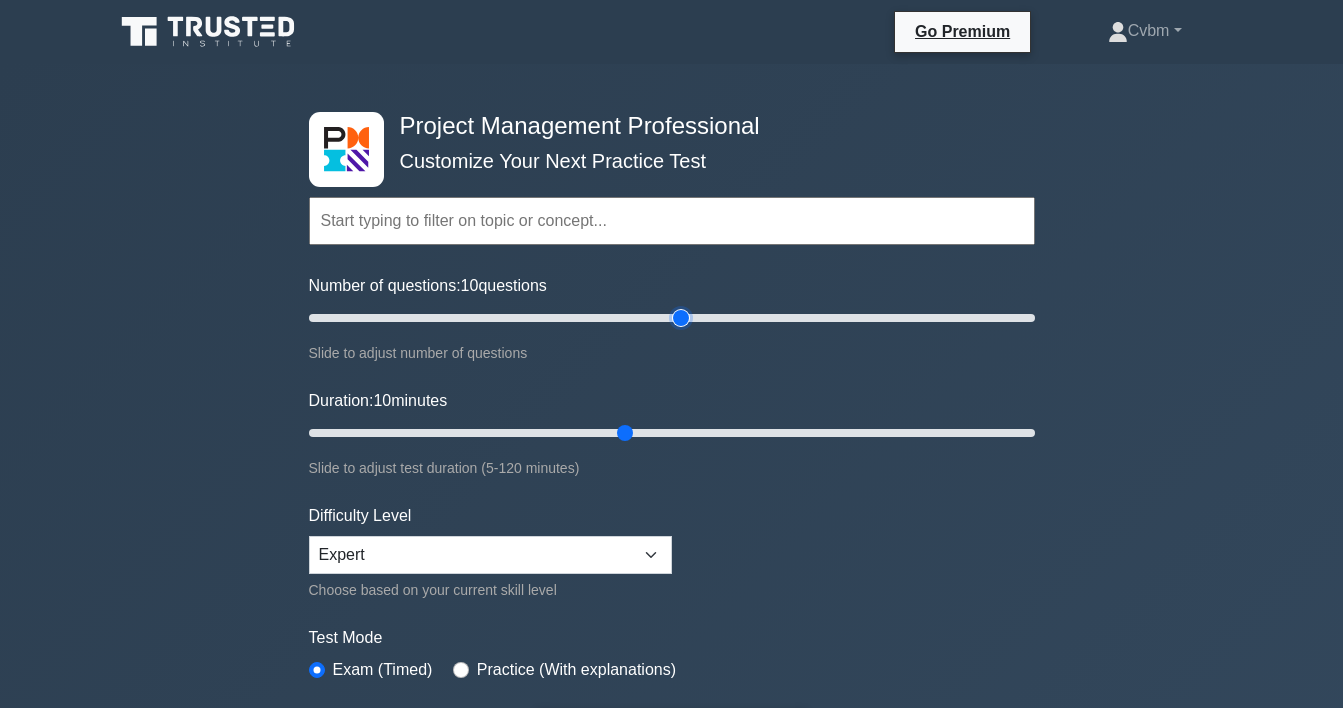 click on "Number of questions:  10  questions" at bounding box center [672, 318] 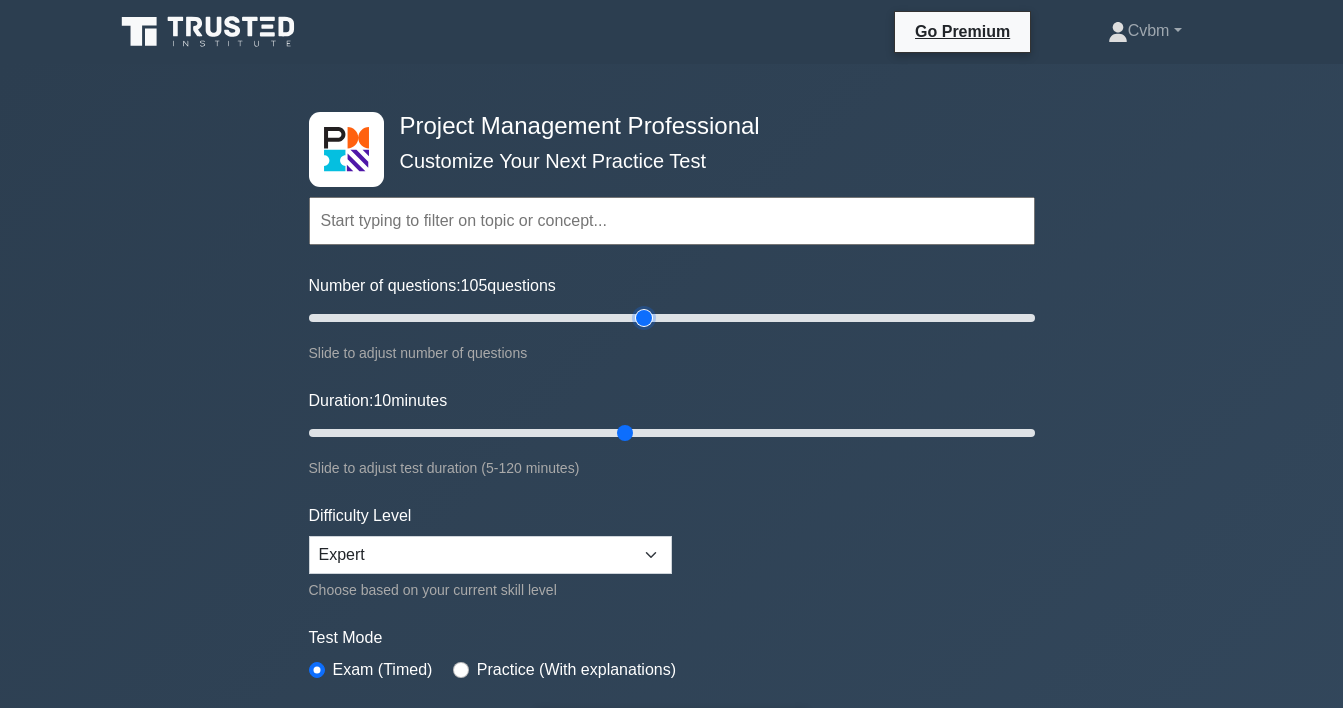 type on "95" 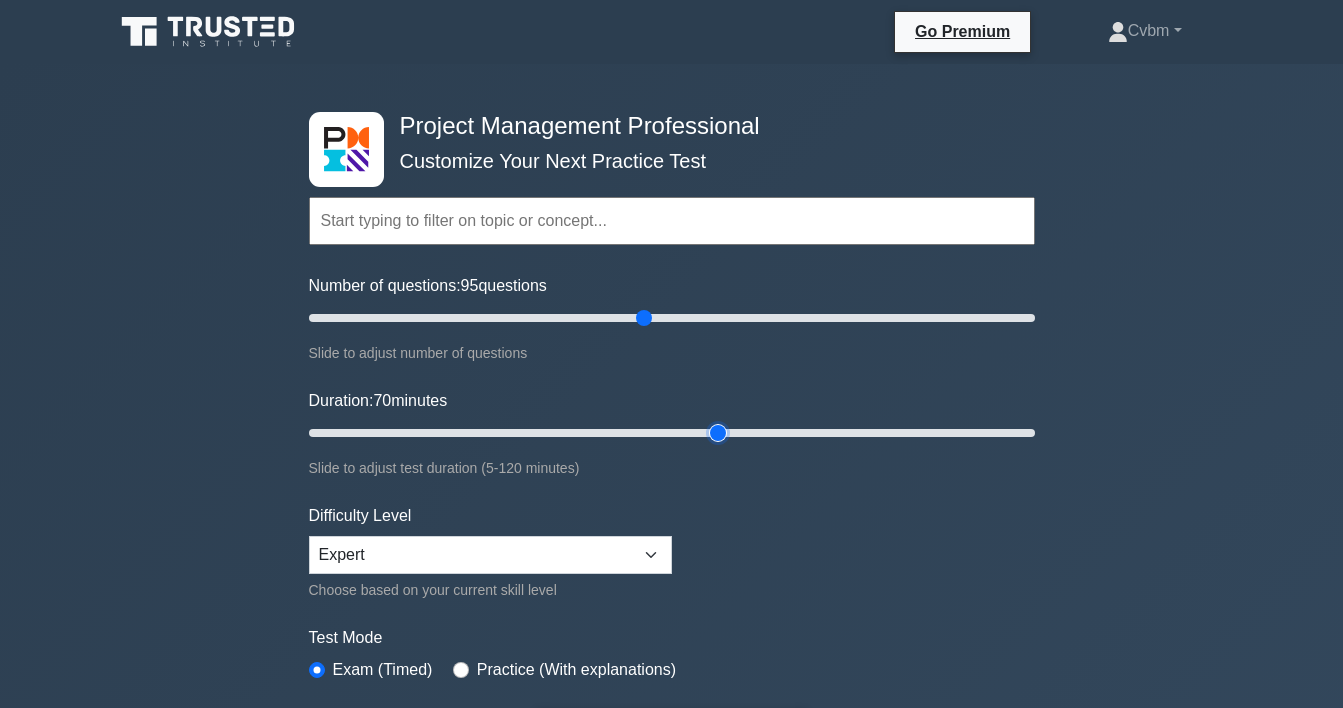 click on "Duration:  70  minutes" at bounding box center [672, 433] 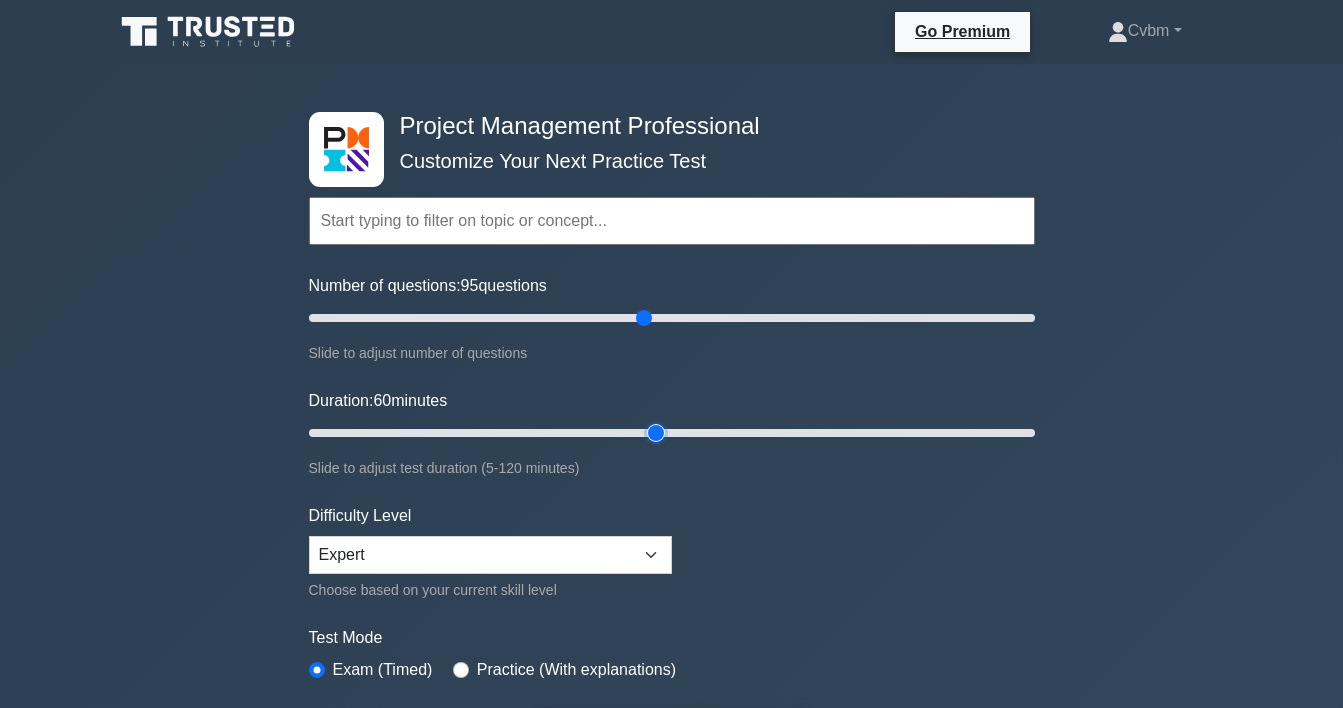 drag, startPoint x: 716, startPoint y: 431, endPoint x: 658, endPoint y: 428, distance: 58.077534 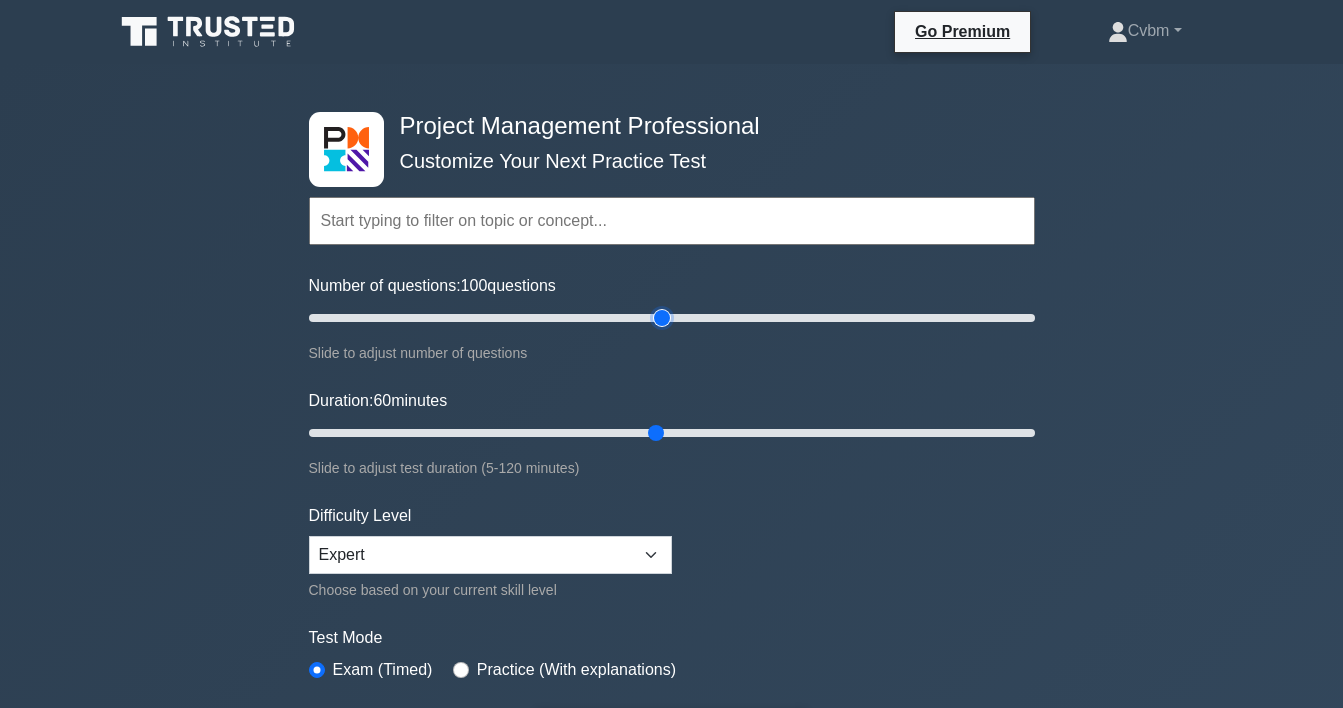 type on "100" 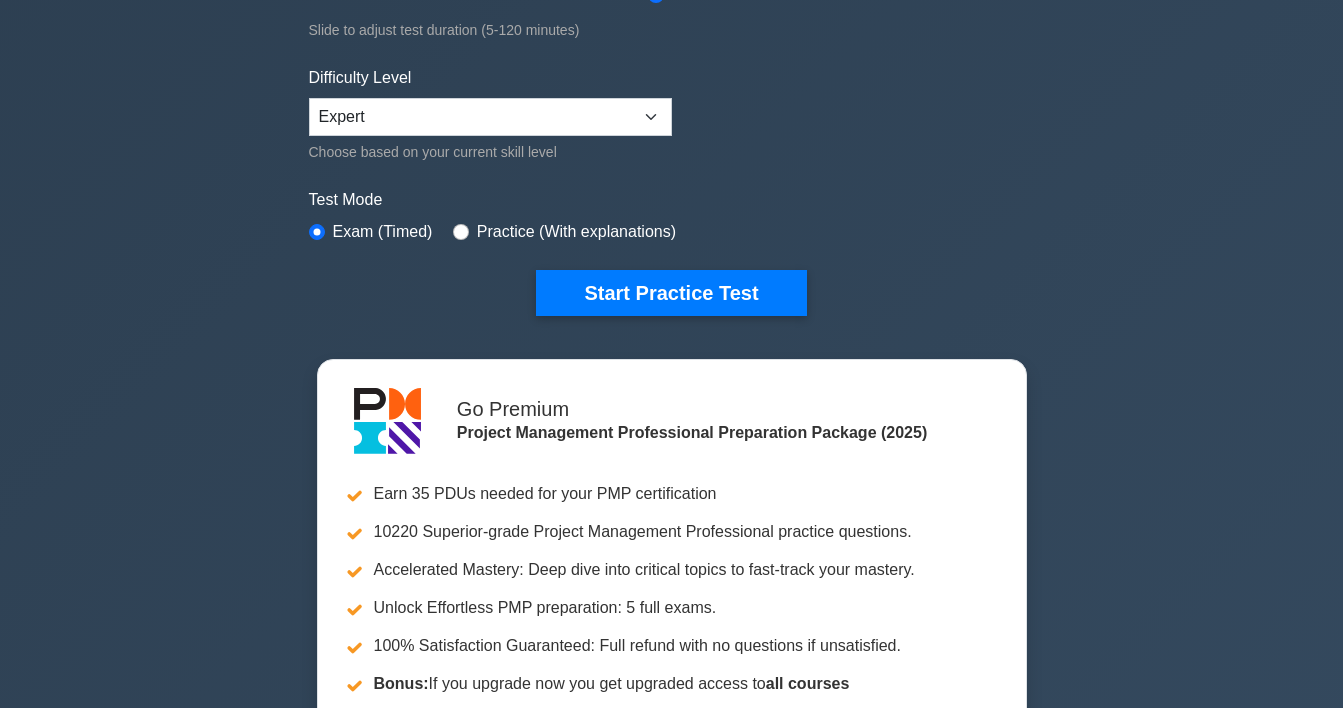 scroll, scrollTop: 442, scrollLeft: 0, axis: vertical 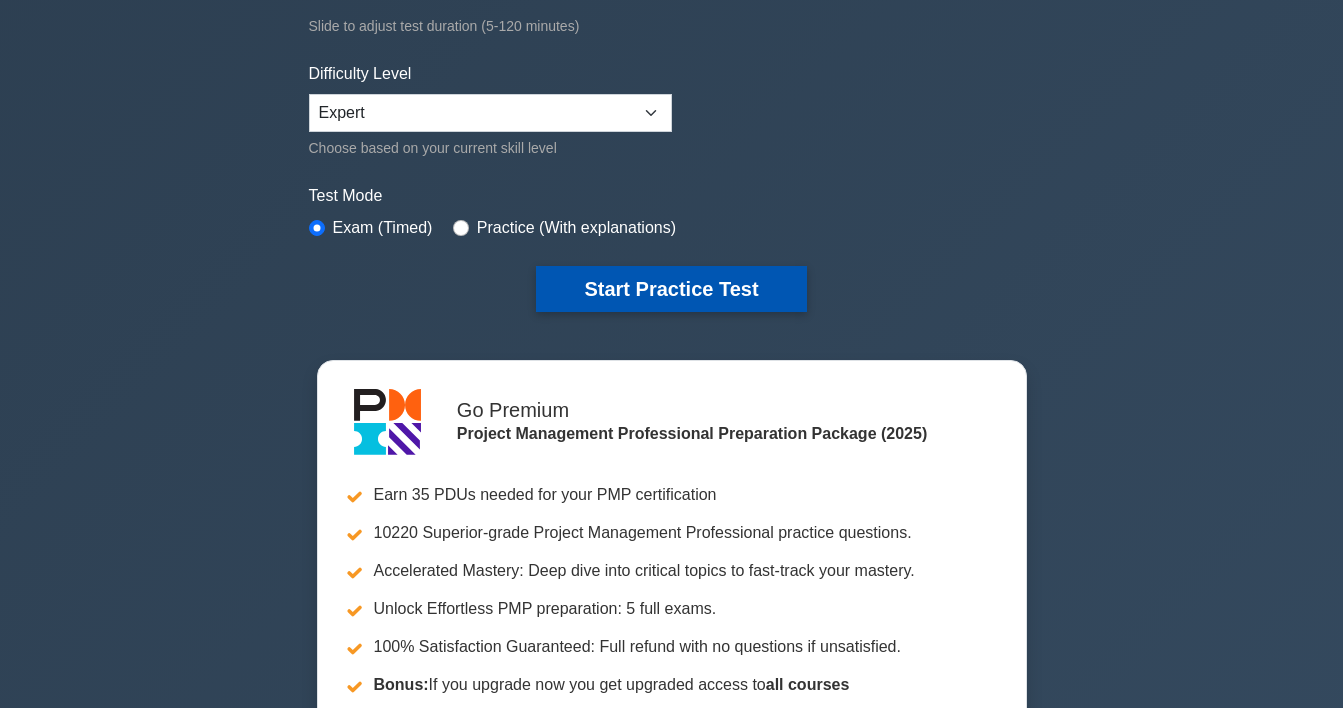 click on "Start Practice Test" at bounding box center [671, 289] 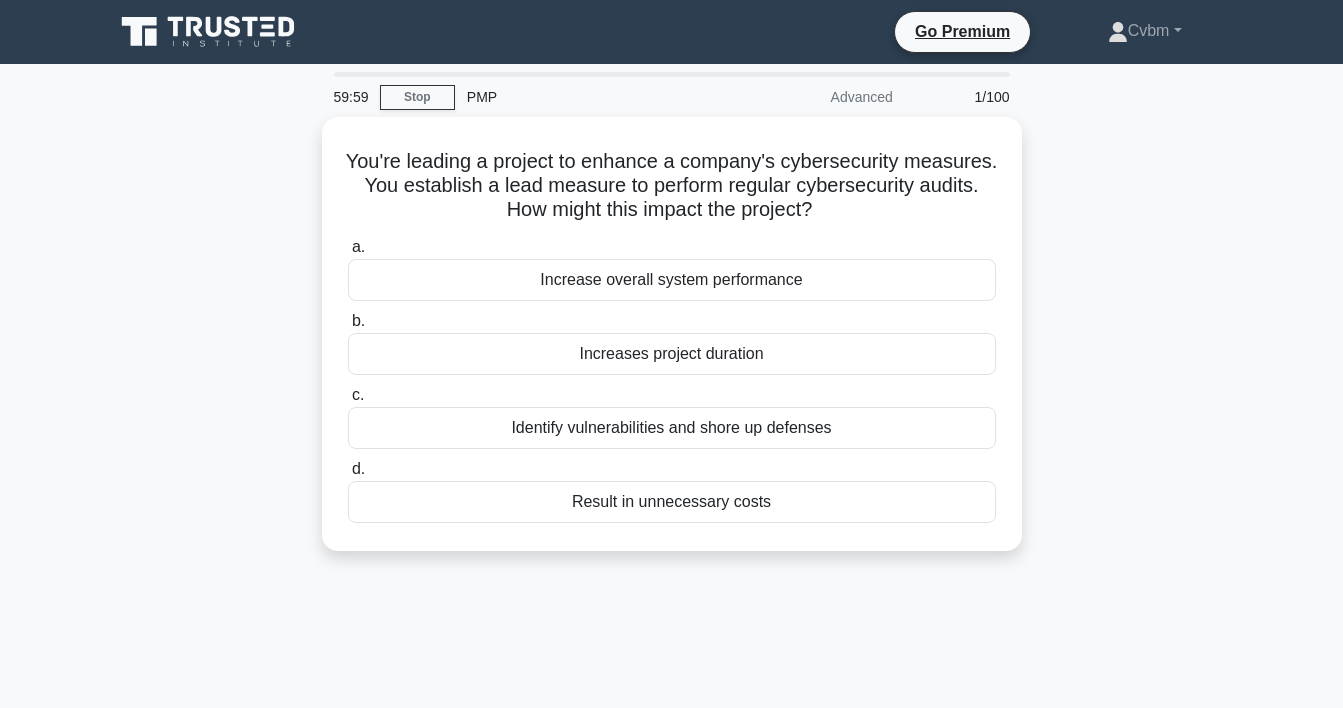 scroll, scrollTop: 0, scrollLeft: 0, axis: both 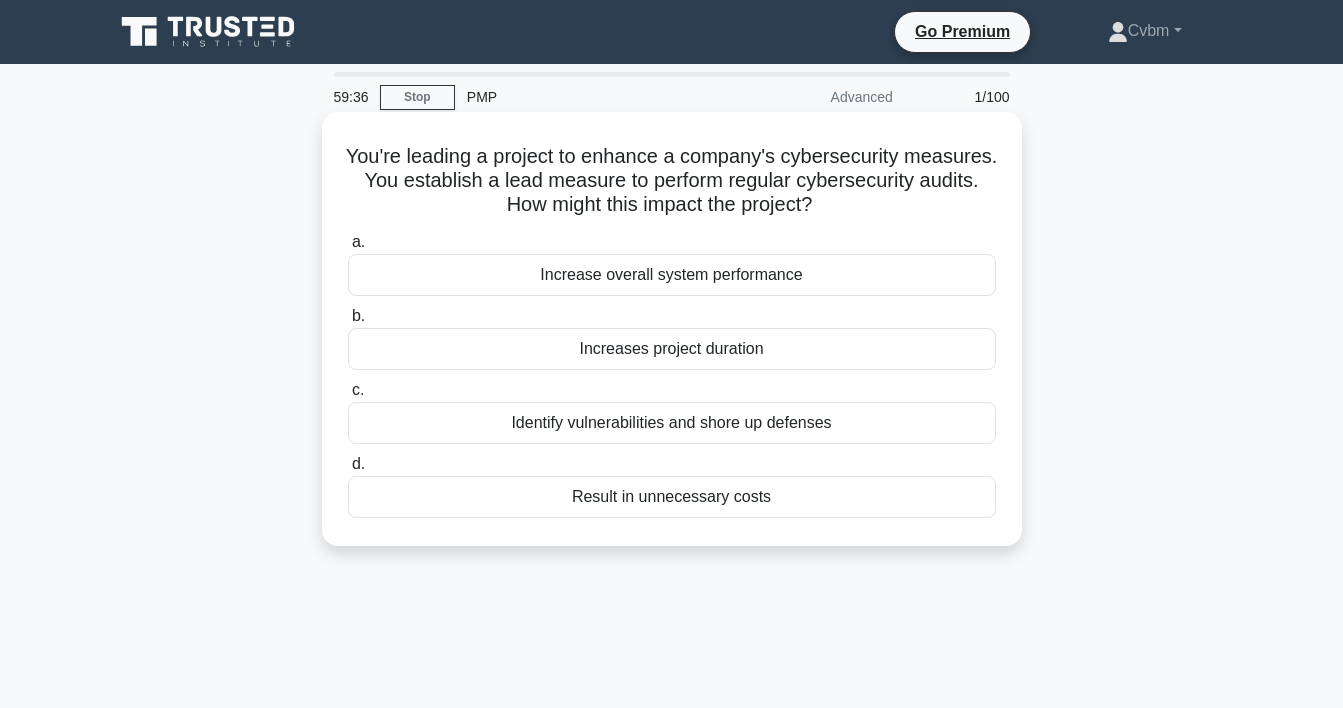 click on "Increase overall system performance" at bounding box center [672, 275] 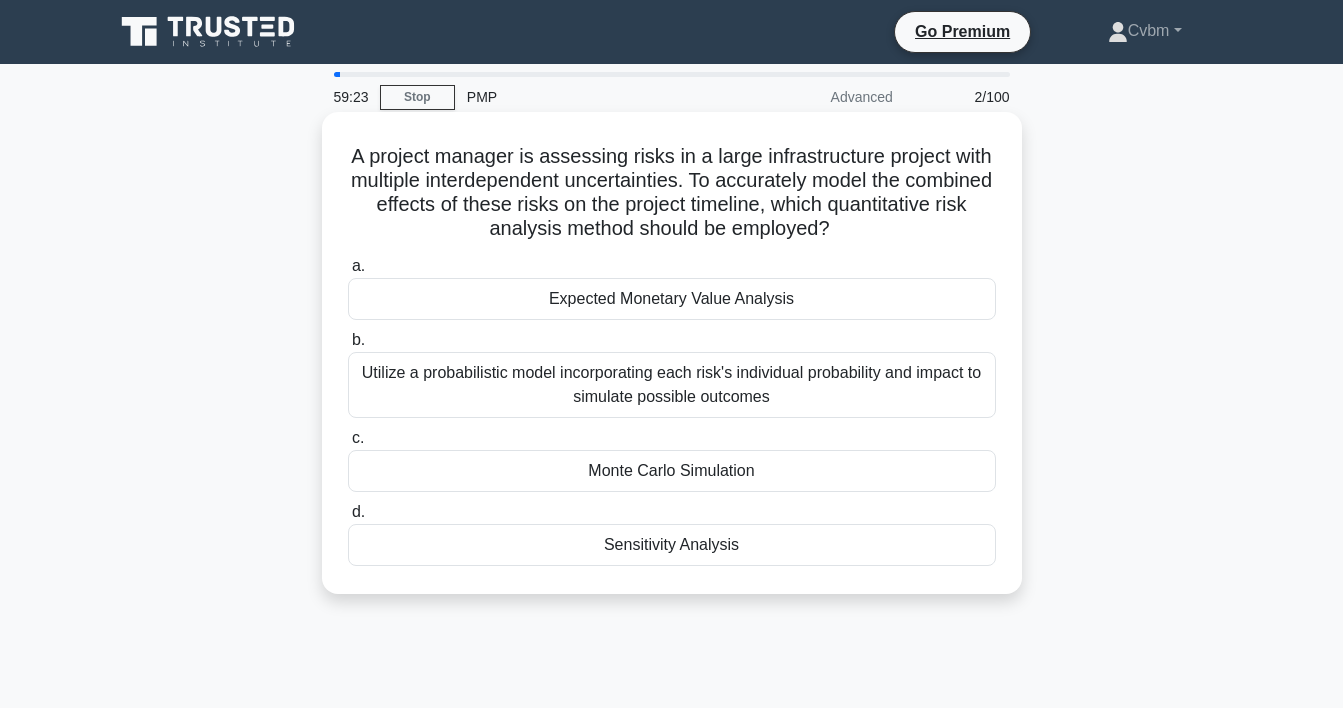 click on "Monte Carlo Simulation" at bounding box center [672, 471] 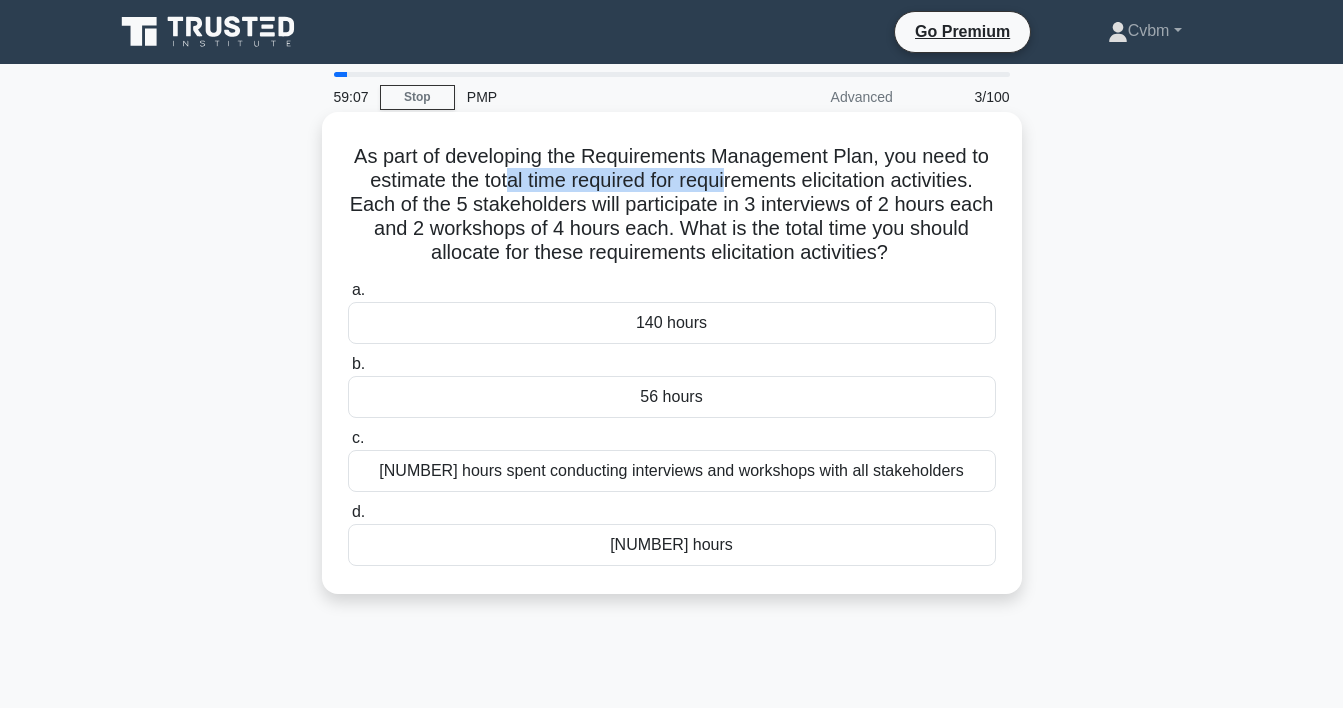 drag, startPoint x: 505, startPoint y: 187, endPoint x: 728, endPoint y: 192, distance: 223.05605 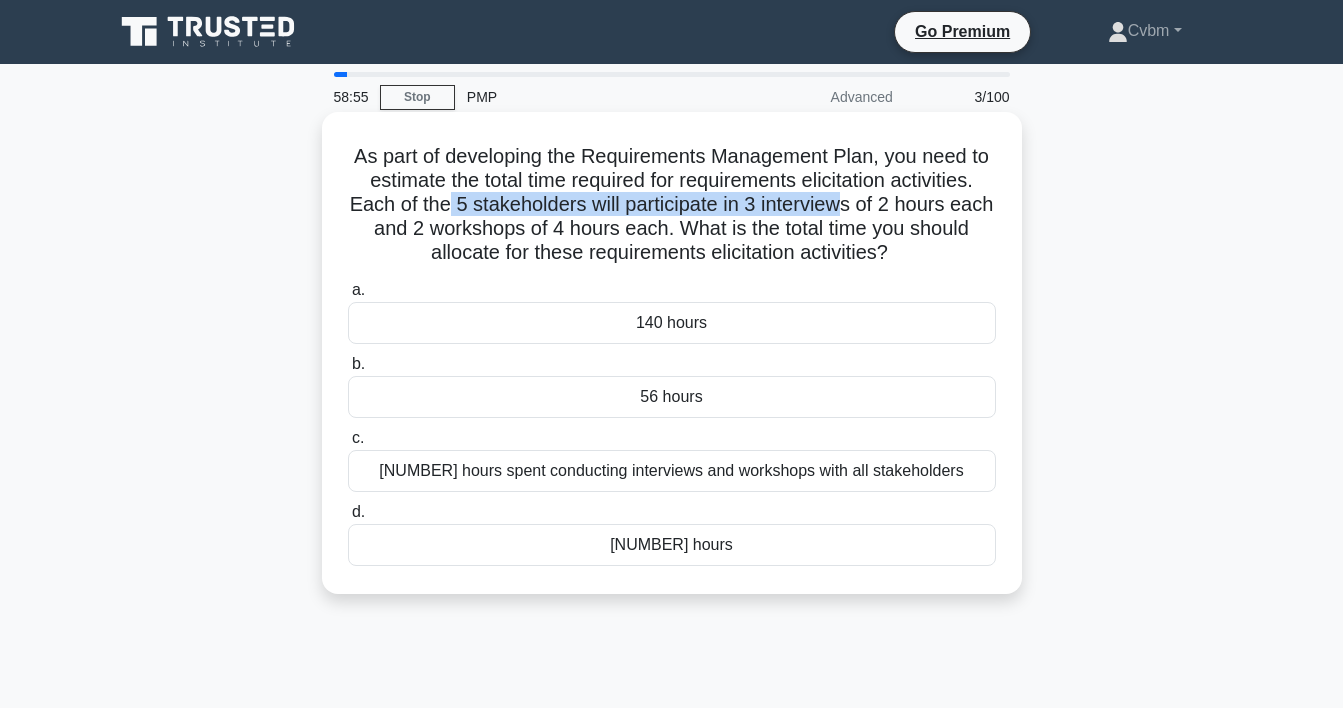 drag, startPoint x: 444, startPoint y: 206, endPoint x: 841, endPoint y: 207, distance: 397.00125 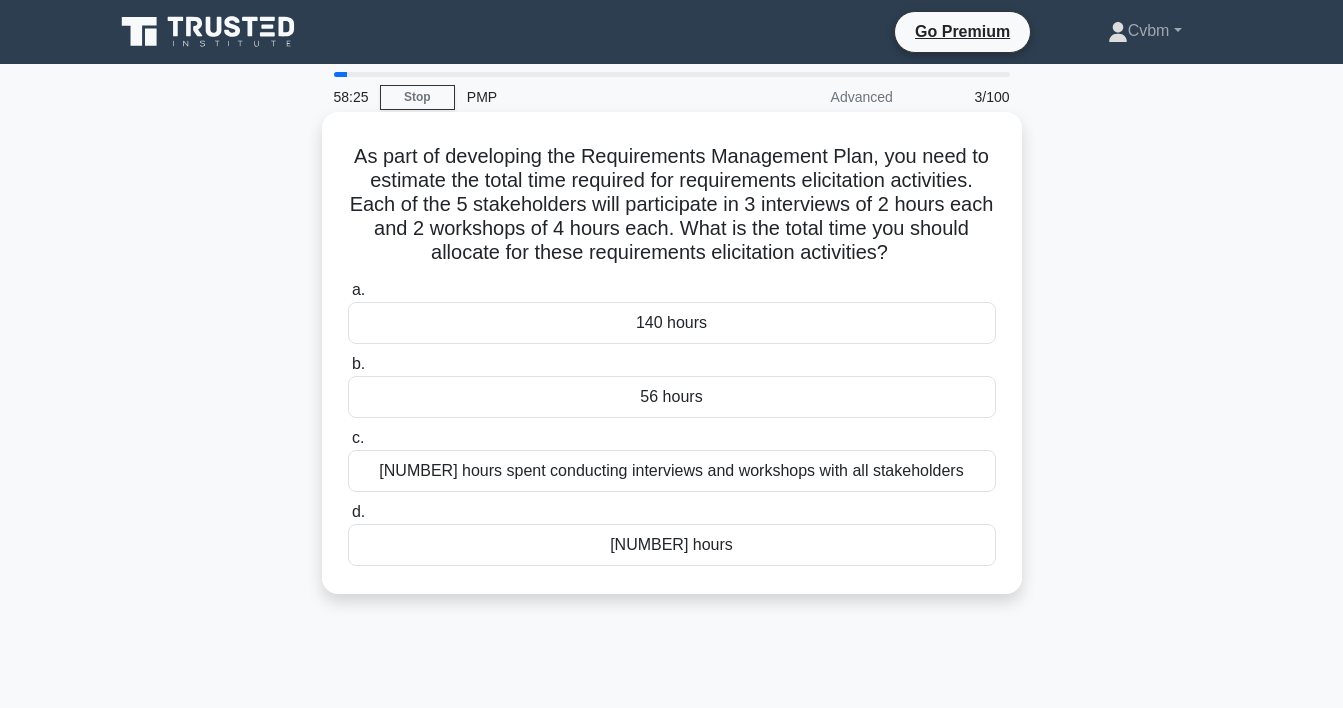 click on "[NUMBER] hours" at bounding box center [672, 545] 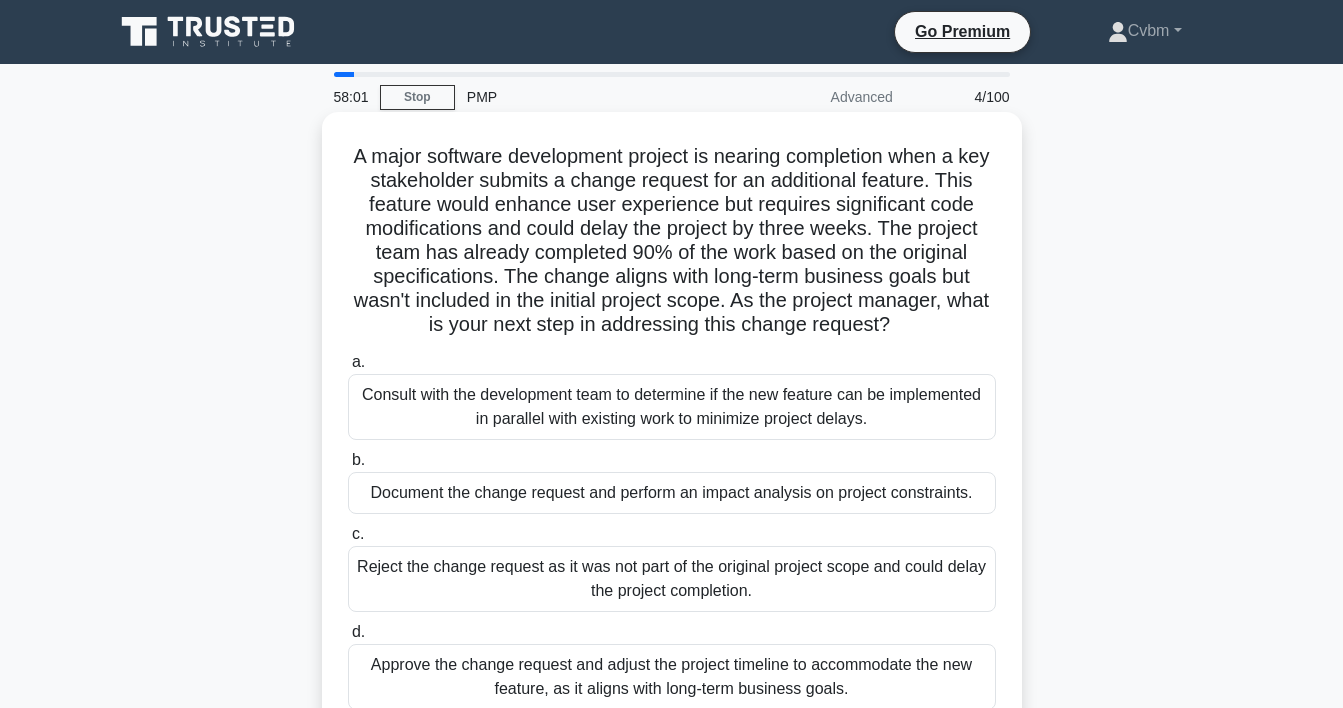 click on "Document the change request and perform an impact analysis on project constraints." at bounding box center [672, 493] 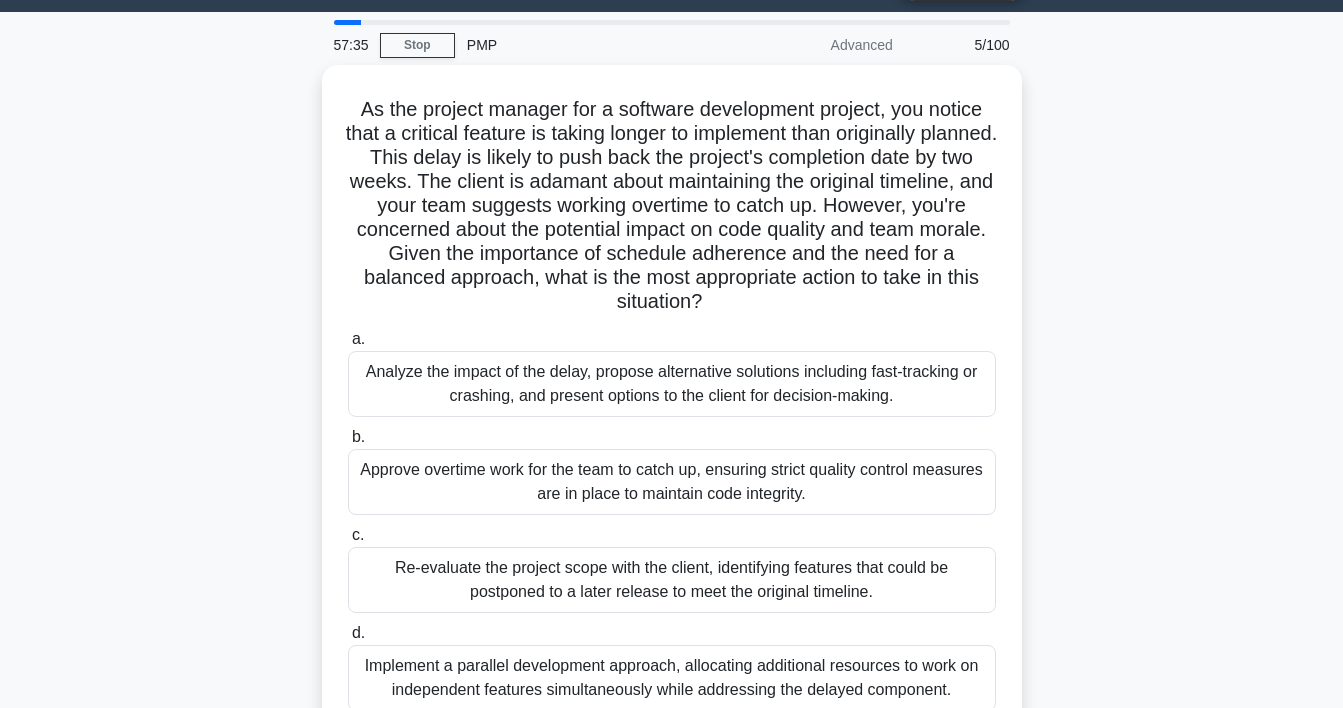 scroll, scrollTop: 58, scrollLeft: 0, axis: vertical 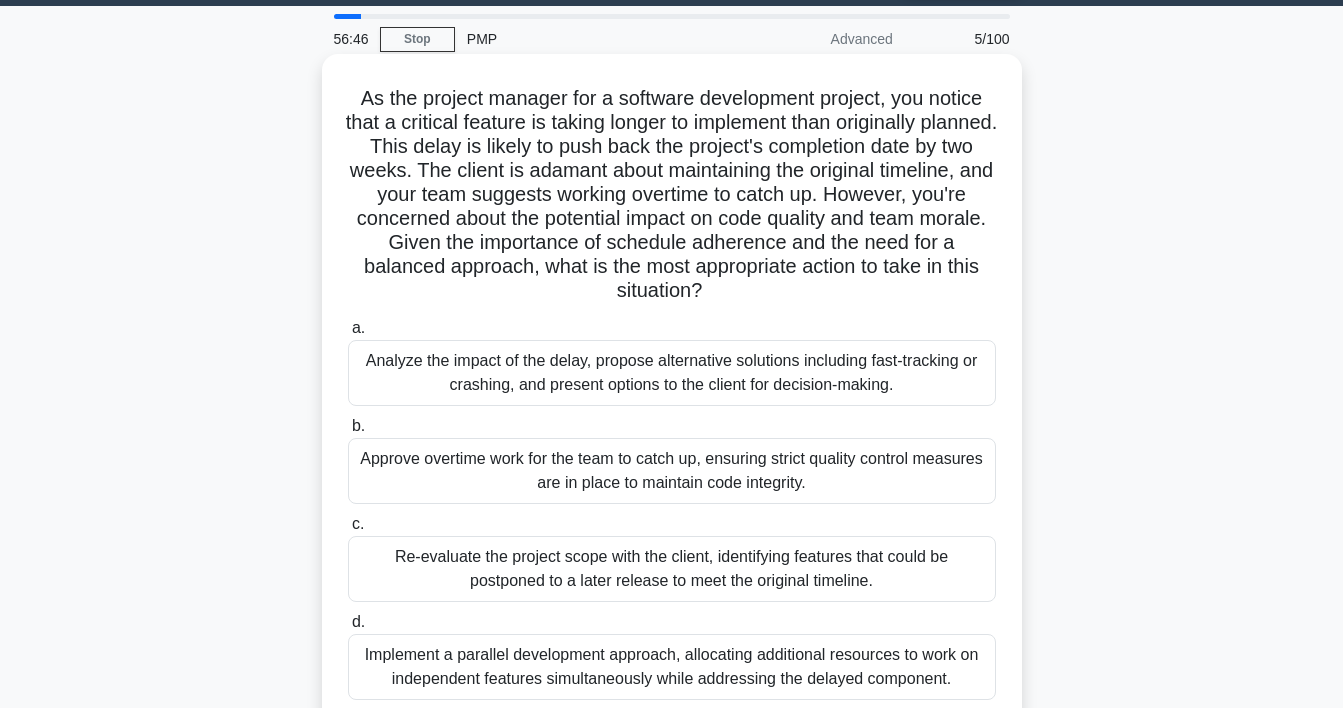 click on "Re-evaluate the project scope with the client, identifying features that could be postponed to a later release to meet the original timeline." at bounding box center [672, 569] 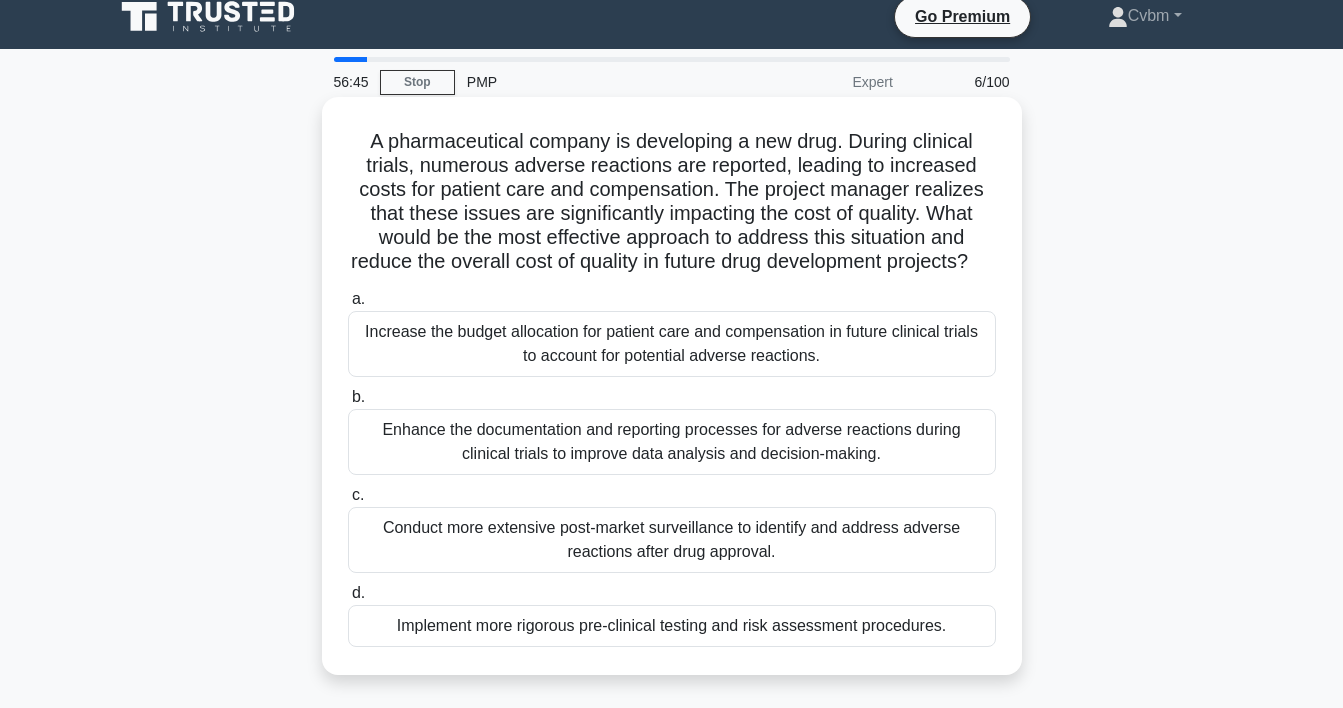 scroll, scrollTop: 0, scrollLeft: 0, axis: both 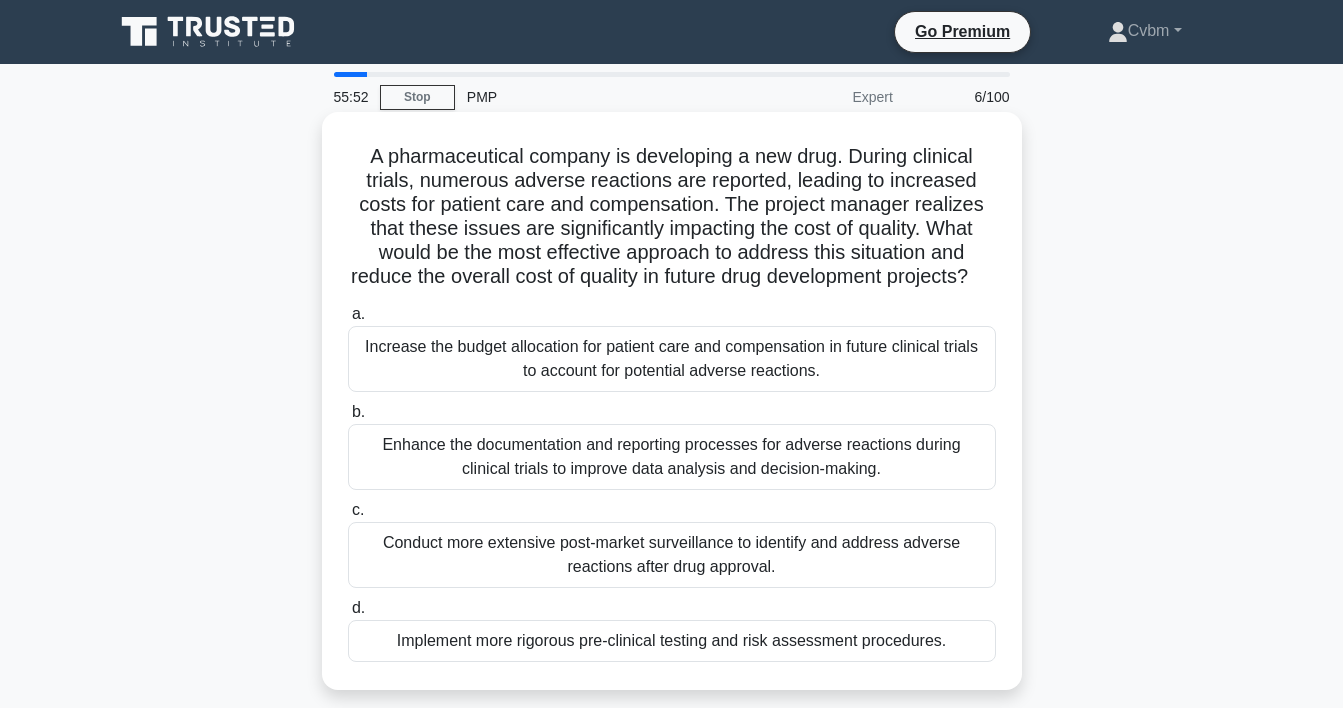 click on "Enhance the documentation and reporting processes for adverse reactions during clinical trials to improve data analysis and decision-making." at bounding box center (672, 457) 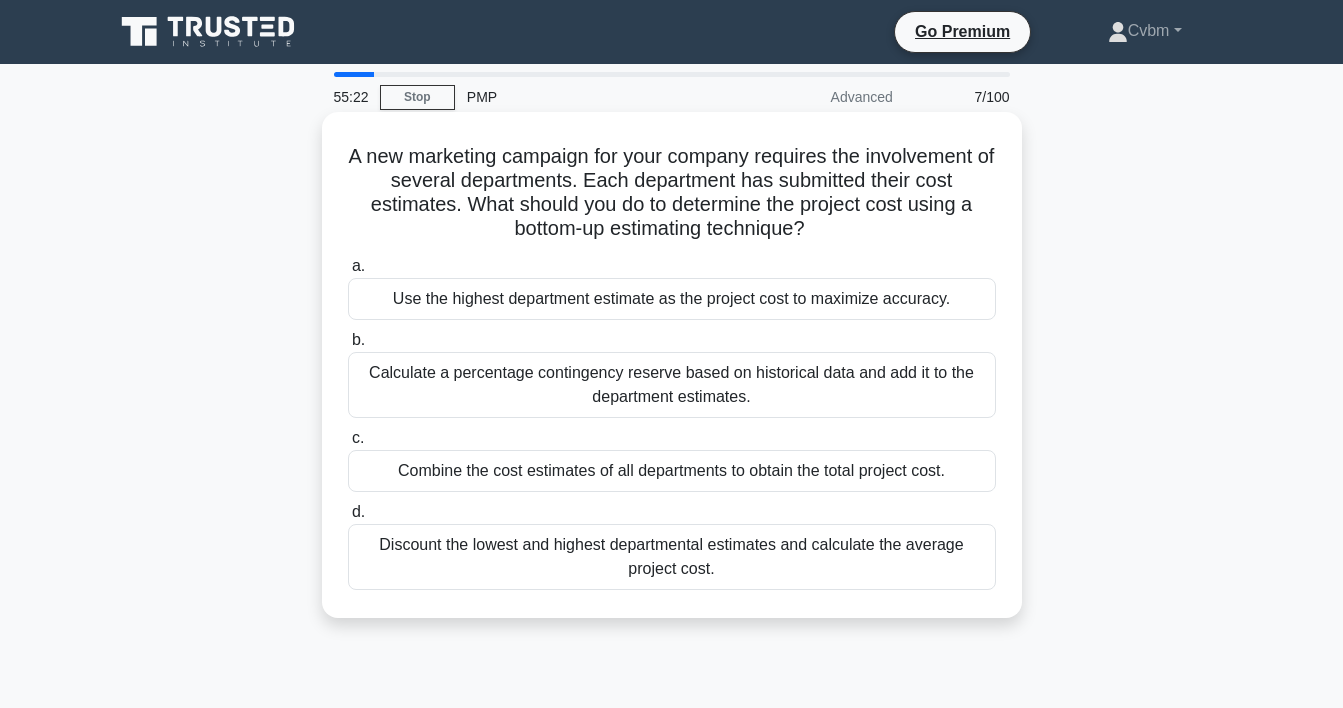 click on "Combine the cost estimates of all departments to obtain the total project cost." at bounding box center [672, 471] 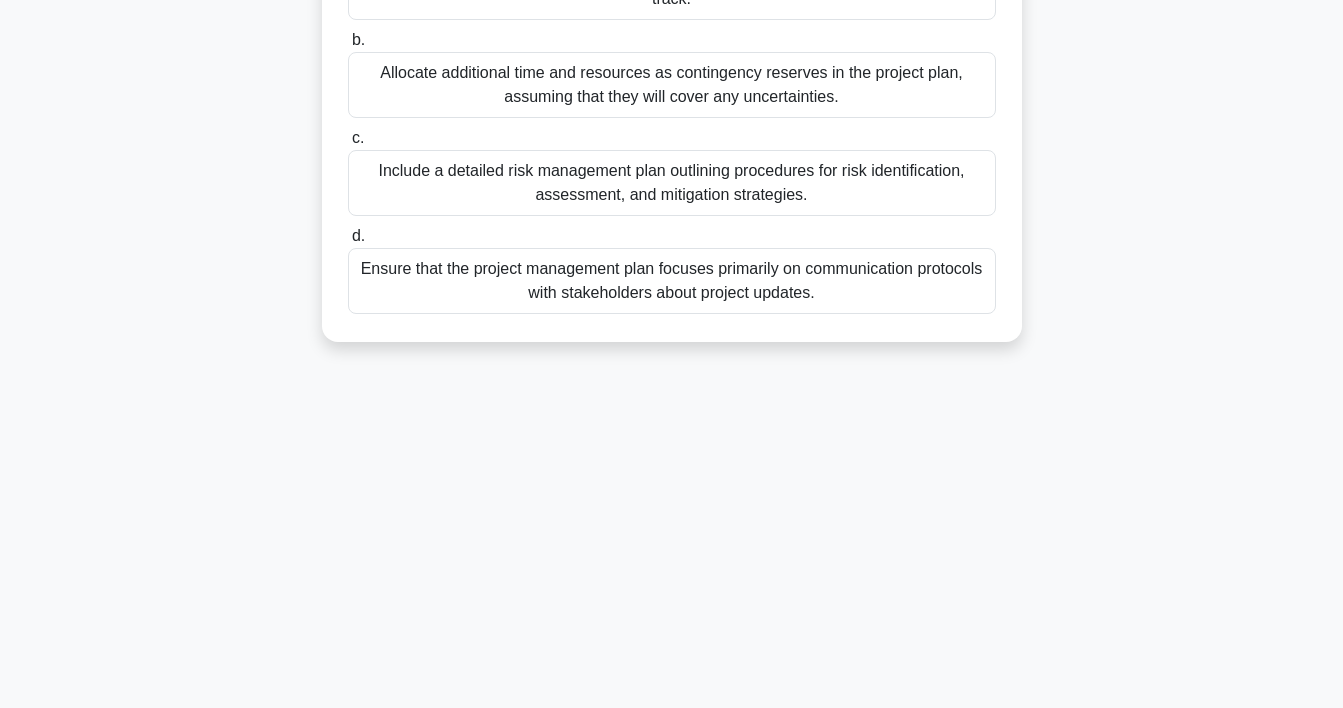 scroll, scrollTop: 0, scrollLeft: 0, axis: both 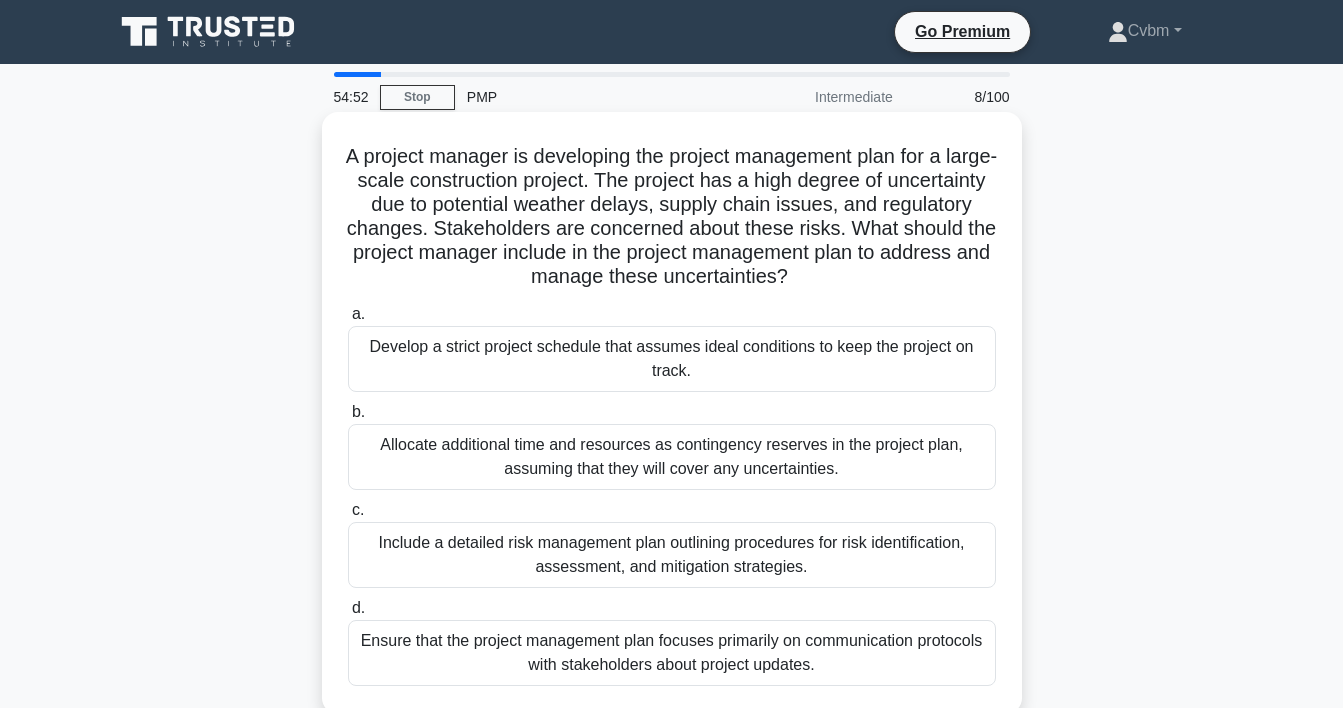click on "Include a detailed risk management plan outlining procedures for risk identification, assessment, and mitigation strategies." at bounding box center [672, 555] 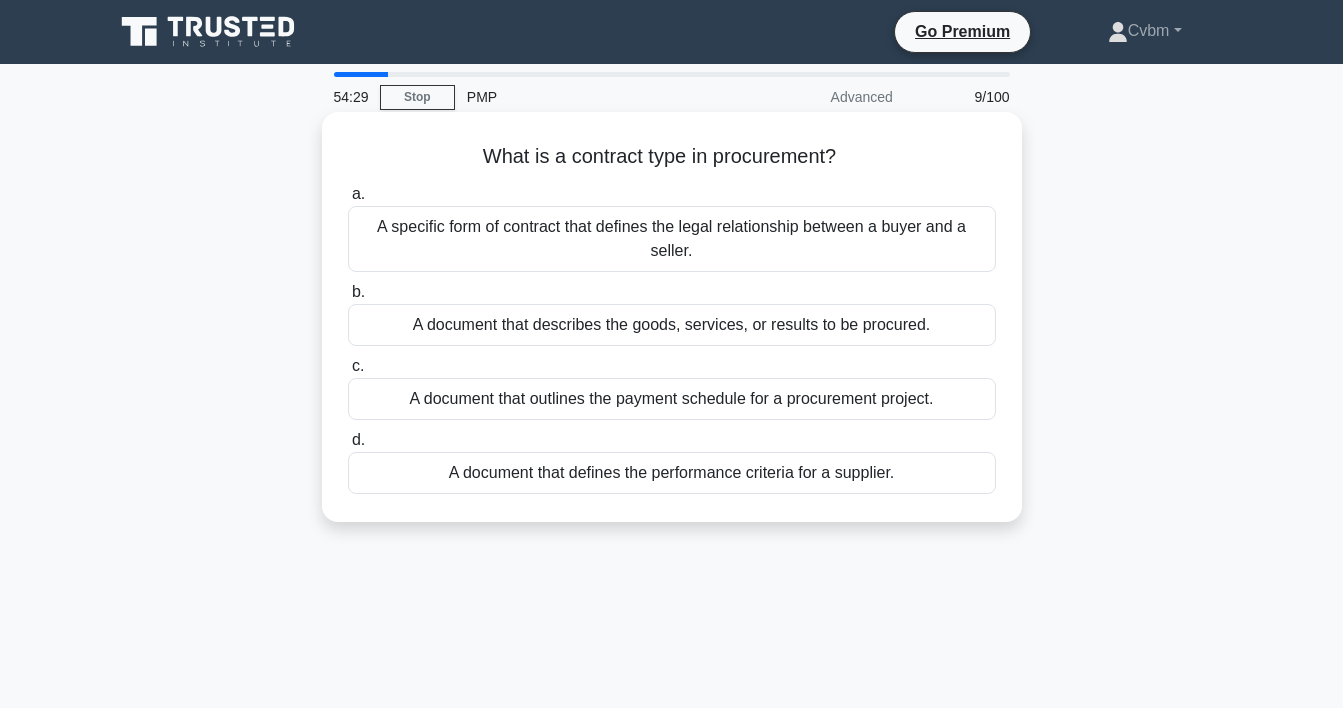 click on "A specific form of contract that defines the legal relationship between a buyer and a seller." at bounding box center (672, 239) 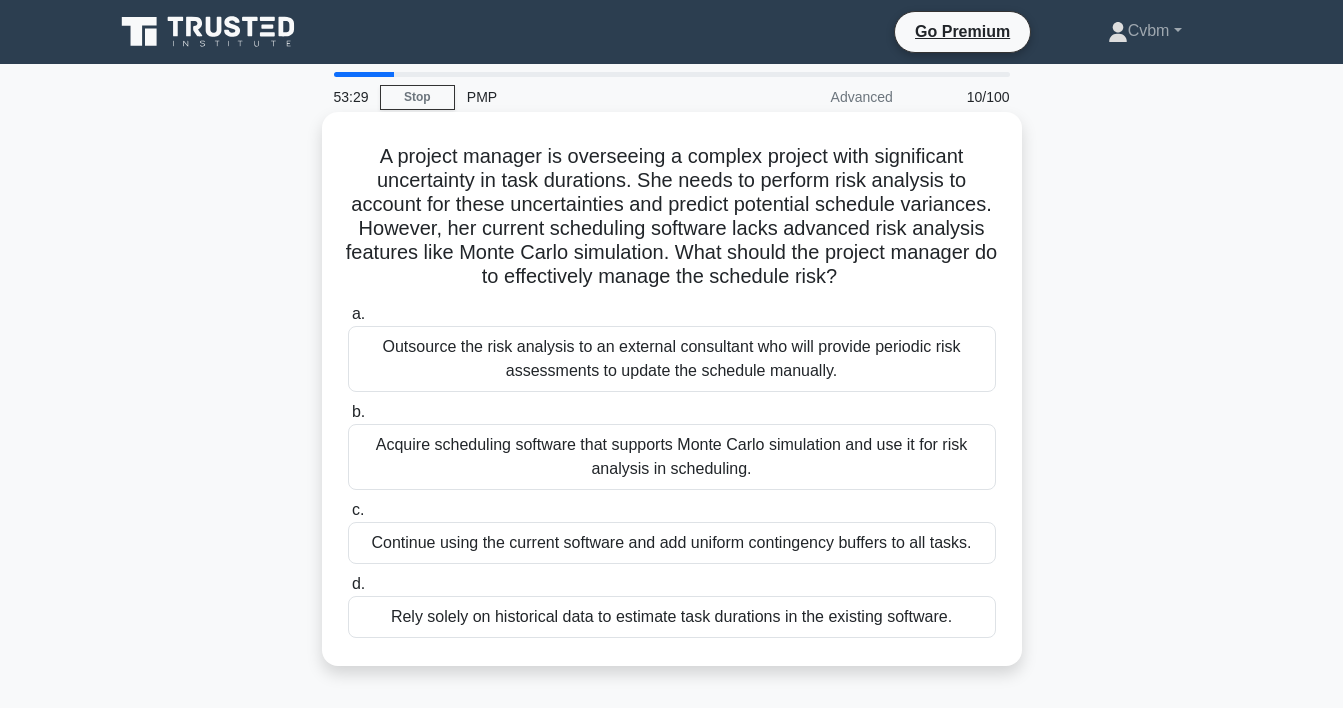click on "Acquire scheduling software that supports Monte Carlo simulation and use it for risk analysis in scheduling." at bounding box center (672, 457) 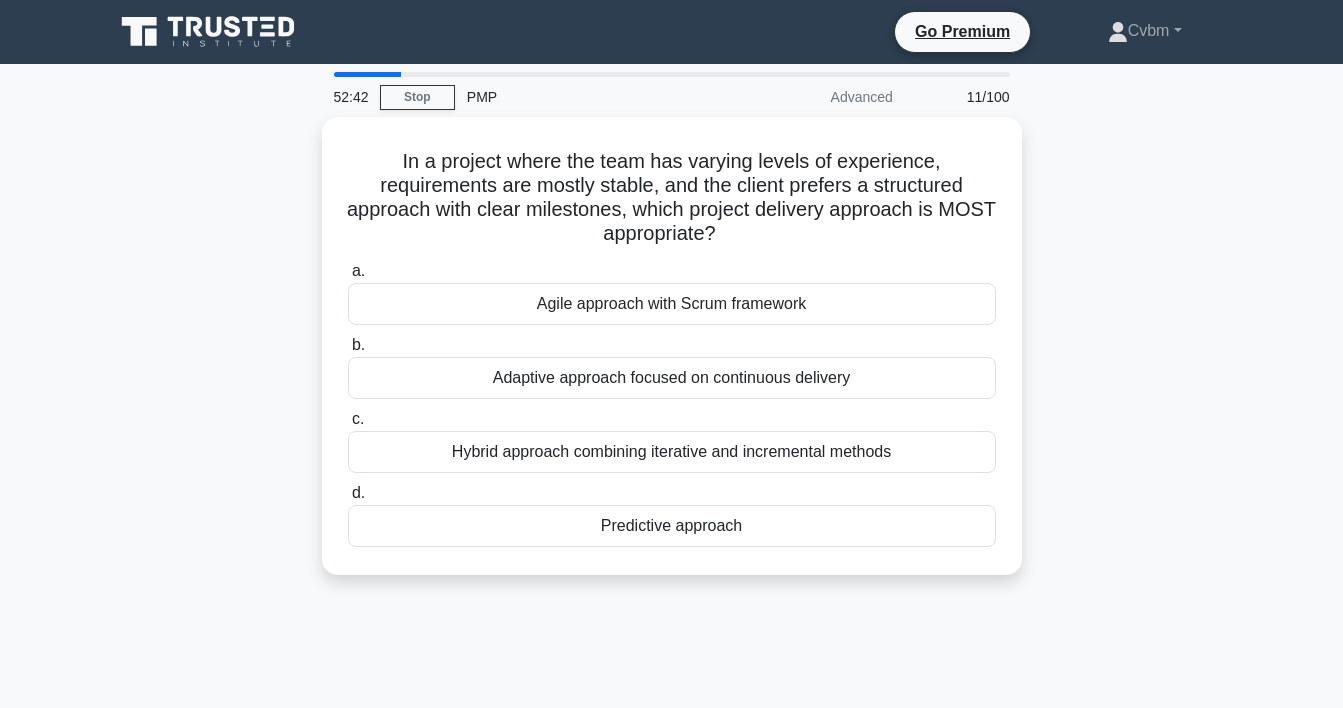 click on "Hybrid approach combining iterative and incremental methods" at bounding box center (672, 452) 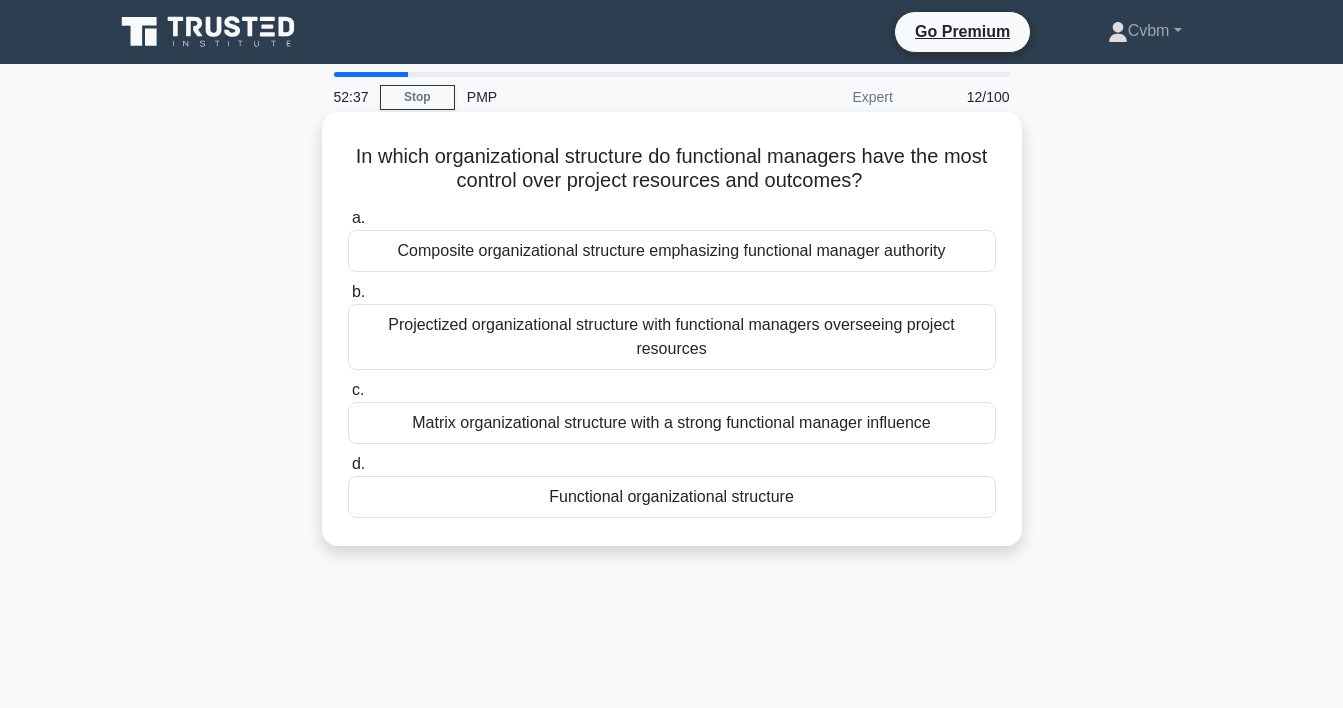 click on "Functional organizational structure" at bounding box center (672, 497) 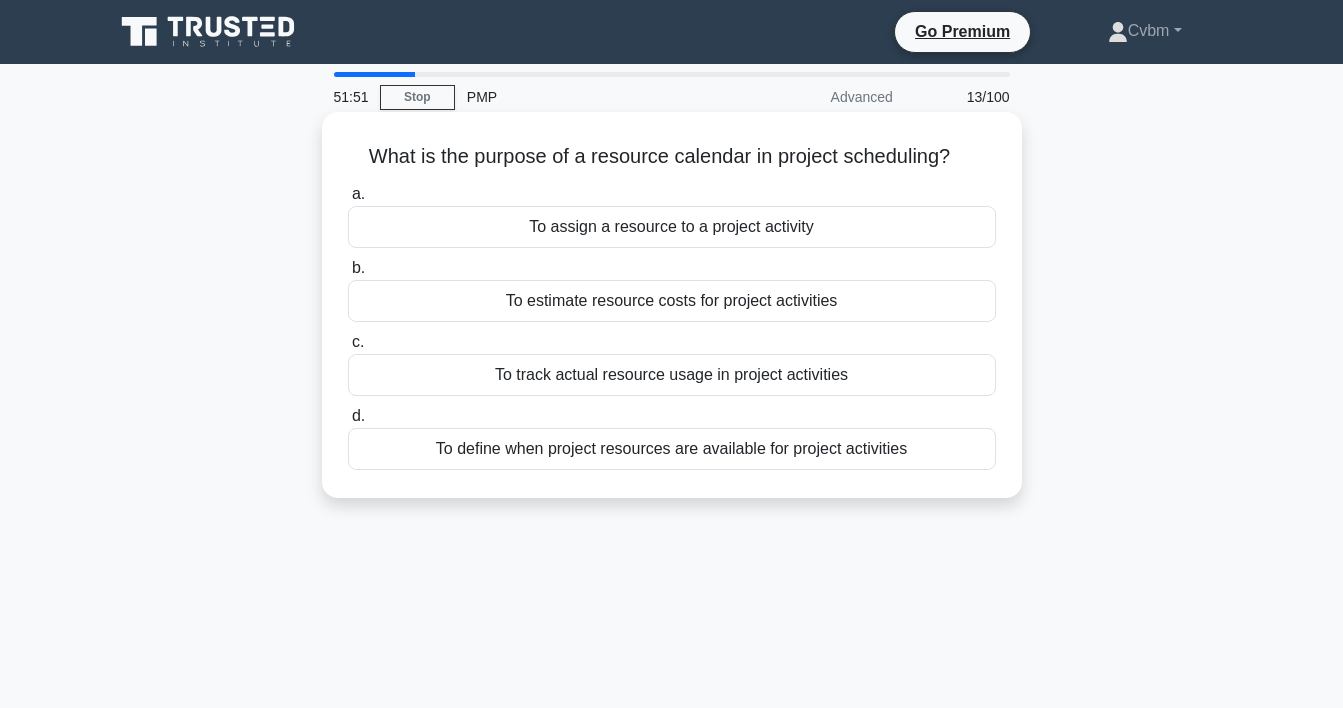 click on "To track actual resource usage in project activities" at bounding box center (672, 375) 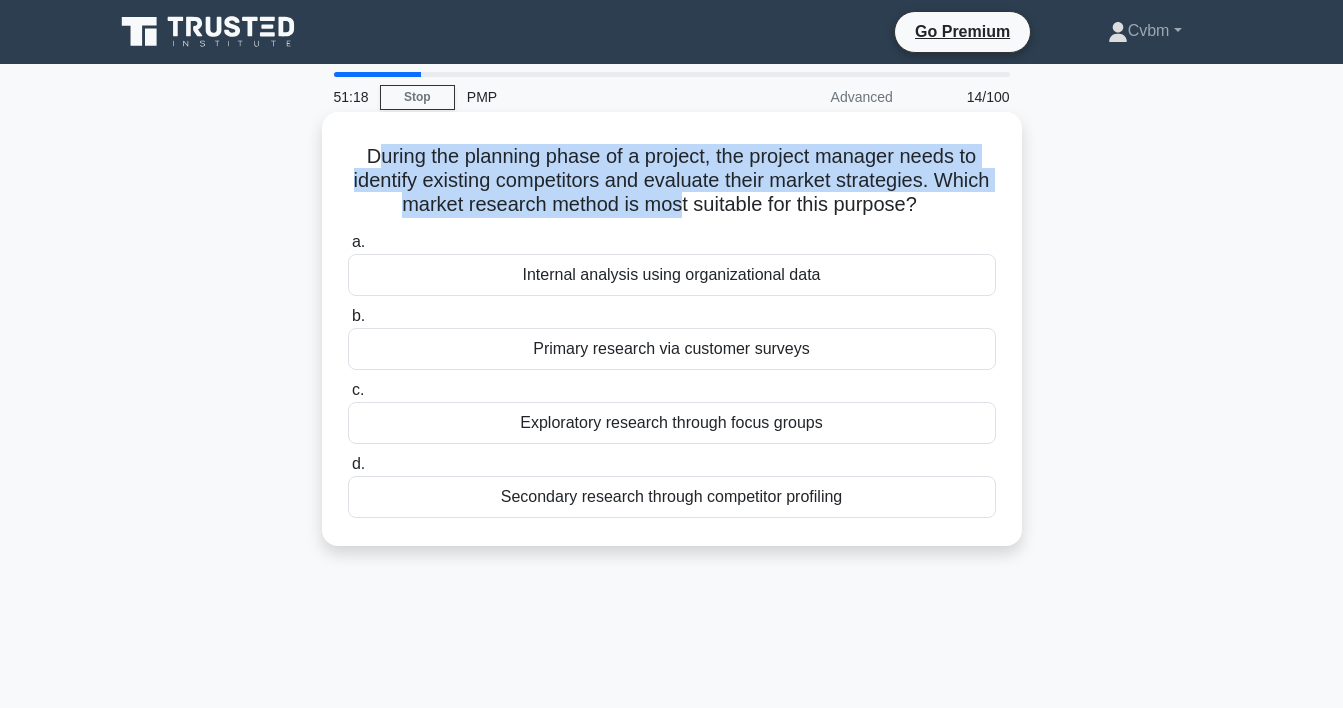 drag, startPoint x: 376, startPoint y: 151, endPoint x: 676, endPoint y: 212, distance: 306.13885 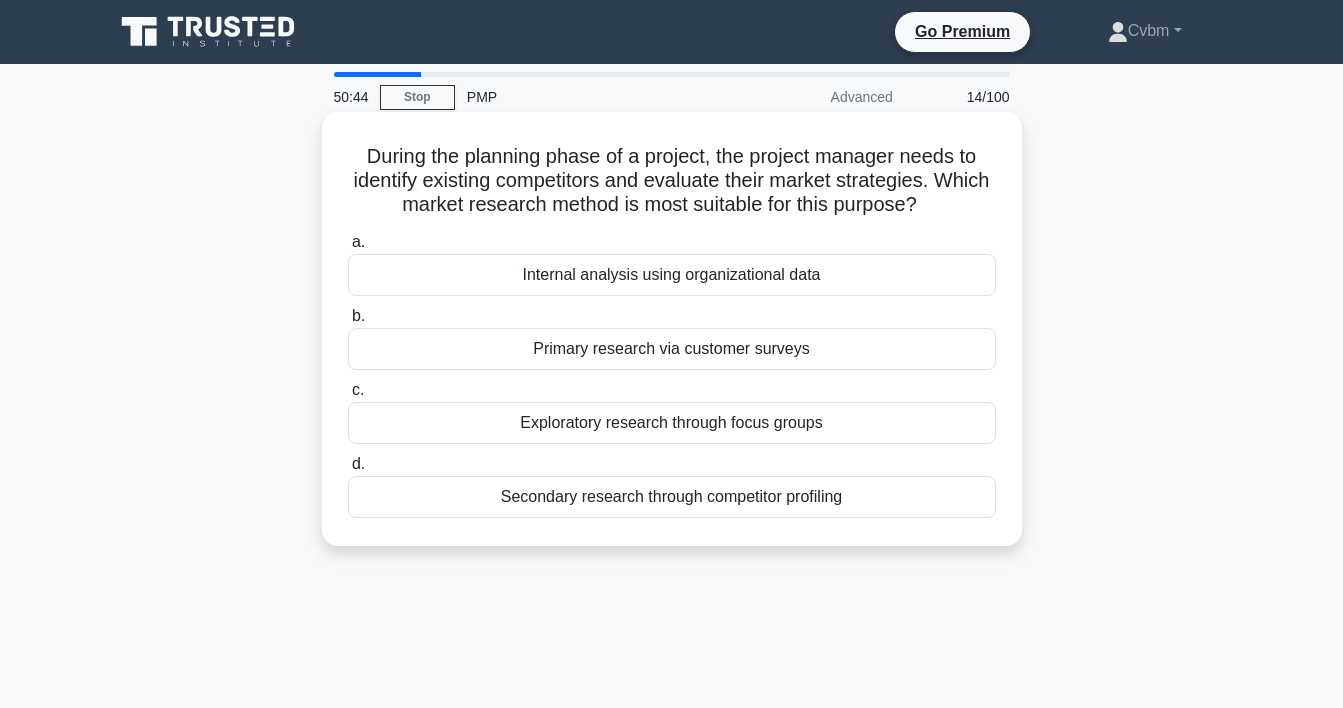 click on "Secondary research through competitor profiling" at bounding box center [672, 497] 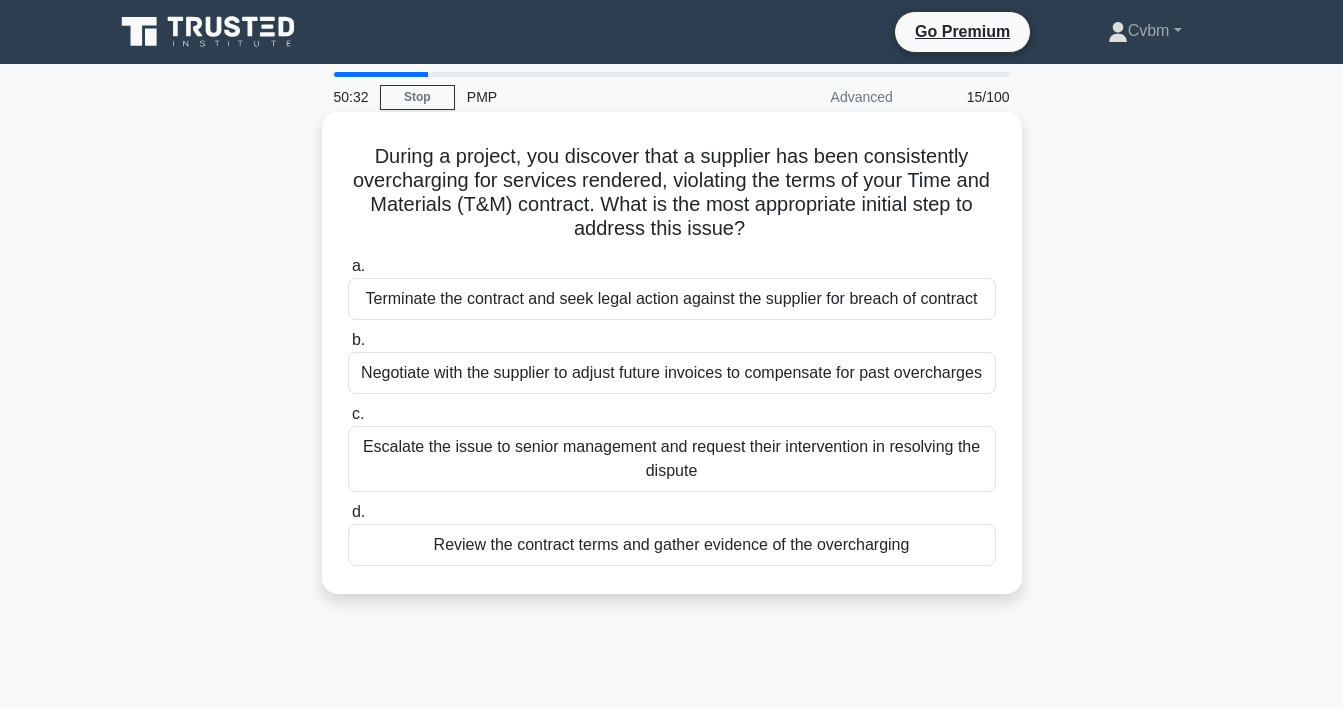 click on "Review the contract terms and gather evidence of the overcharging" at bounding box center (672, 545) 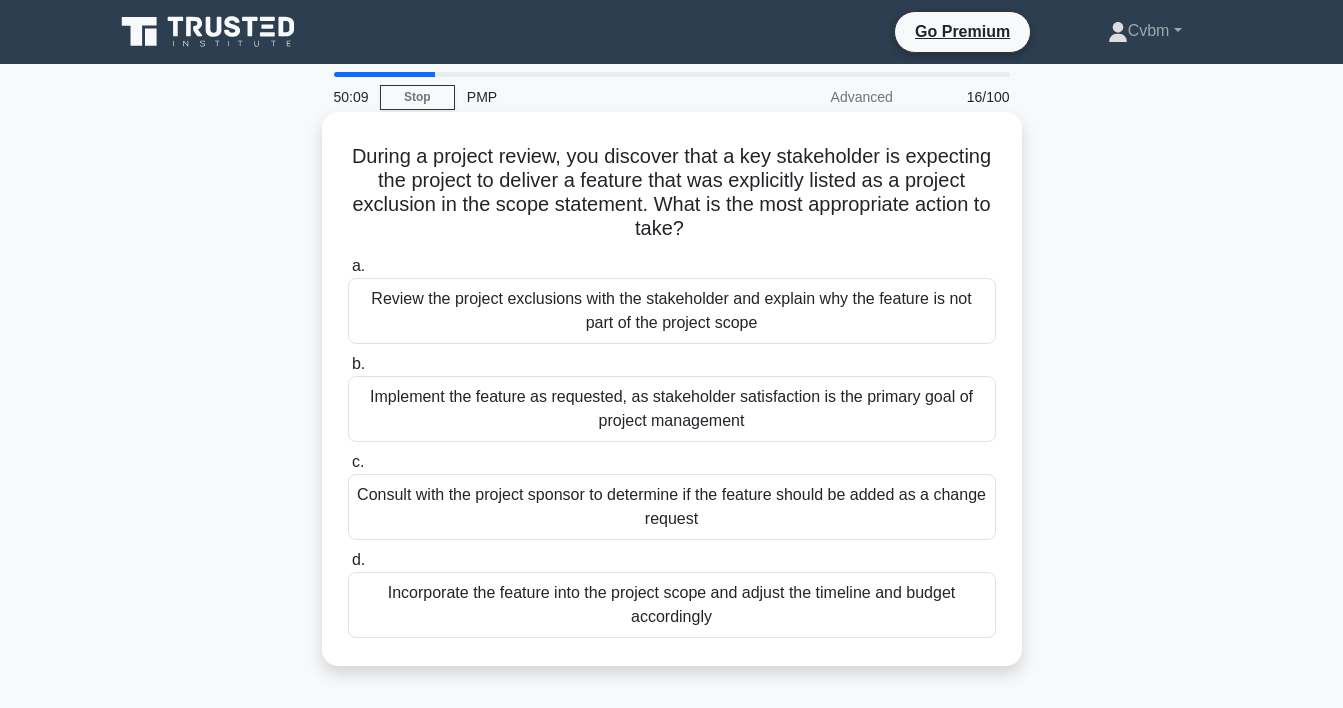 click on "Review the project exclusions with the stakeholder and explain why the feature is not part of the project scope" at bounding box center [672, 311] 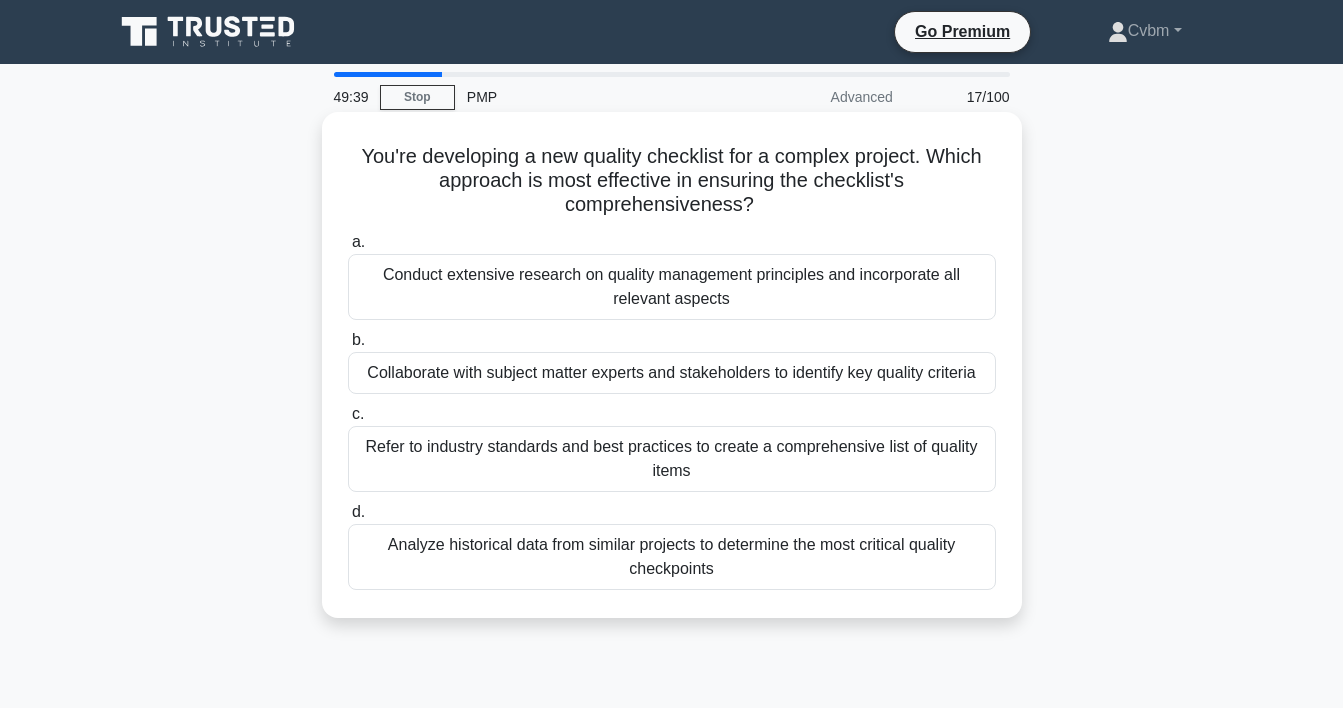 click on "Collaborate with subject matter experts and stakeholders to identify key quality criteria" at bounding box center (672, 373) 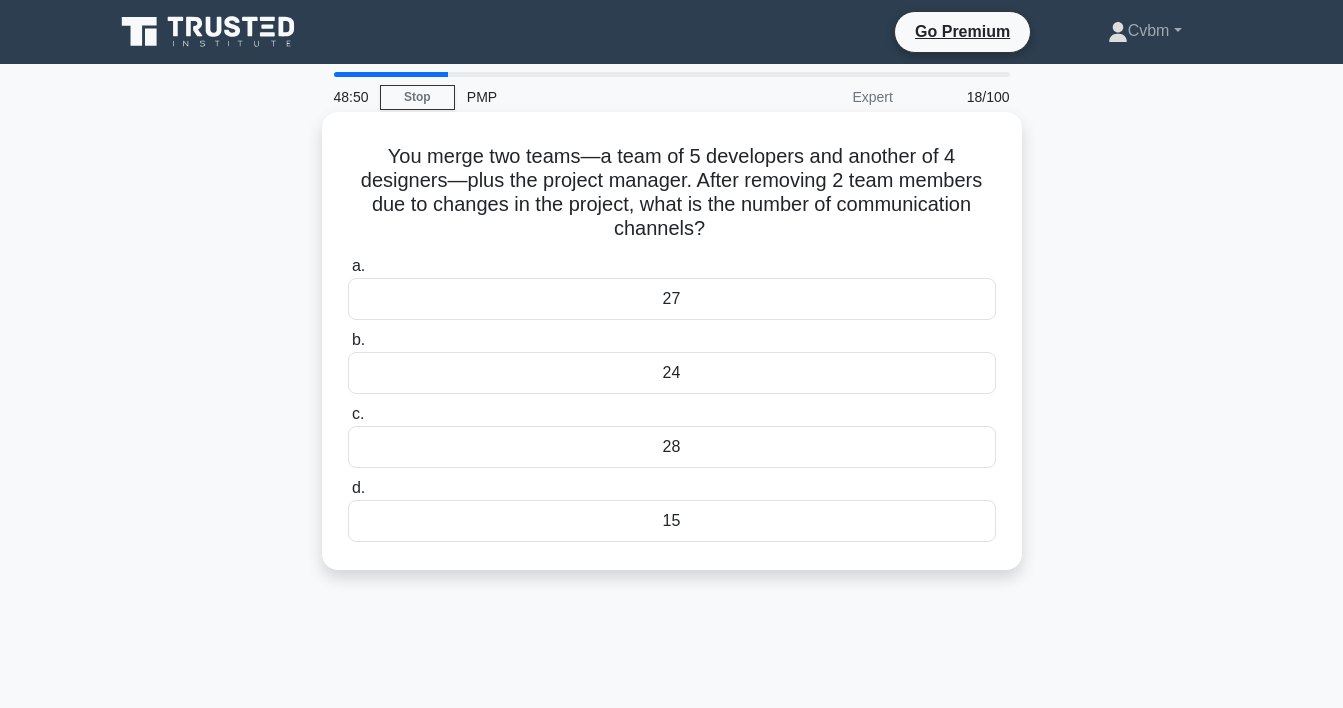 click on "24" at bounding box center [672, 373] 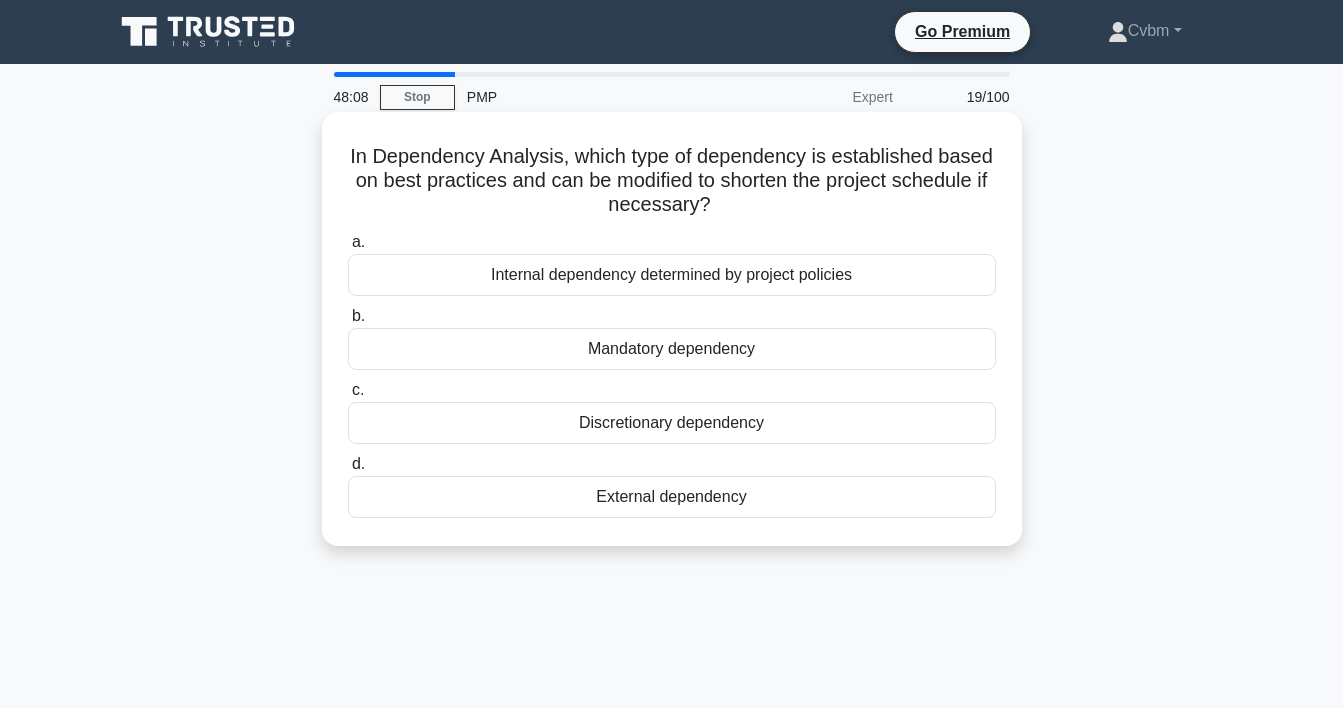 click on "Internal dependency determined by project policies" at bounding box center [672, 275] 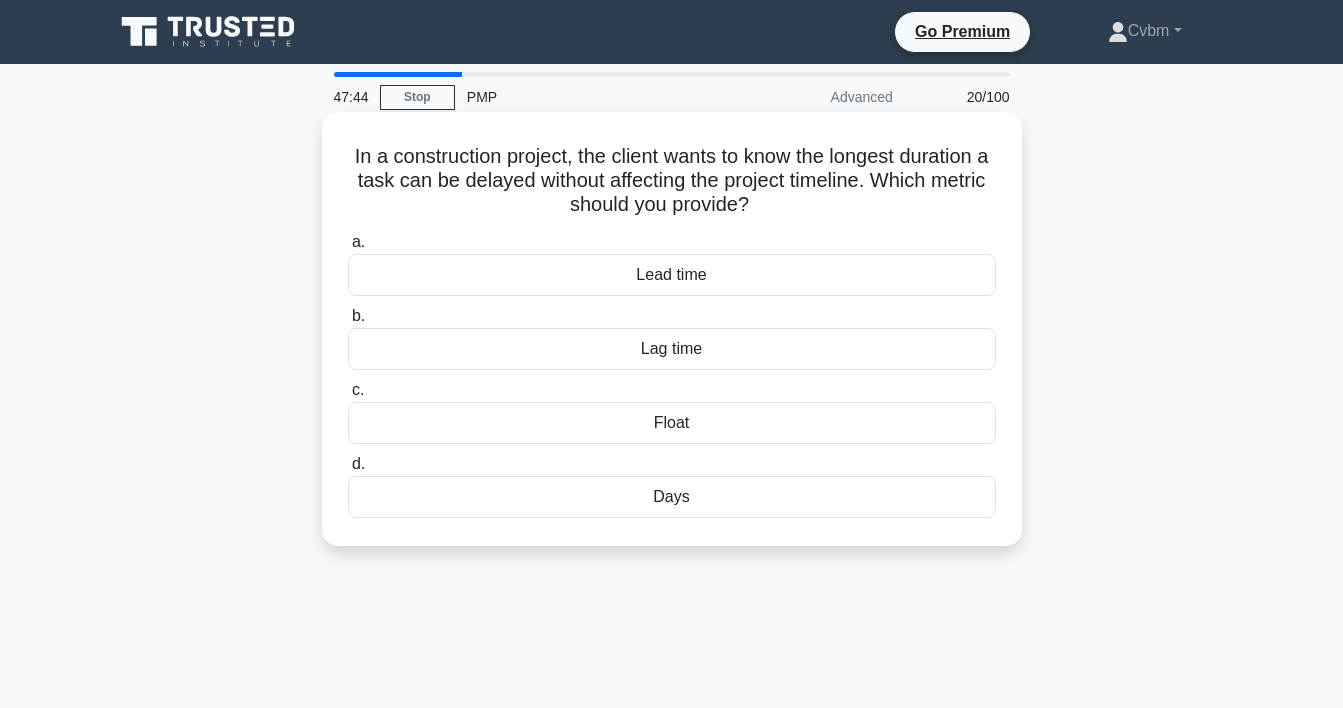 click on "Lag time" at bounding box center [672, 349] 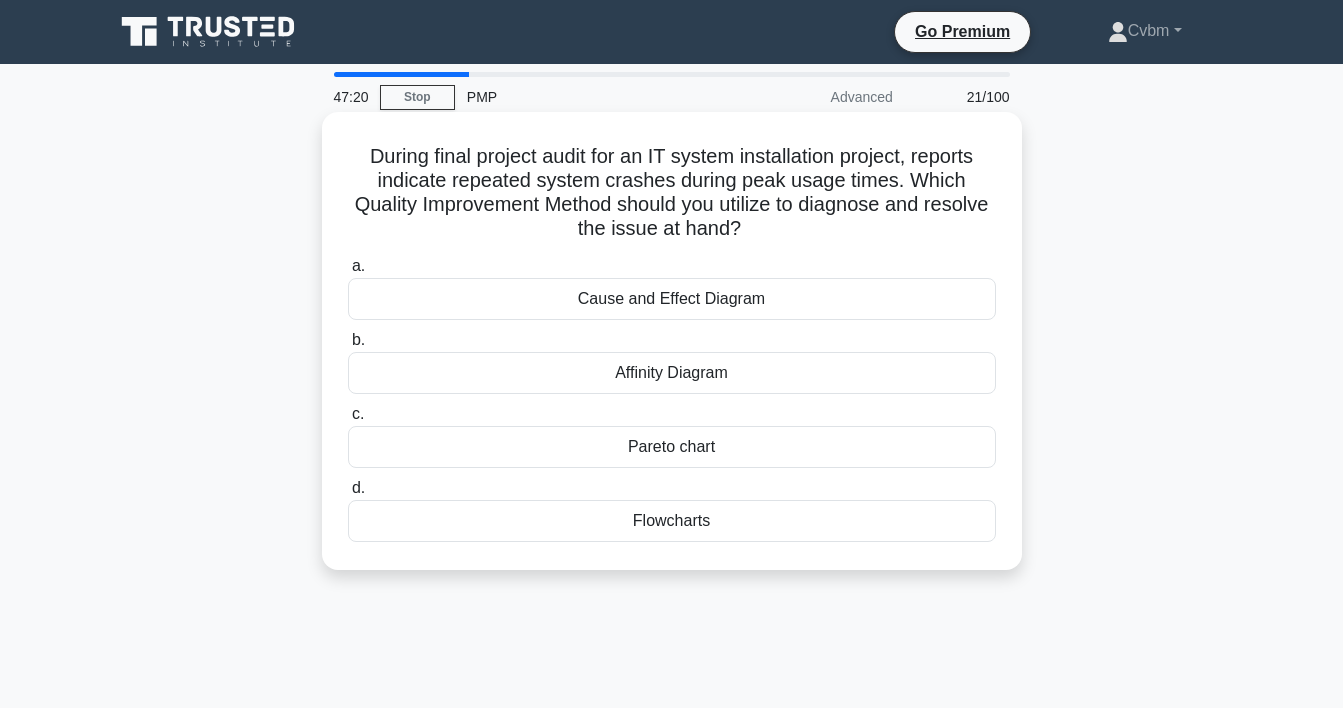 click on "Cause and Effect Diagram" at bounding box center [672, 299] 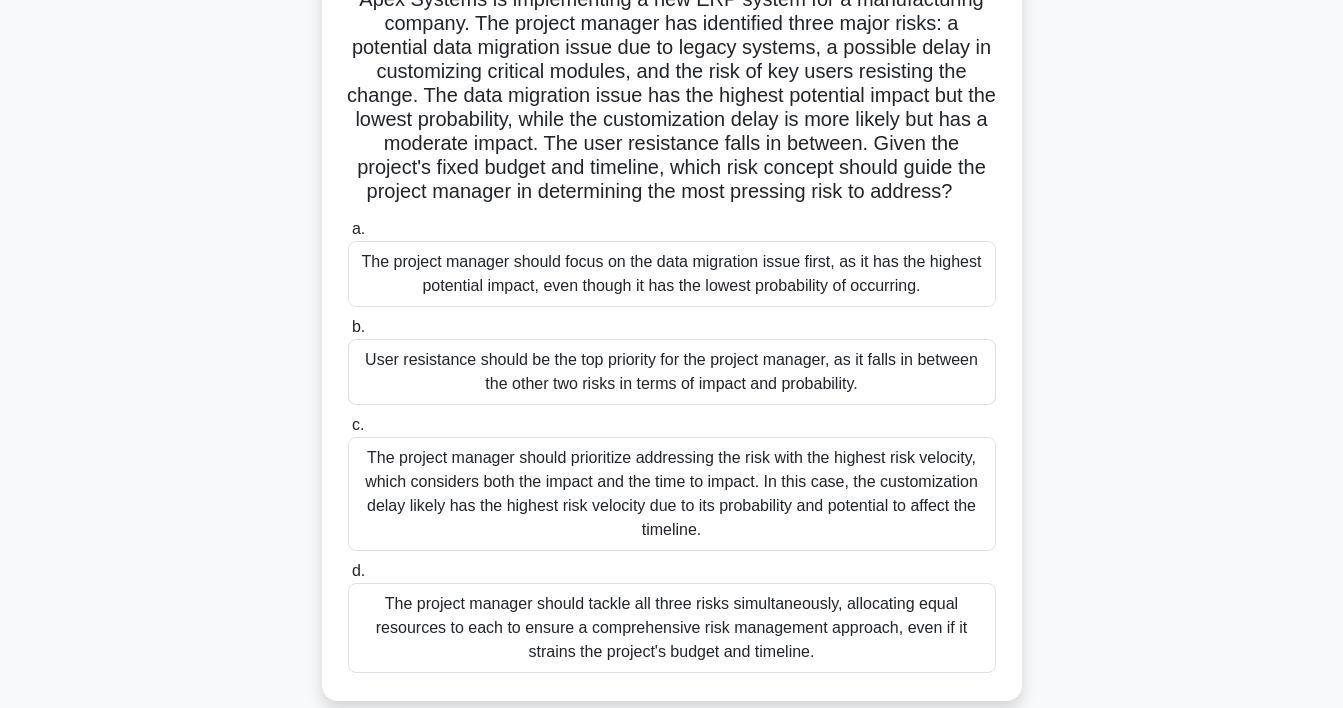 scroll, scrollTop: 158, scrollLeft: 0, axis: vertical 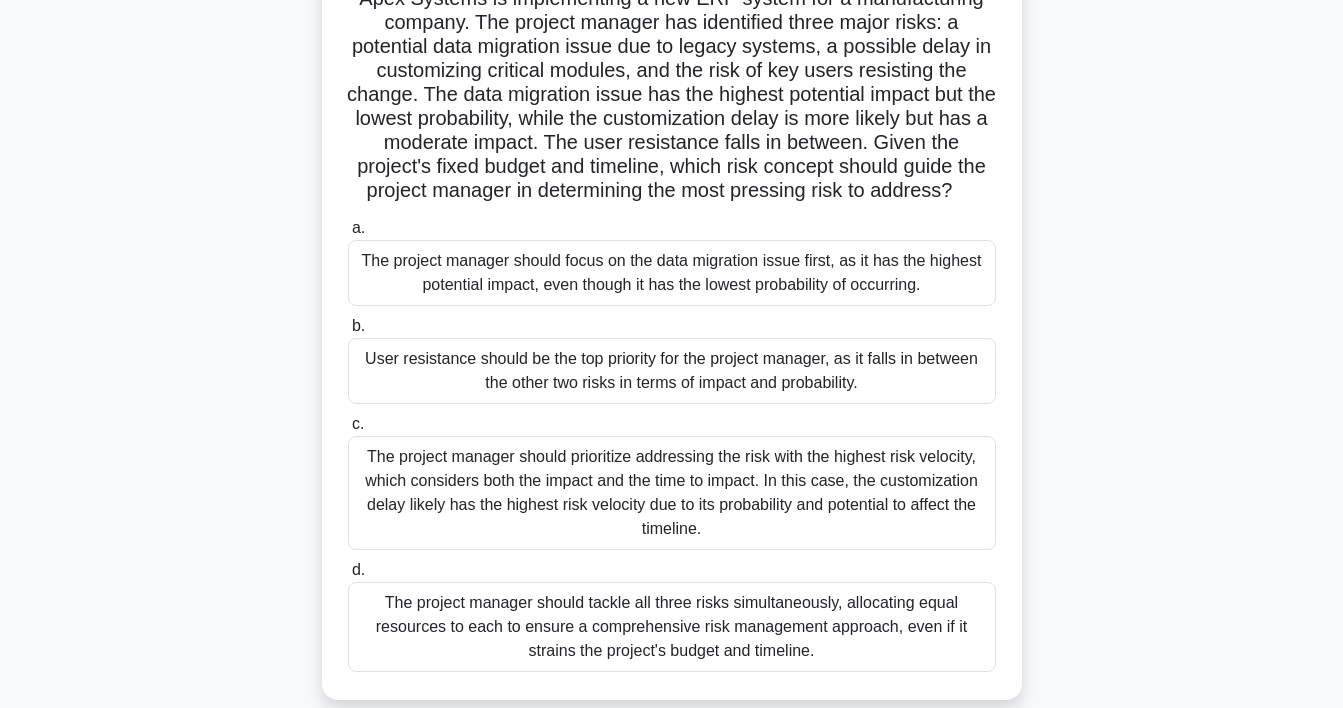 click on "The project manager should prioritize addressing the risk with the highest risk velocity, which considers both the impact and the time to impact. In this case, the customization delay likely has the highest risk velocity due to its probability and potential to affect the timeline." at bounding box center [672, 493] 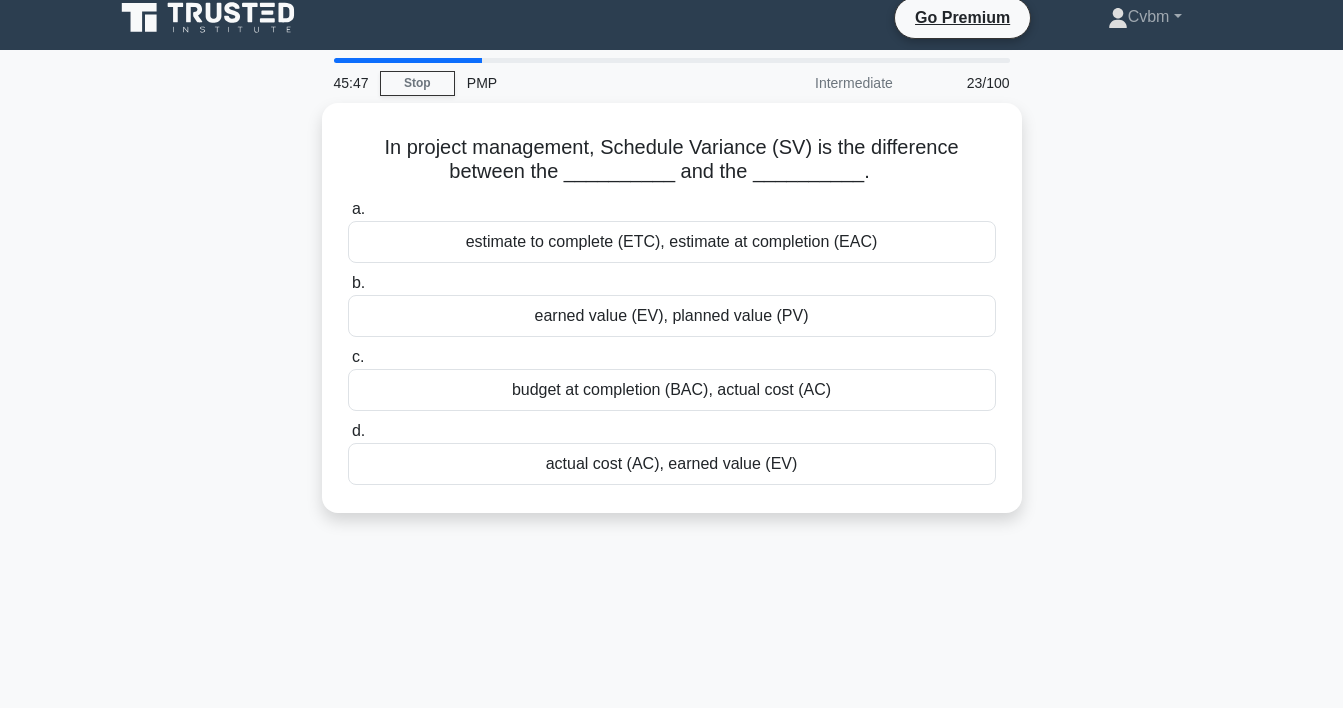 scroll, scrollTop: 0, scrollLeft: 0, axis: both 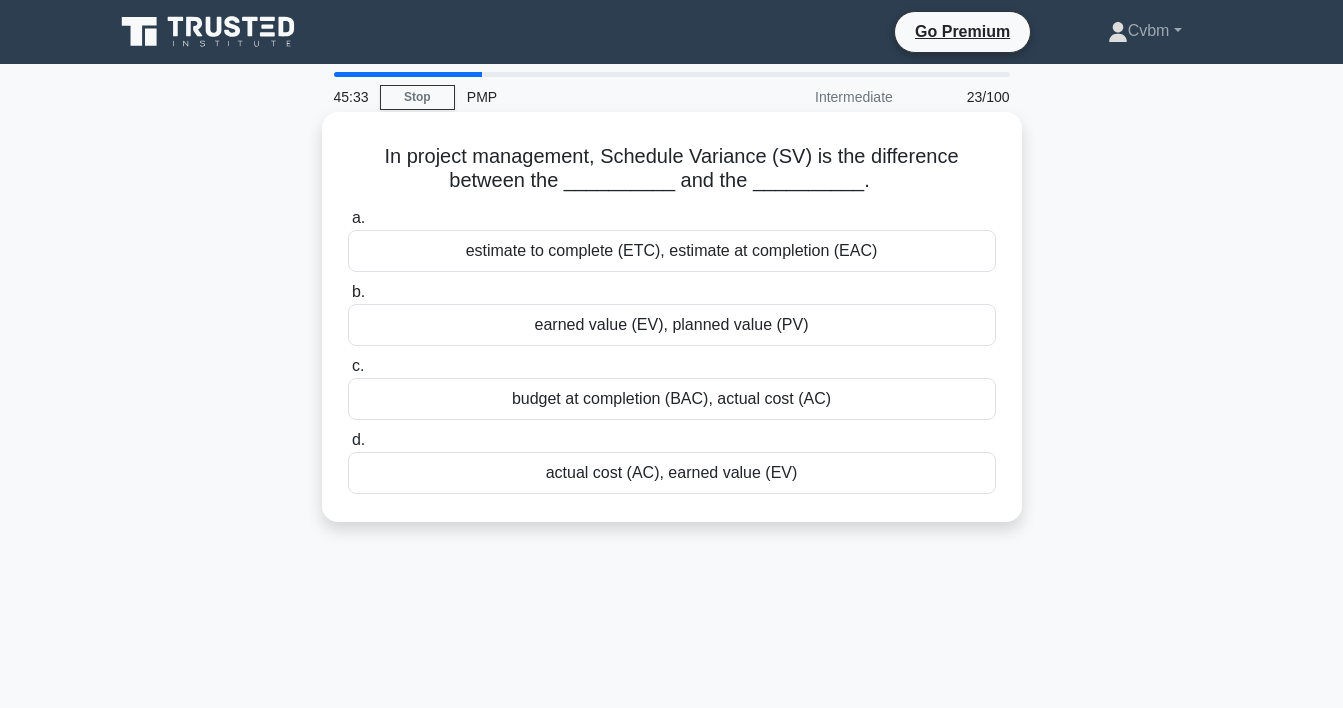 click on "earned value (EV), planned value (PV)" at bounding box center (672, 325) 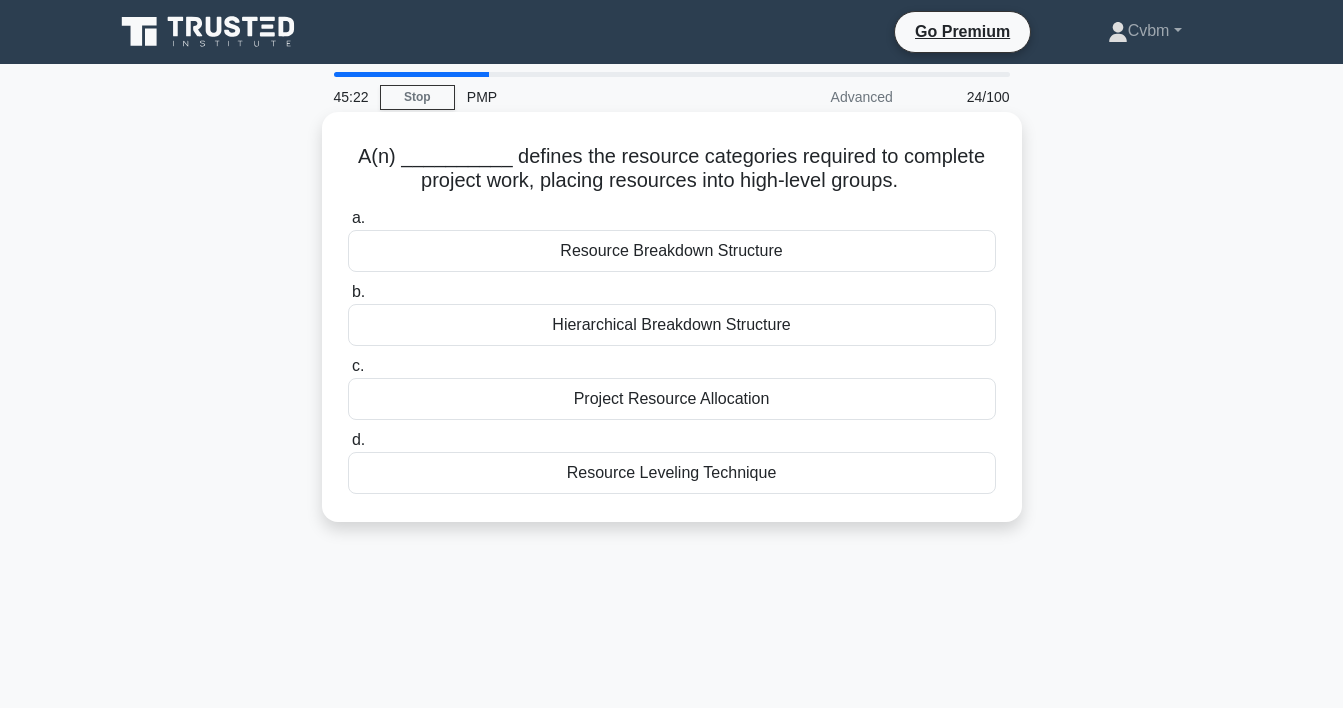 click on "Resource Breakdown Structure" at bounding box center [672, 251] 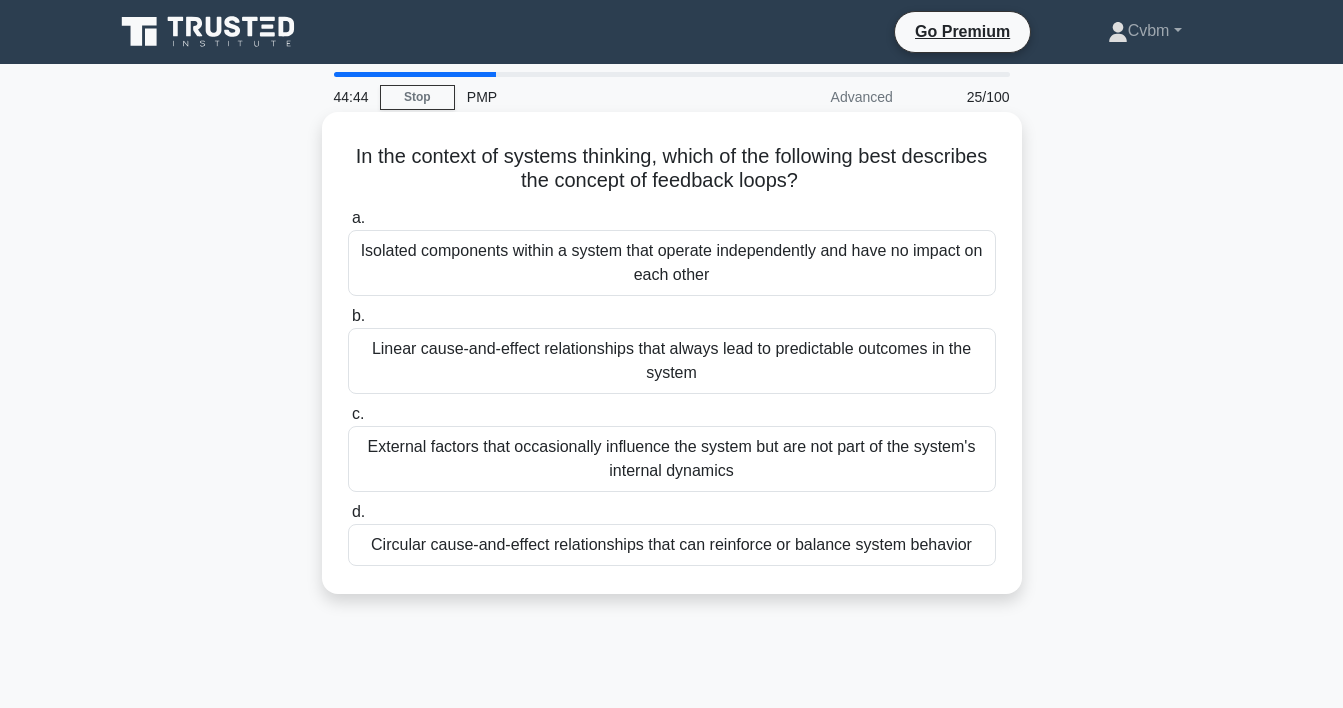 click on "Circular cause-and-effect relationships that can reinforce or balance system behavior" at bounding box center (672, 545) 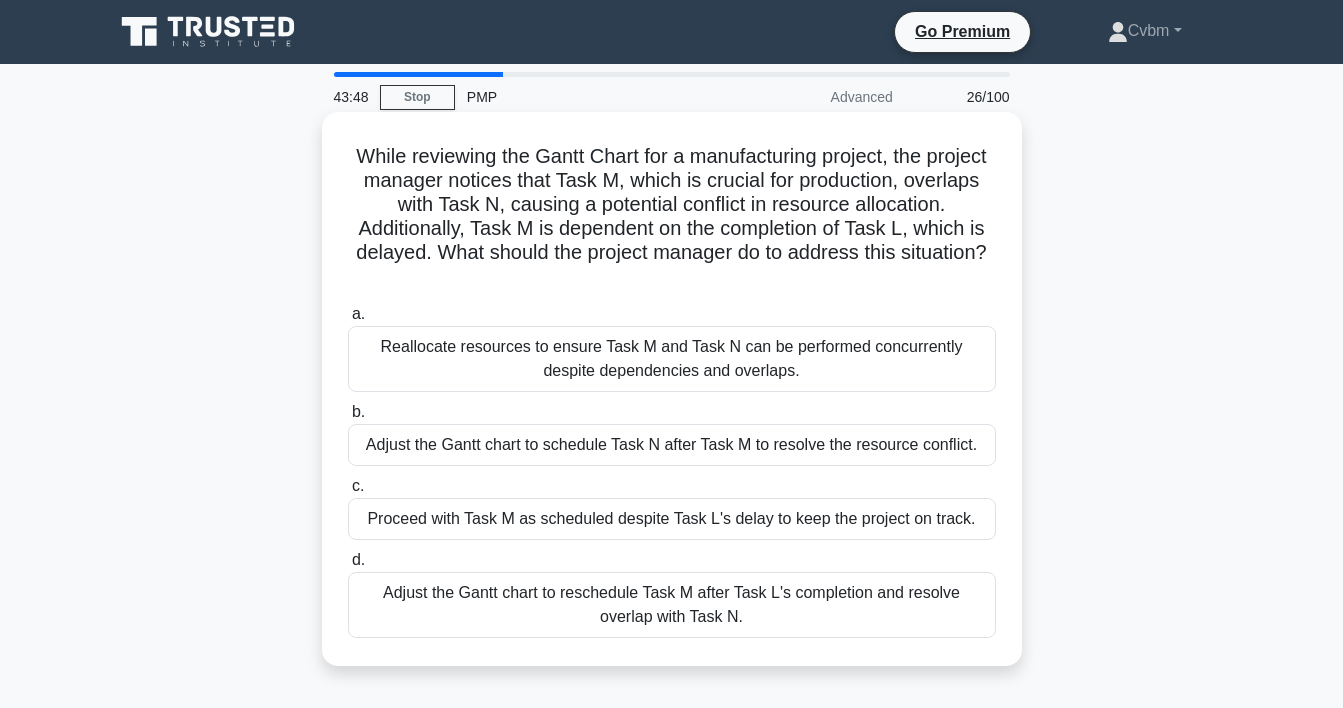 click on "Adjust the Gantt chart to reschedule Task M after Task L's completion and resolve overlap with Task N." at bounding box center (672, 605) 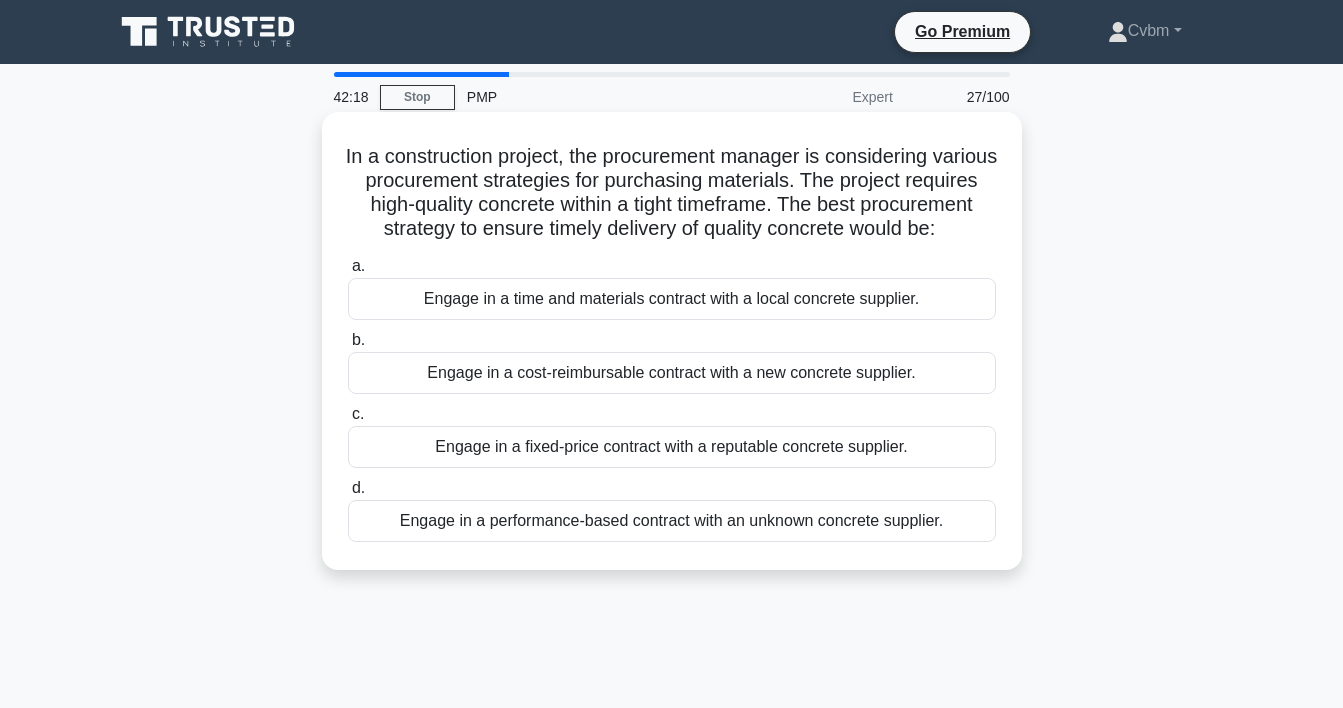 click on "Engage in a fixed-price contract with a reputable concrete supplier." at bounding box center [672, 447] 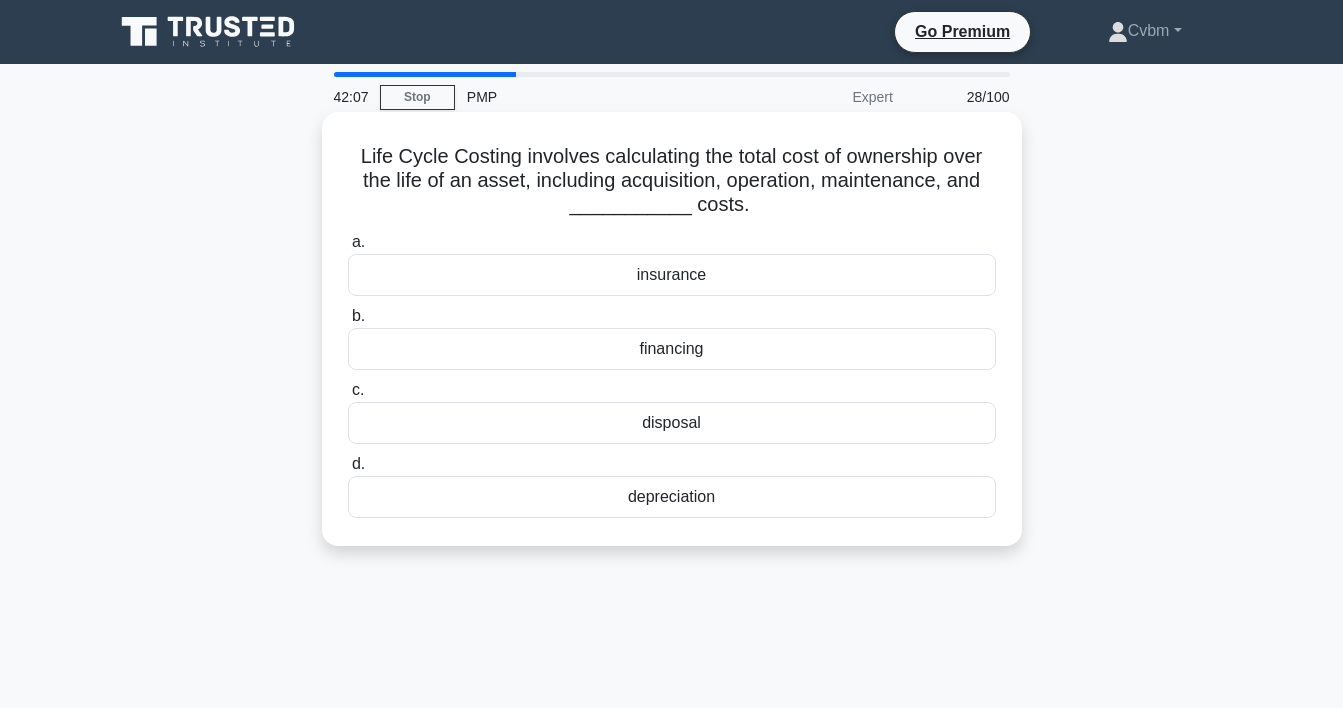 click on "depreciation" at bounding box center (672, 497) 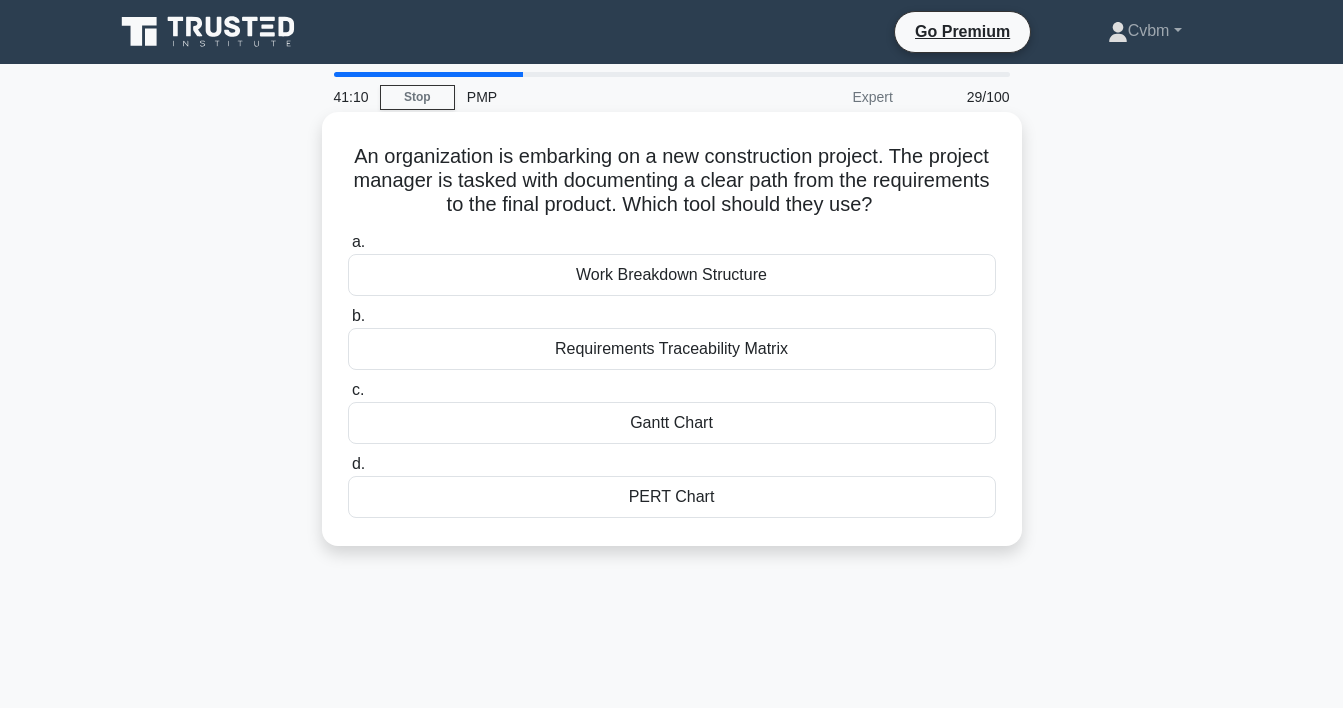 click on "Gantt Chart" at bounding box center (672, 423) 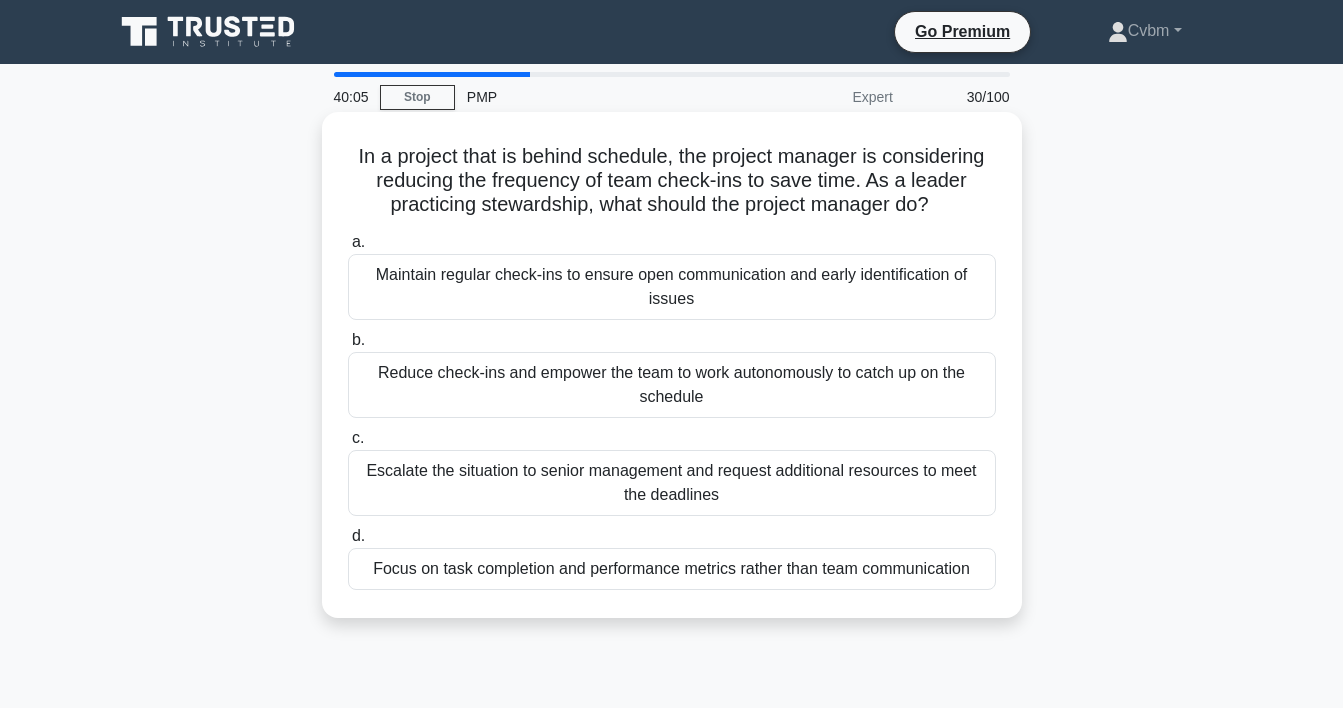 click on "Focus on task completion and performance metrics rather than team communication" at bounding box center (672, 569) 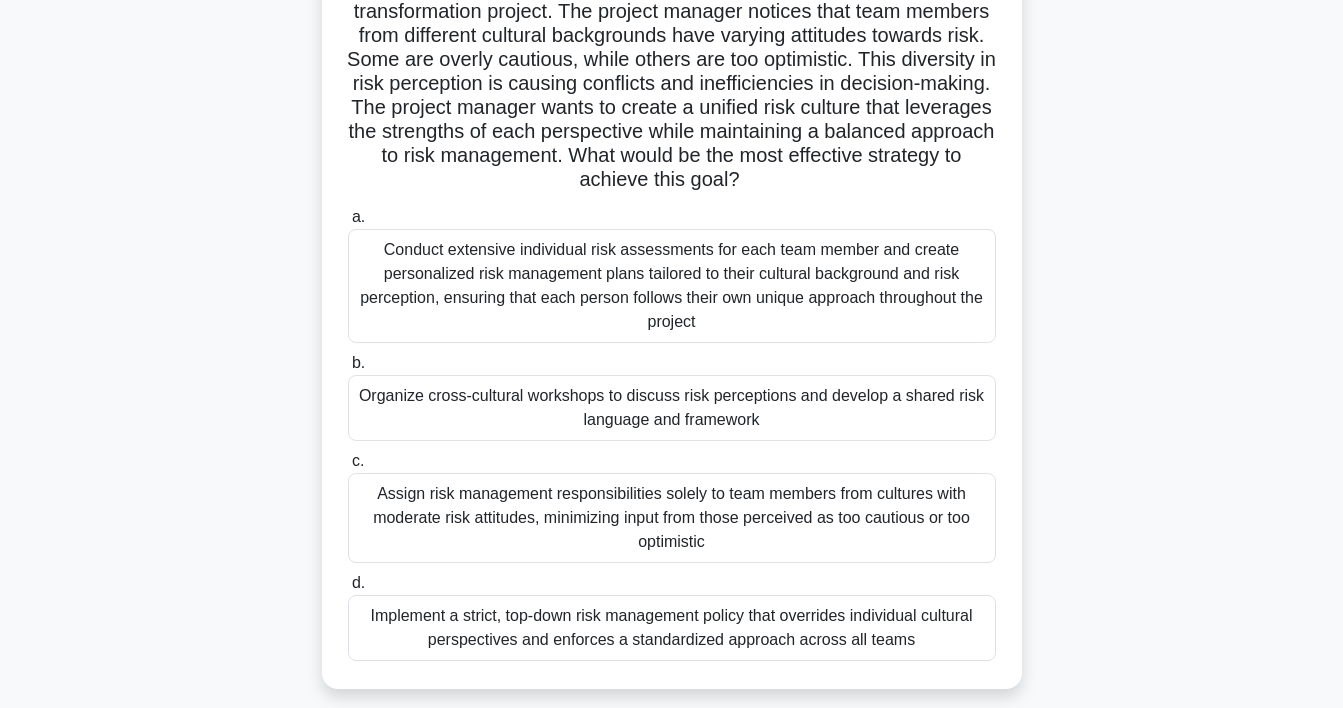 scroll, scrollTop: 199, scrollLeft: 0, axis: vertical 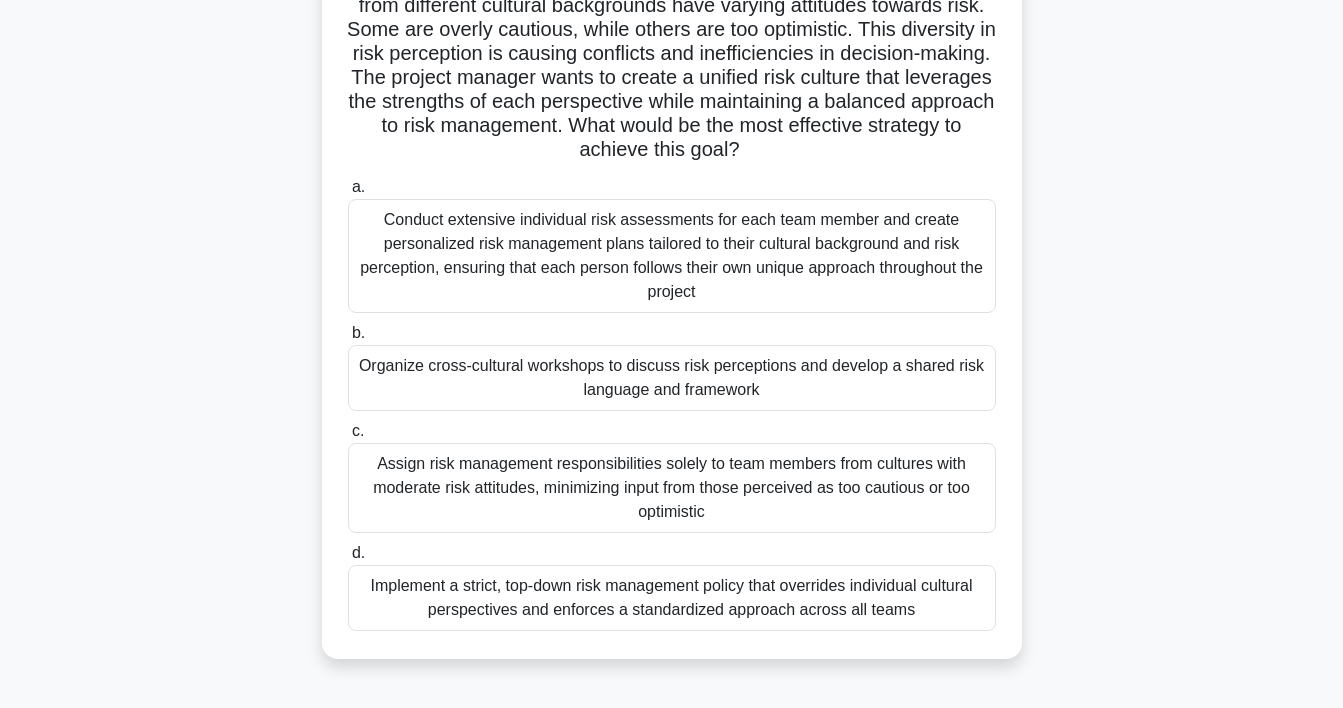 click on "Organize cross-cultural workshops to discuss risk perceptions and develop a shared risk language and framework" at bounding box center [672, 378] 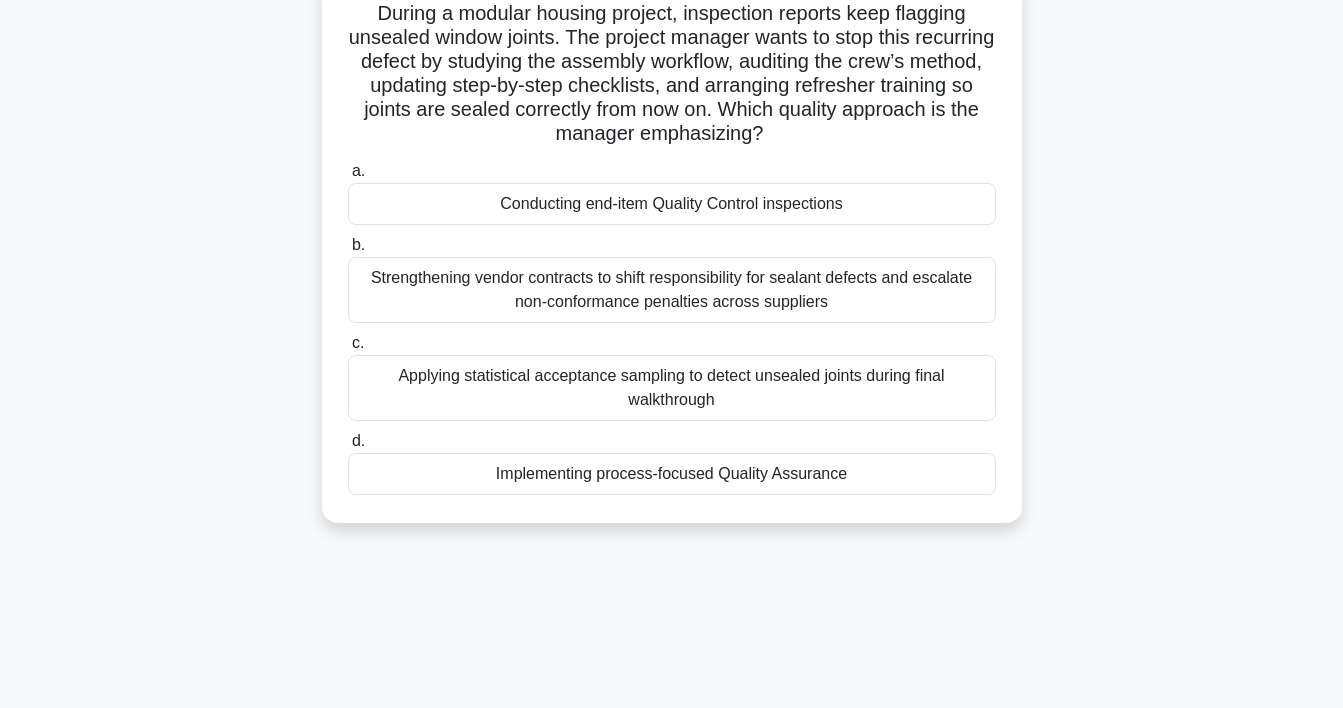 scroll, scrollTop: 0, scrollLeft: 0, axis: both 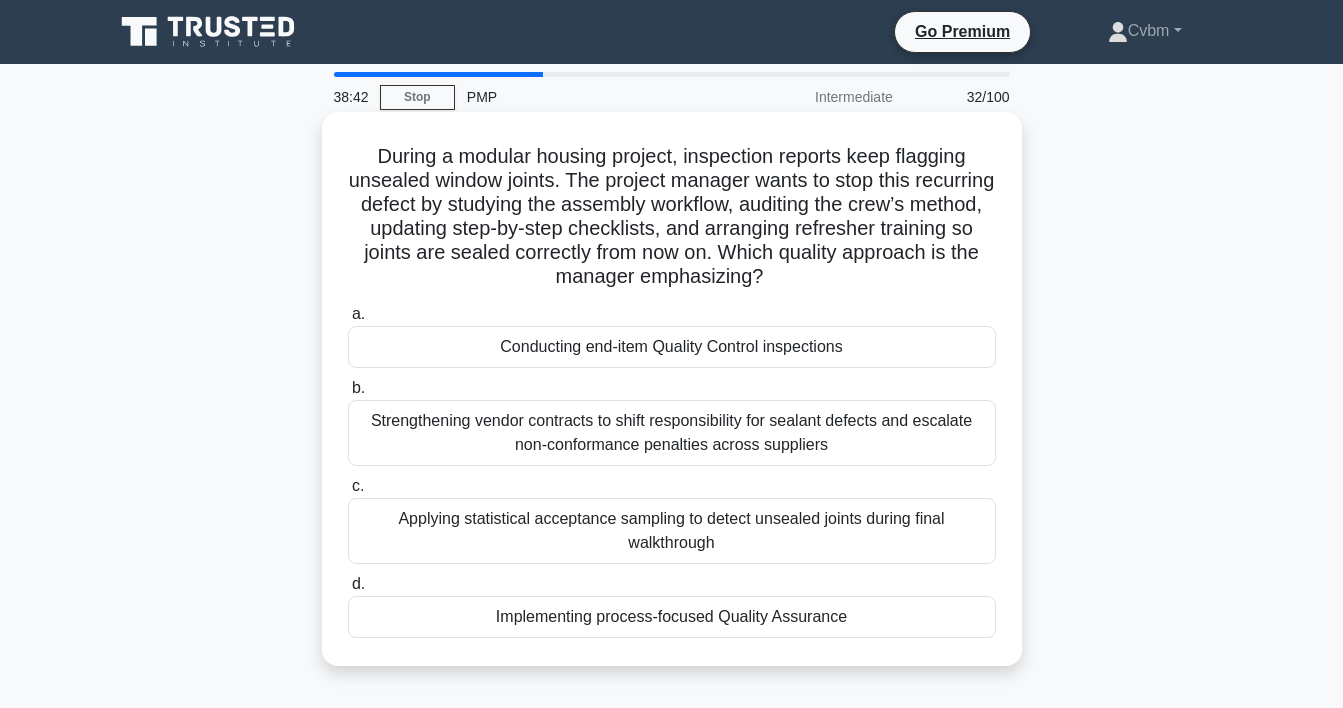 click on "Implementing process-focused Quality Assurance" at bounding box center [672, 617] 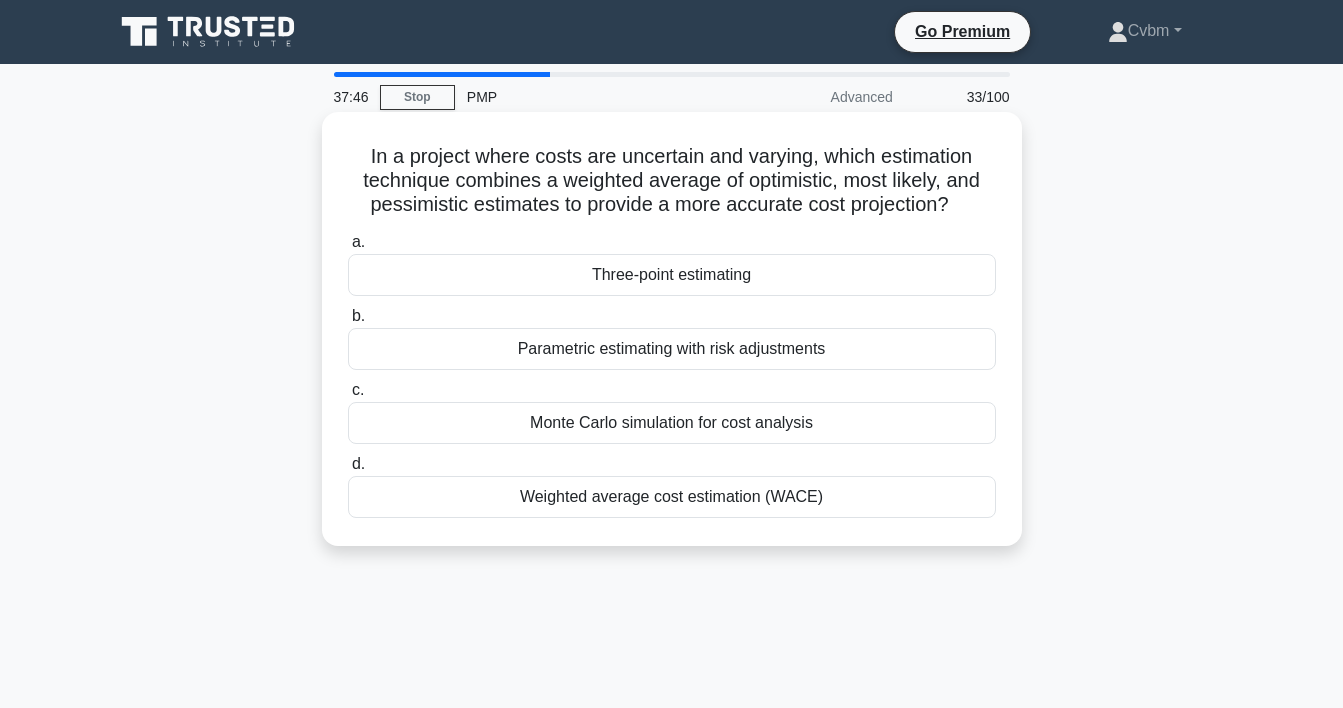 click on "Three-point estimating" at bounding box center [672, 275] 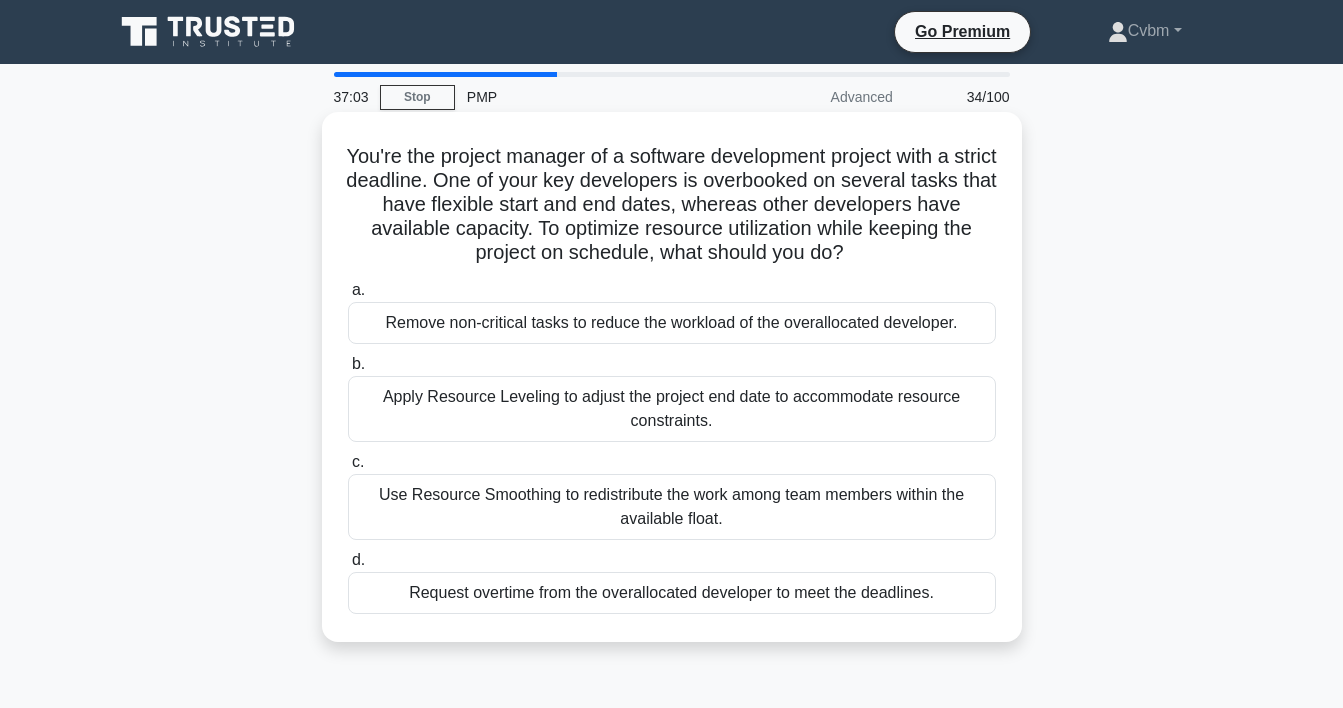 click on "Use Resource Smoothing to redistribute the work among team members within the available float." at bounding box center (672, 507) 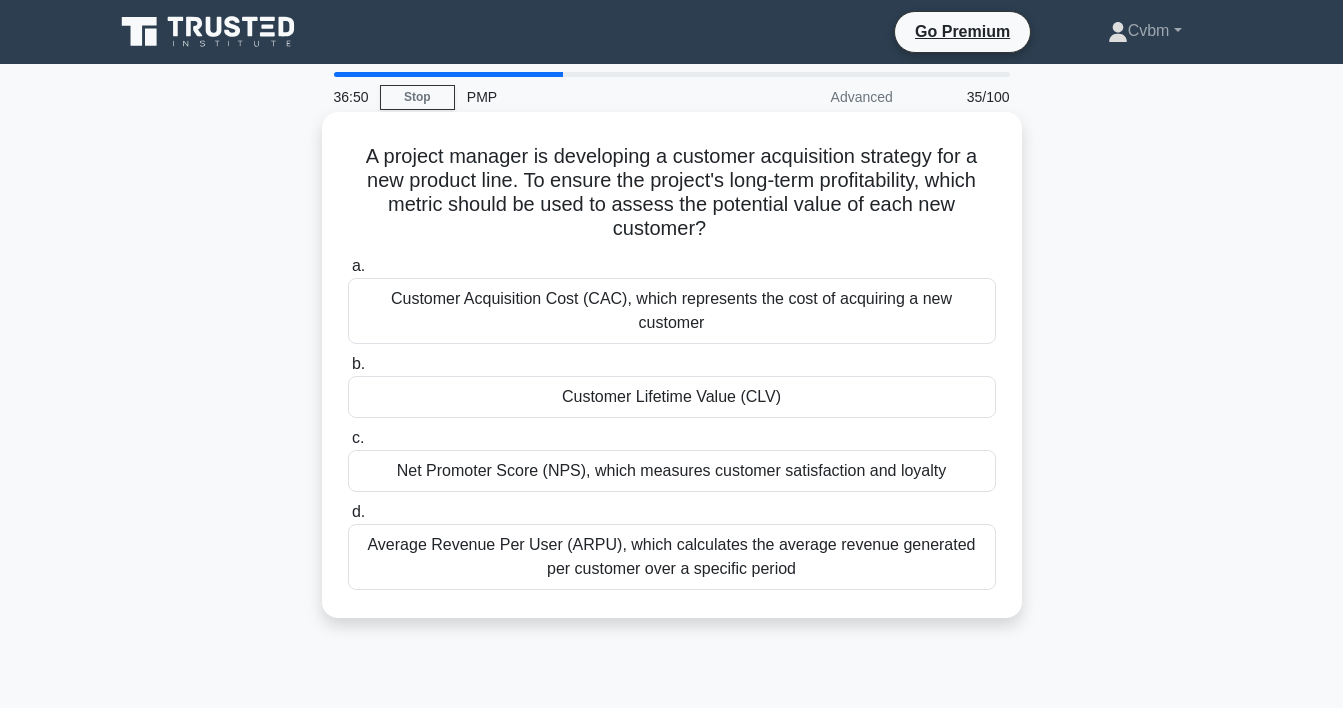 click on "Customer Lifetime Value (CLV)" at bounding box center (672, 397) 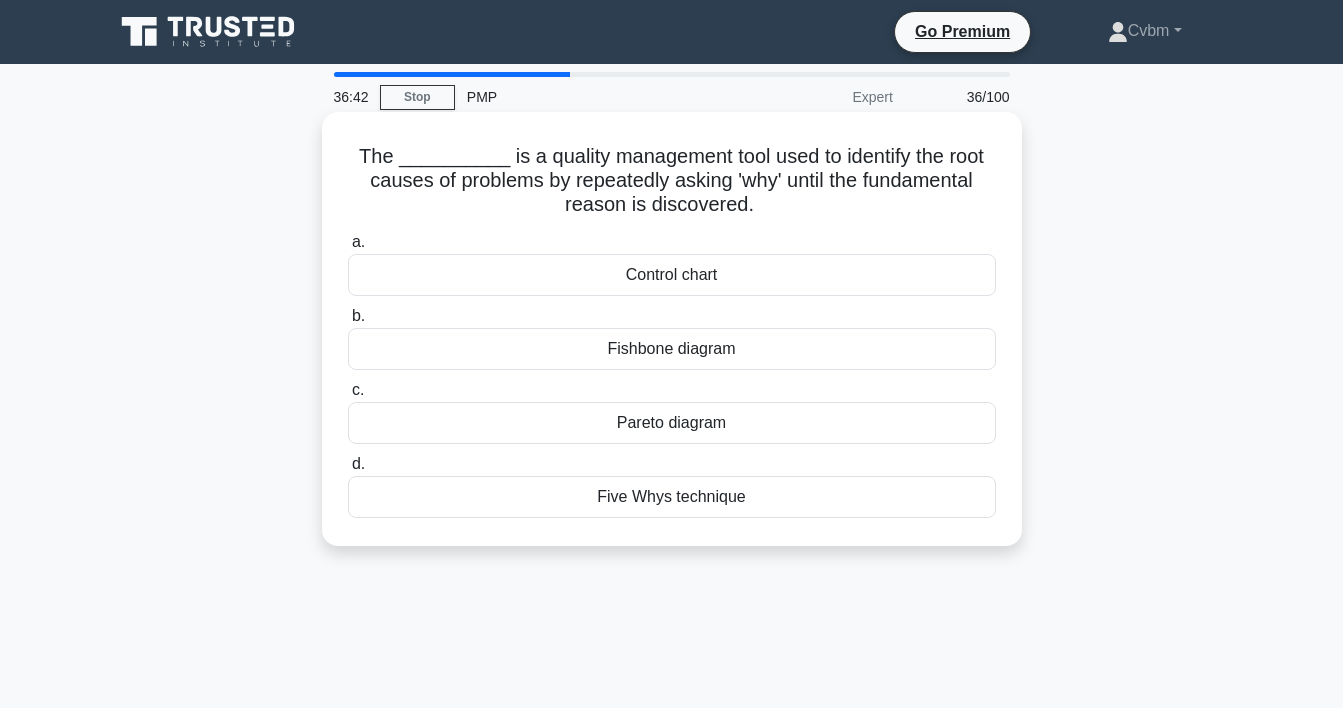 click on "Five Whys technique" at bounding box center [672, 497] 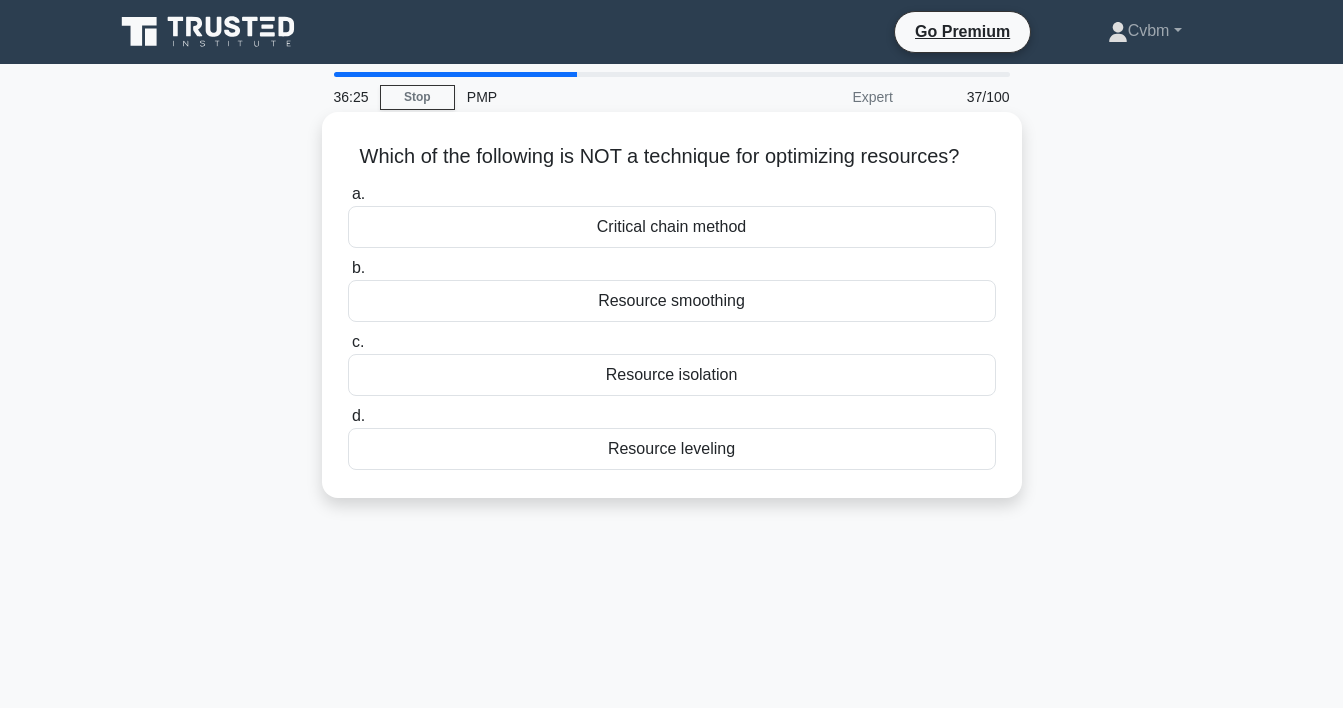 click on "Critical chain method" at bounding box center [672, 227] 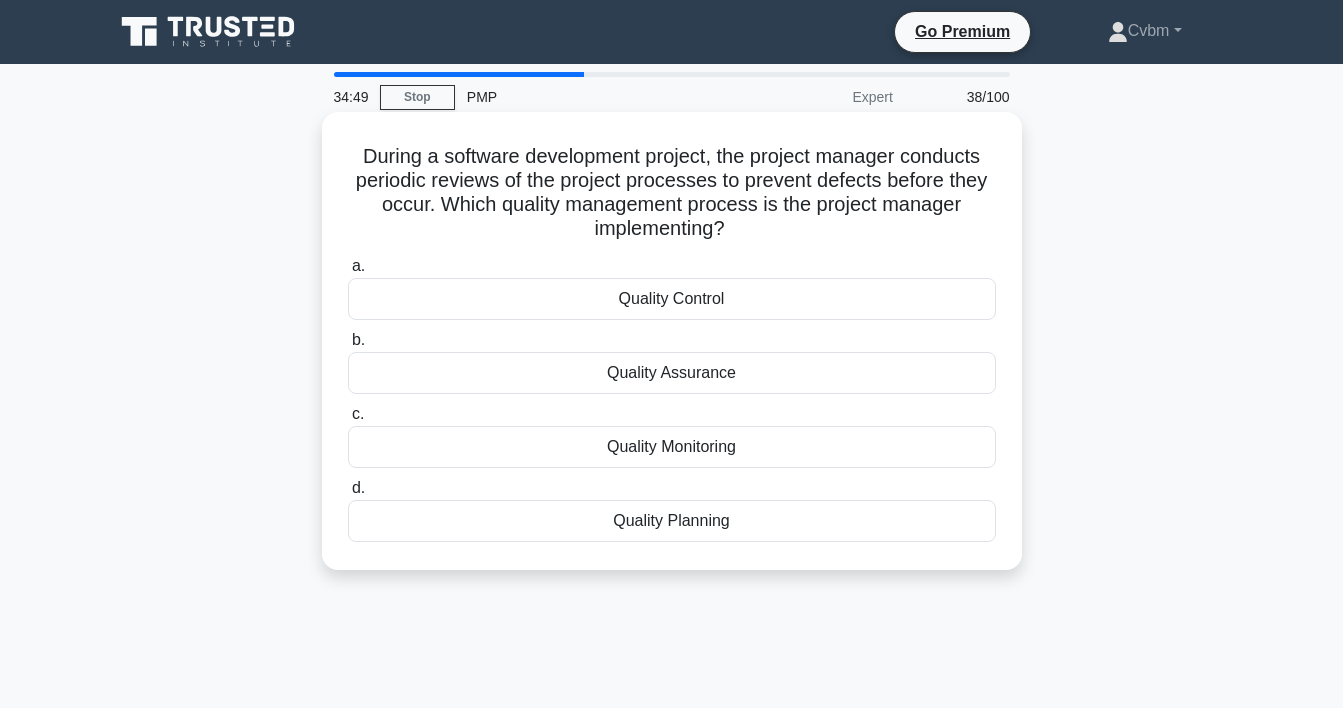 click on "Quality Monitoring" at bounding box center [672, 447] 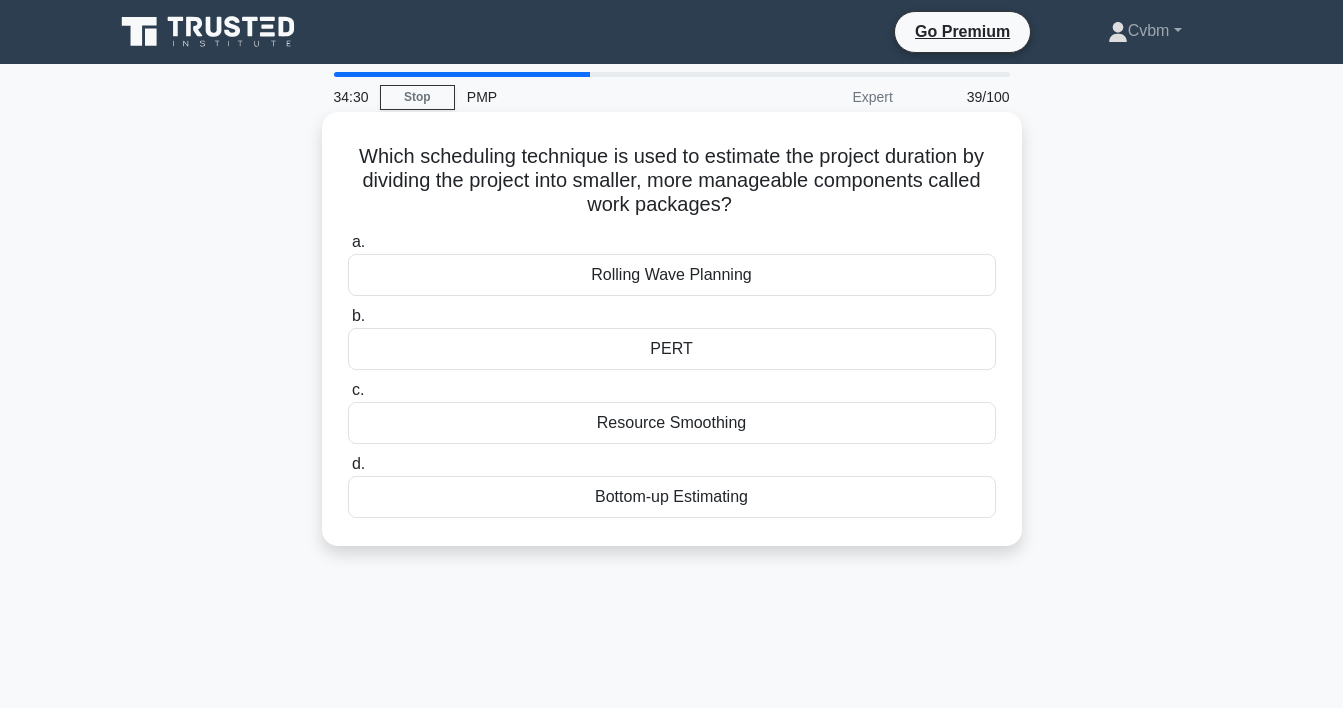 click on "Rolling Wave Planning" at bounding box center (672, 275) 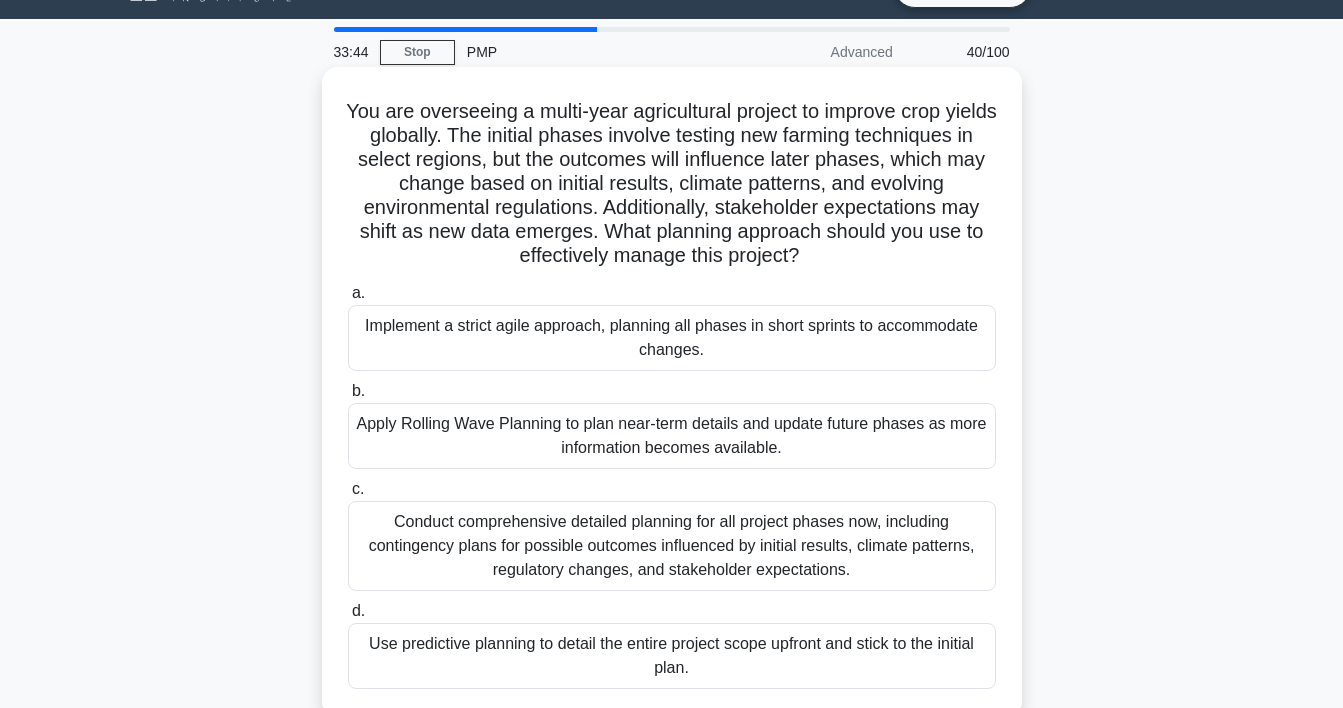 scroll, scrollTop: 64, scrollLeft: 0, axis: vertical 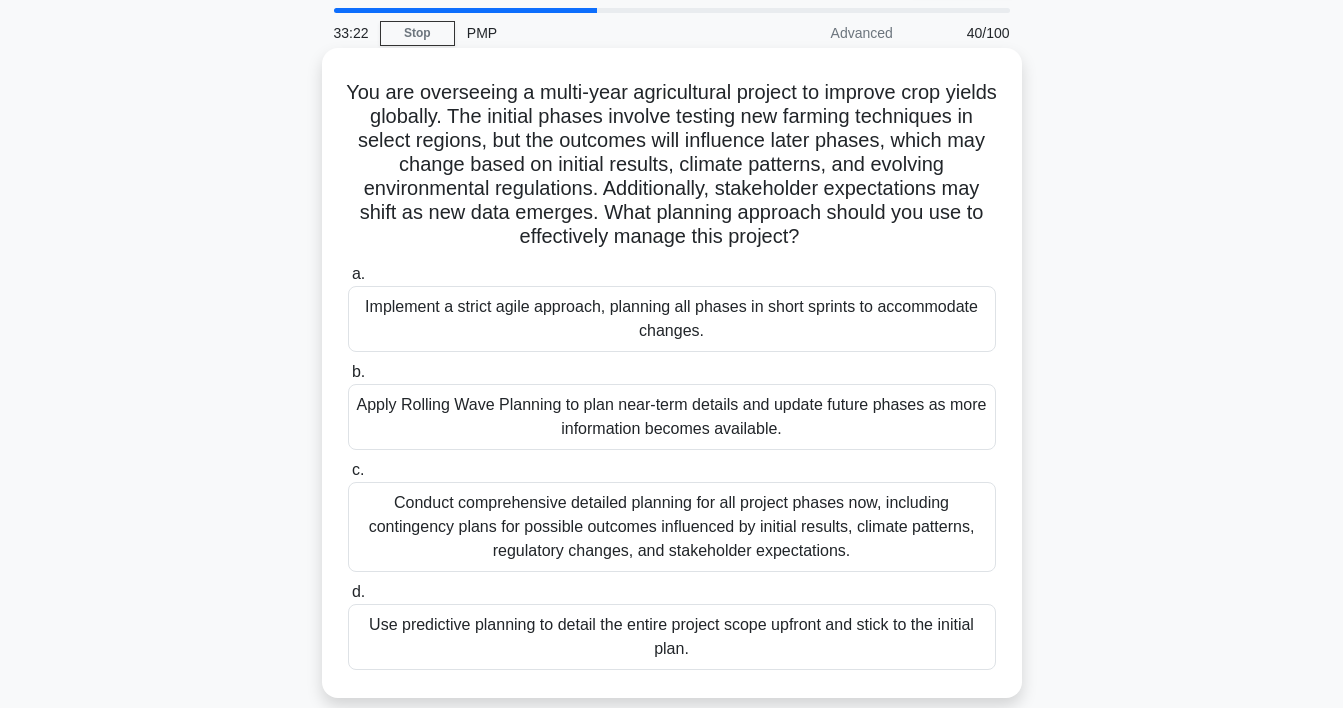 click on "Apply Rolling Wave Planning to plan near-term details and update future phases as more information becomes available." at bounding box center (672, 417) 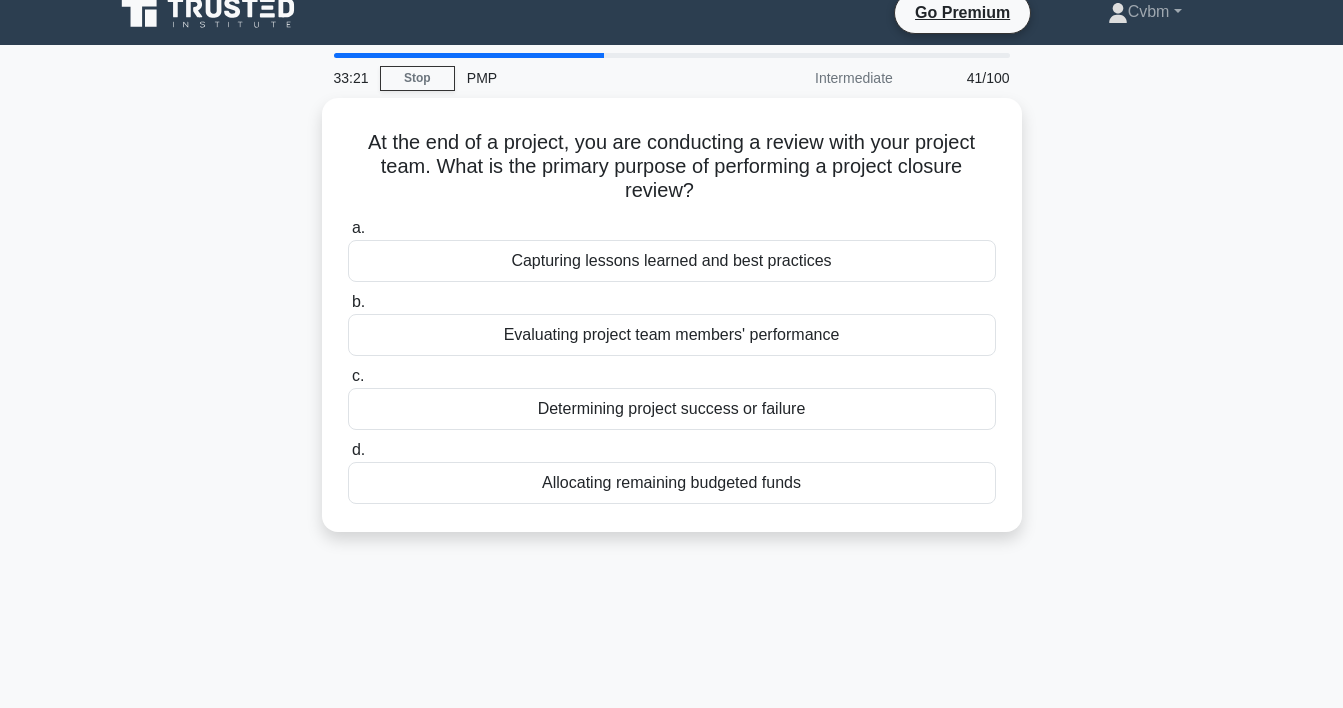 scroll, scrollTop: 0, scrollLeft: 0, axis: both 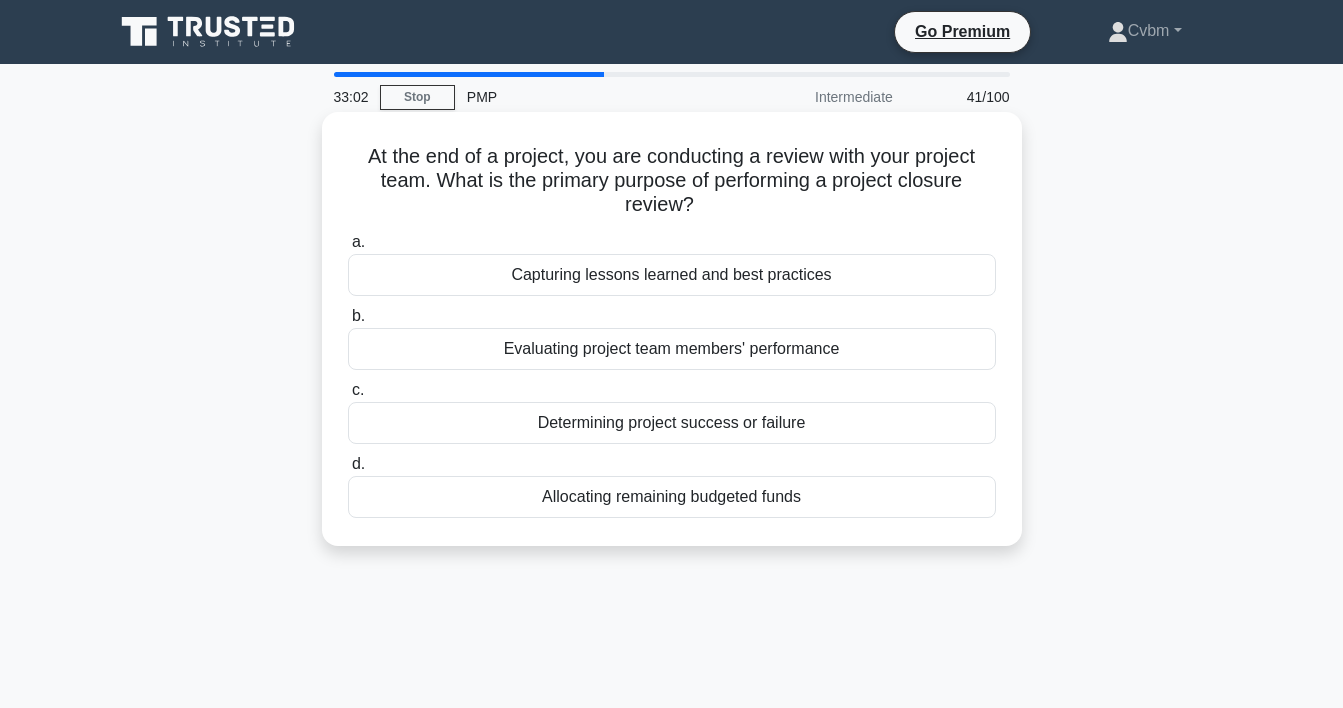 click on "Capturing lessons learned and best practices" at bounding box center (672, 275) 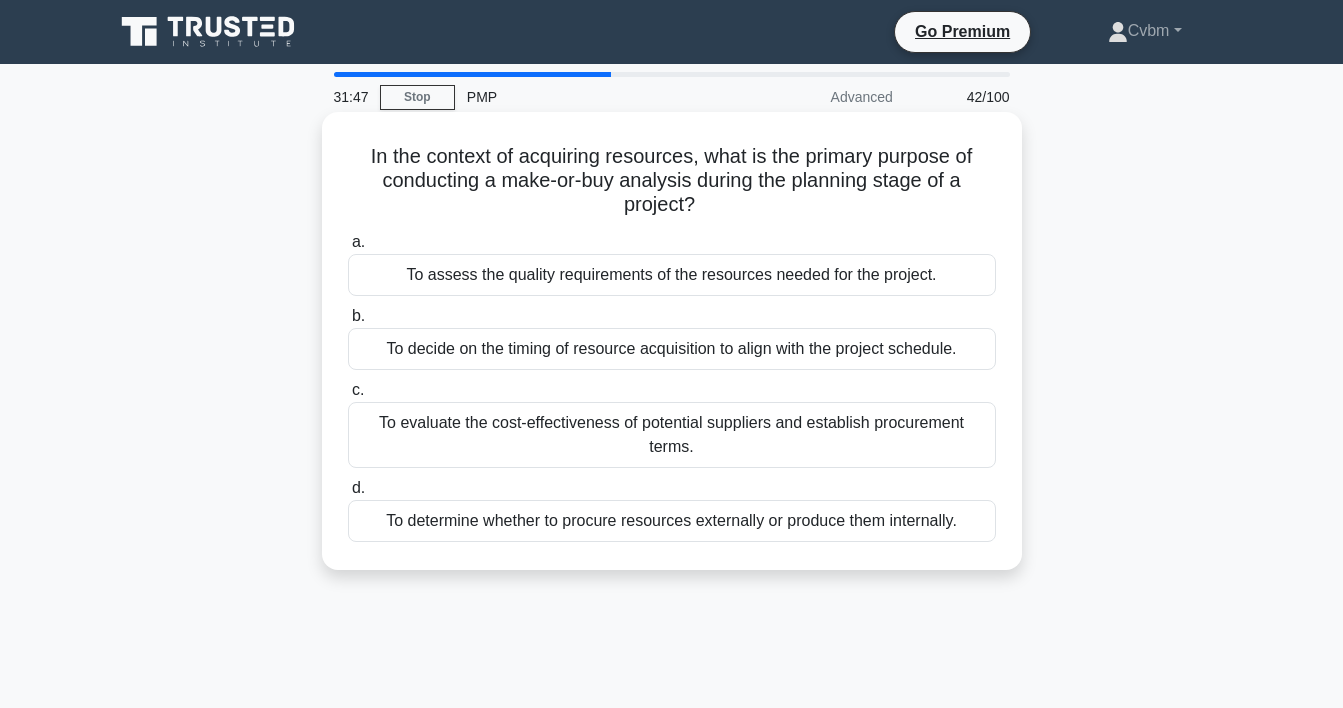 click on "To determine whether to procure resources externally or produce them internally." at bounding box center (672, 521) 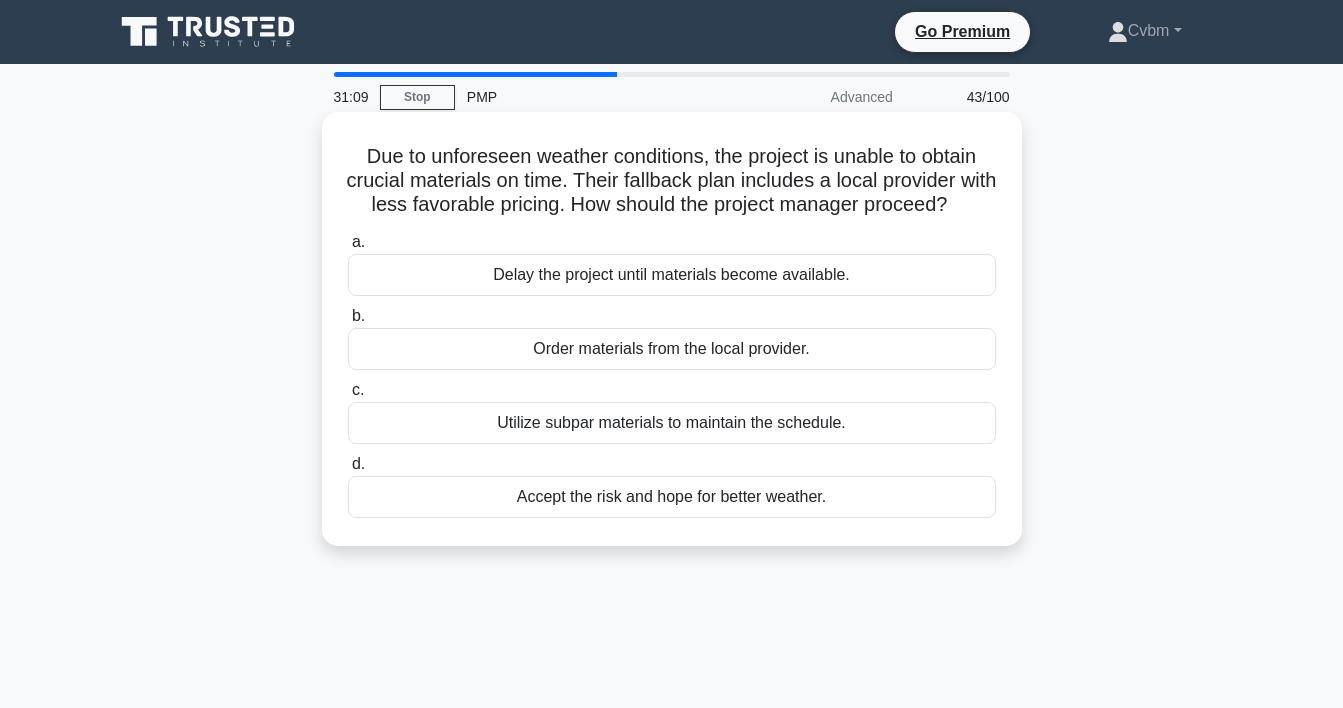 click on "Order materials from the local provider." at bounding box center (672, 349) 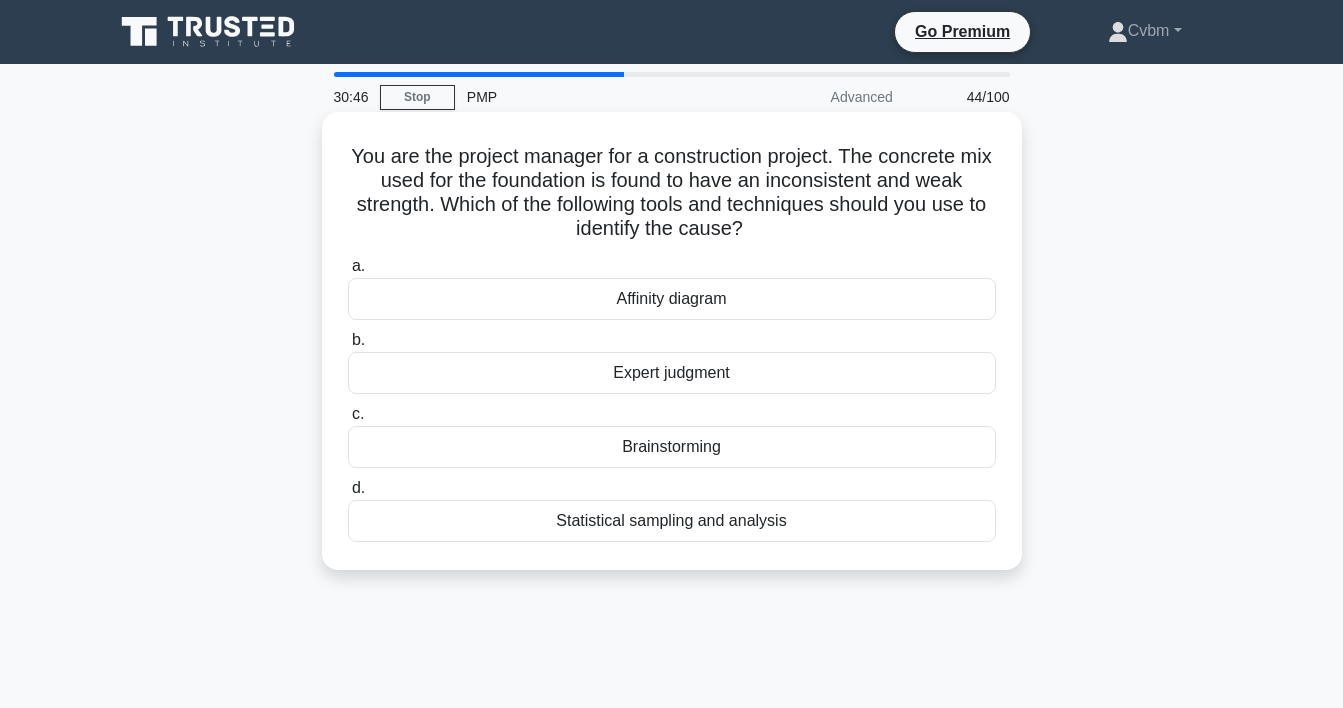 click on "Expert judgment" at bounding box center (672, 373) 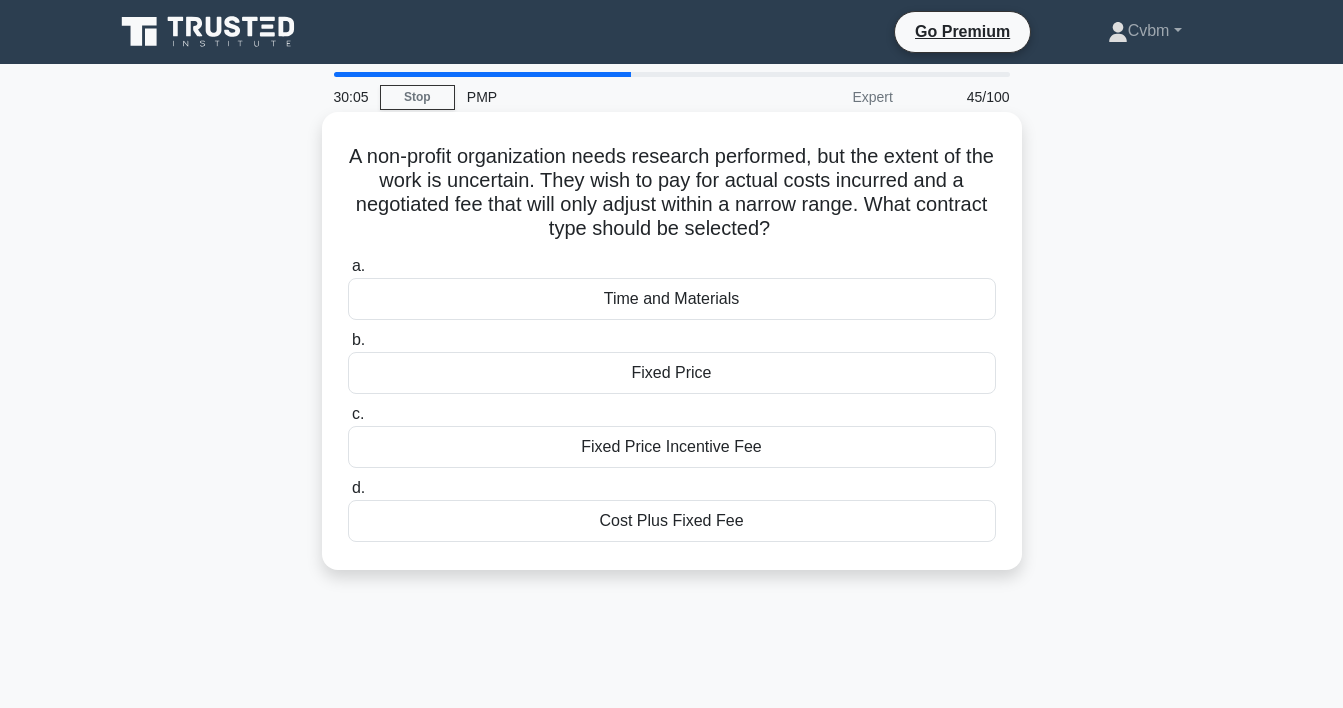 click on "Fixed Price Incentive Fee" at bounding box center (672, 447) 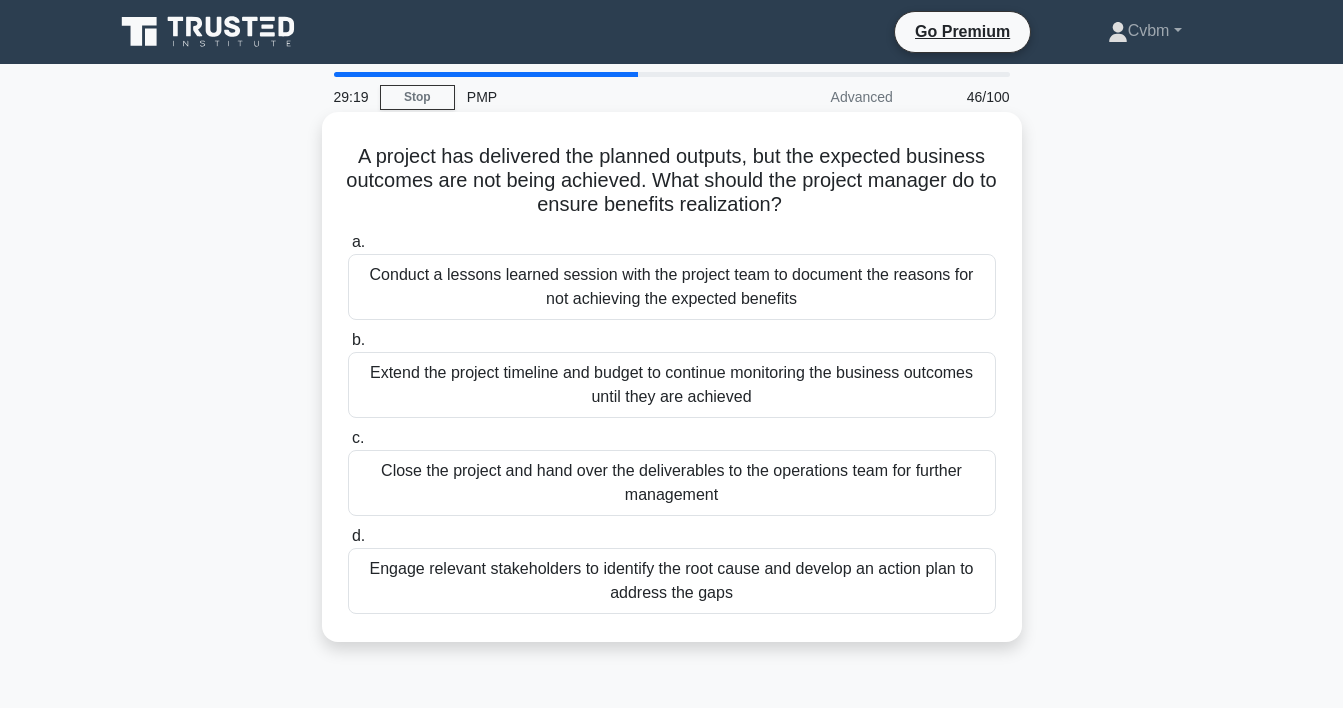 click on "Close the project and hand over the deliverables to the operations team for further management" at bounding box center [672, 483] 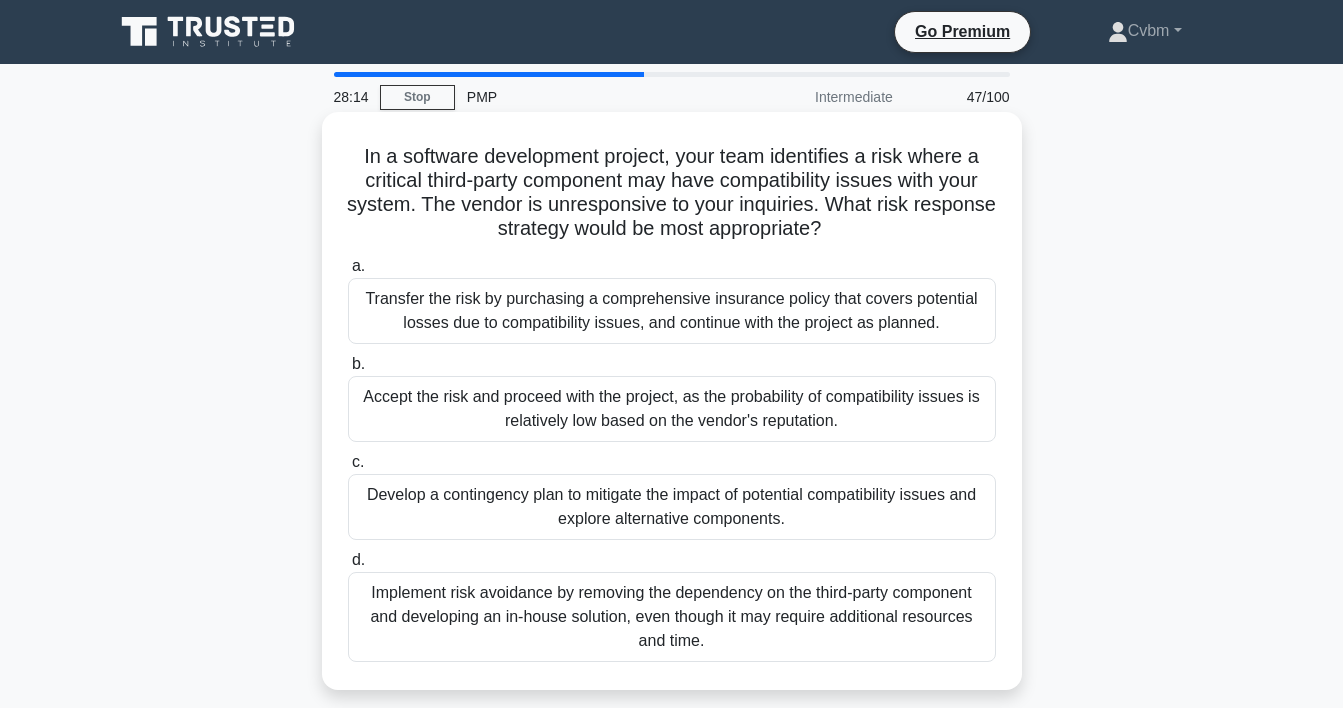 click on "Develop a contingency plan to mitigate the impact of potential compatibility issues and explore alternative components." at bounding box center [672, 507] 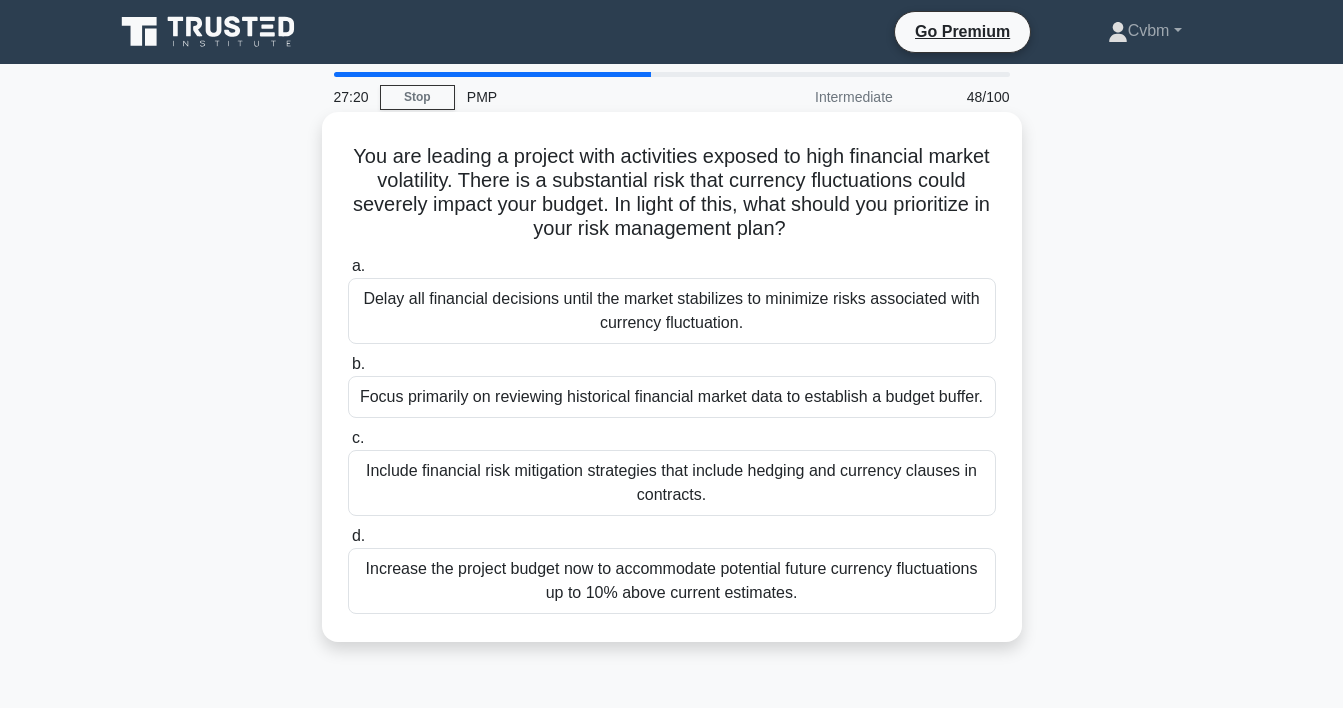 click on "Focus primarily on reviewing historical financial market data to establish a budget buffer." at bounding box center (672, 397) 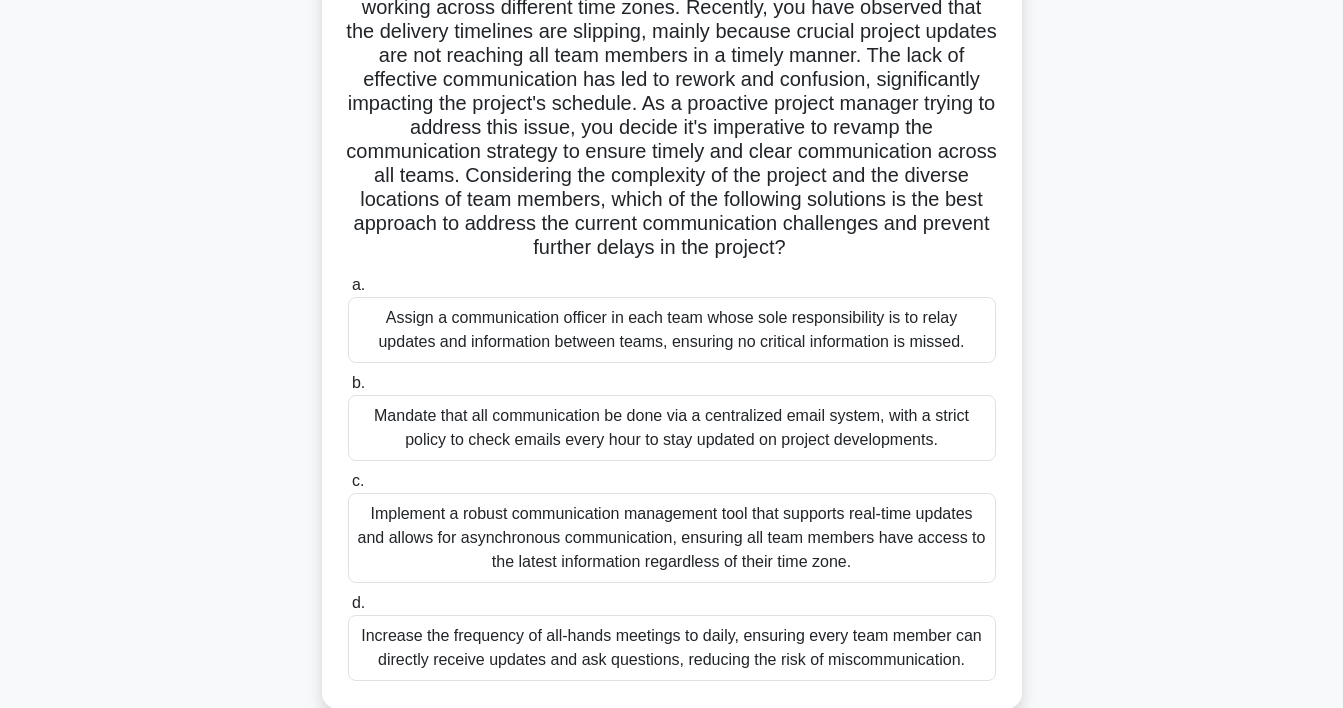 scroll, scrollTop: 175, scrollLeft: 0, axis: vertical 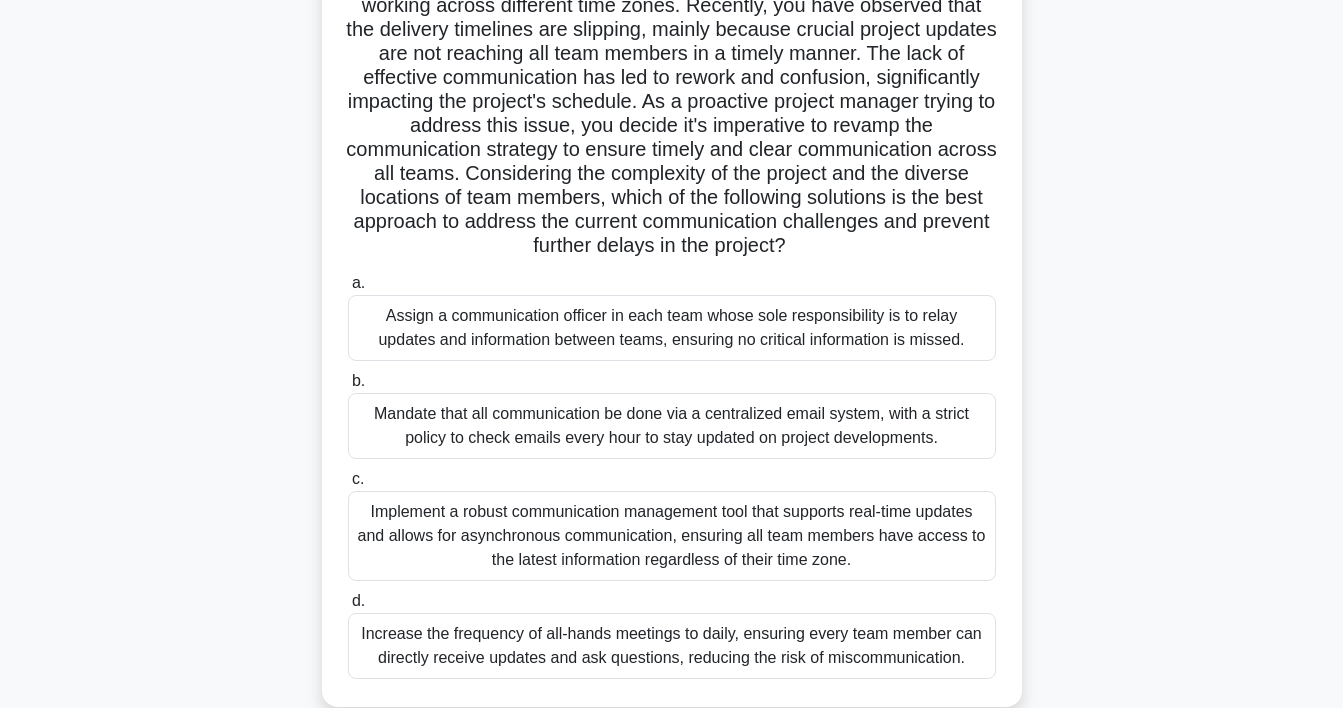 click on "Implement a robust communication management tool that supports real-time updates and allows for asynchronous communication, ensuring all team members have access to the latest information regardless of their time zone." at bounding box center [672, 536] 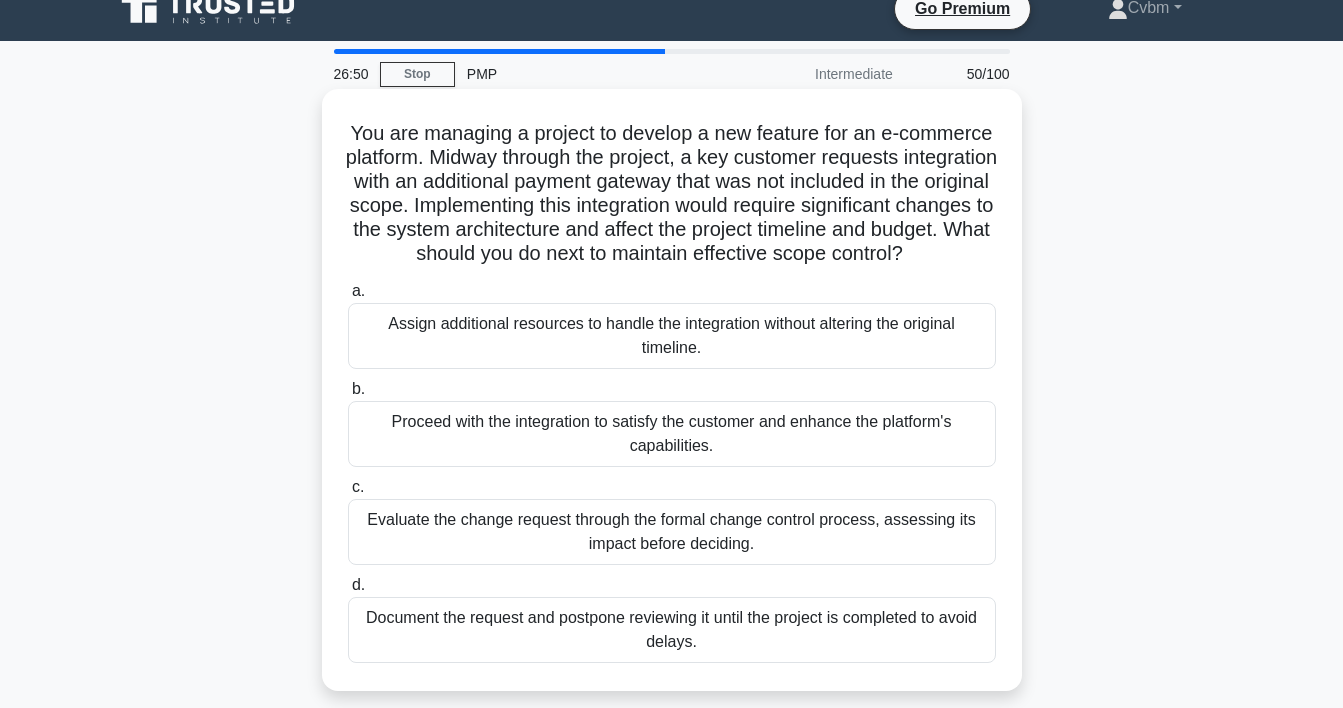 scroll, scrollTop: 0, scrollLeft: 0, axis: both 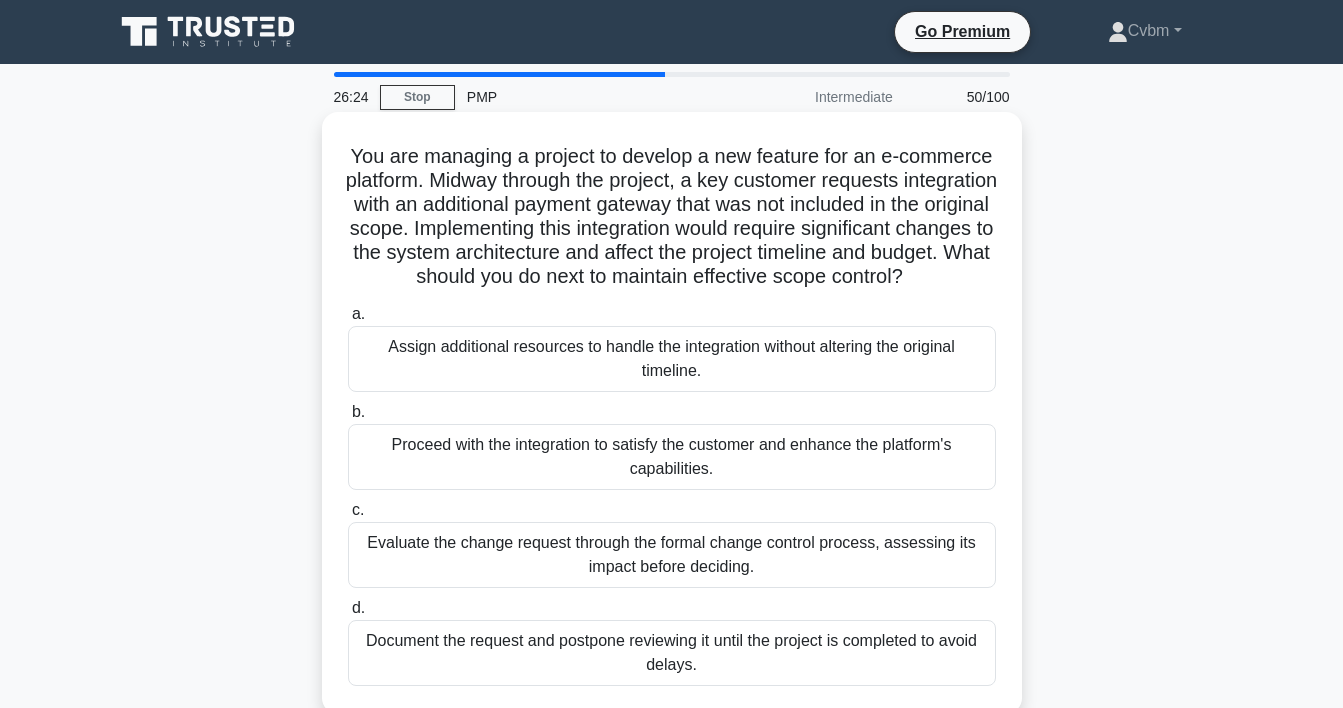 click on "Evaluate the change request through the formal change control process, assessing its impact before deciding." at bounding box center [672, 555] 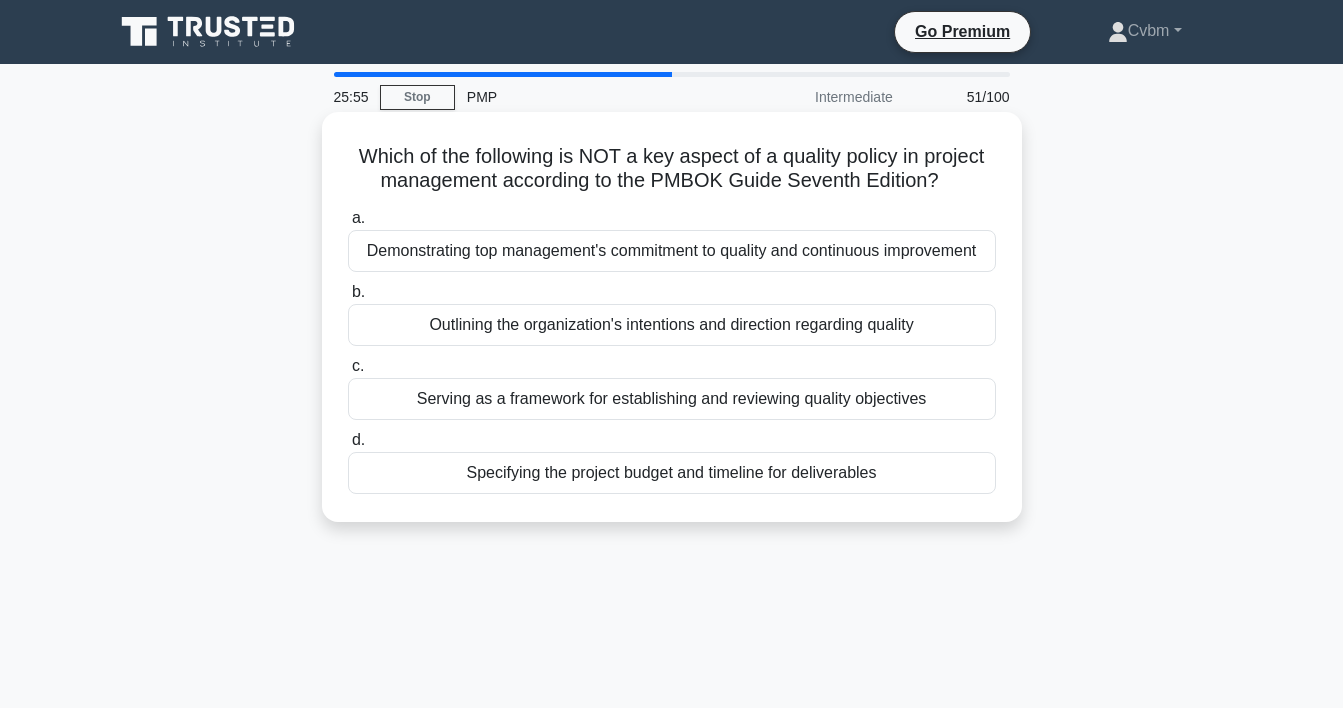 click on "Specifying the project budget and timeline for deliverables" at bounding box center (672, 473) 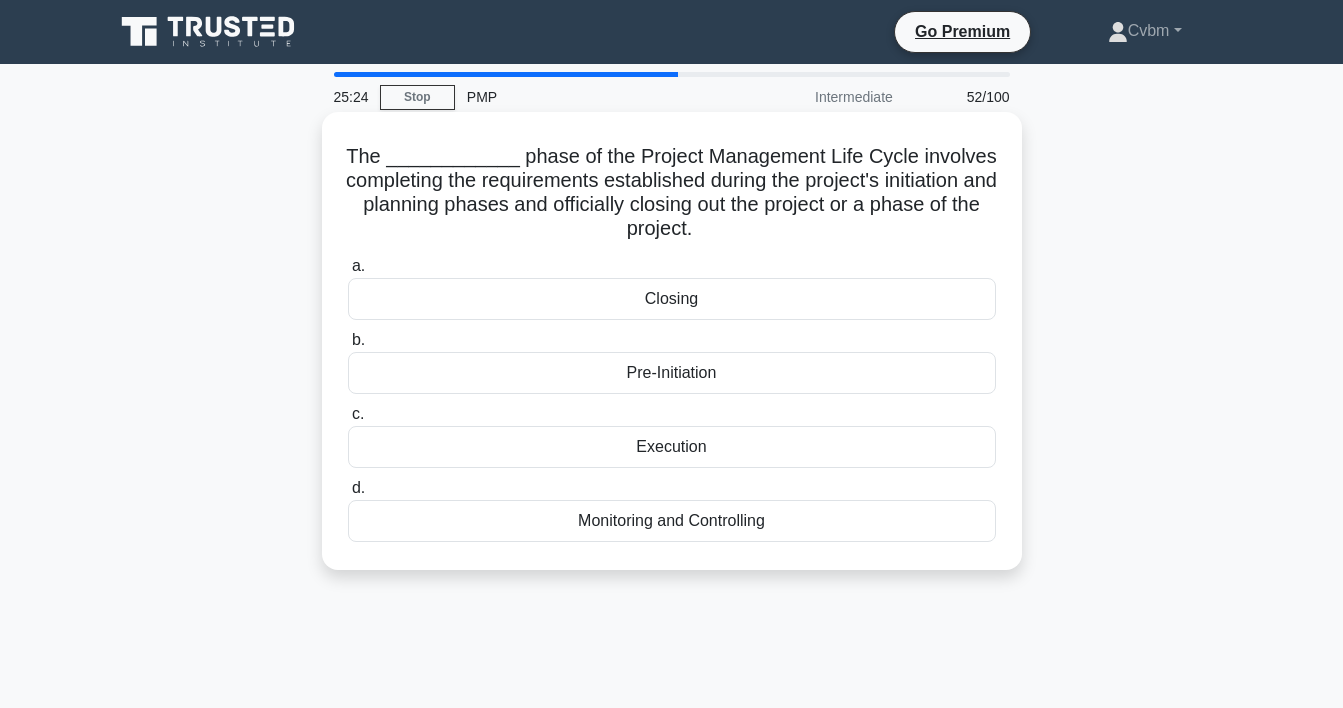 click on "Closing" at bounding box center (672, 299) 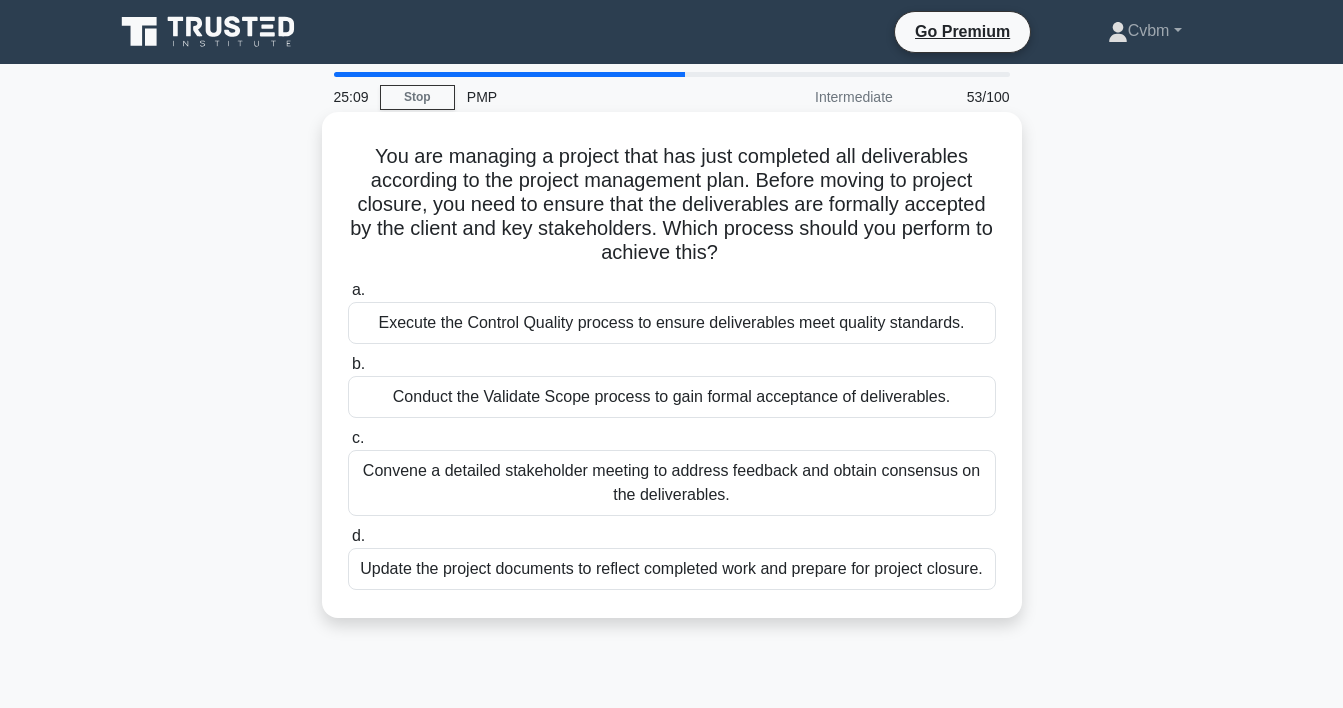 click on "Conduct the Validate Scope process to gain formal acceptance of deliverables." at bounding box center [672, 397] 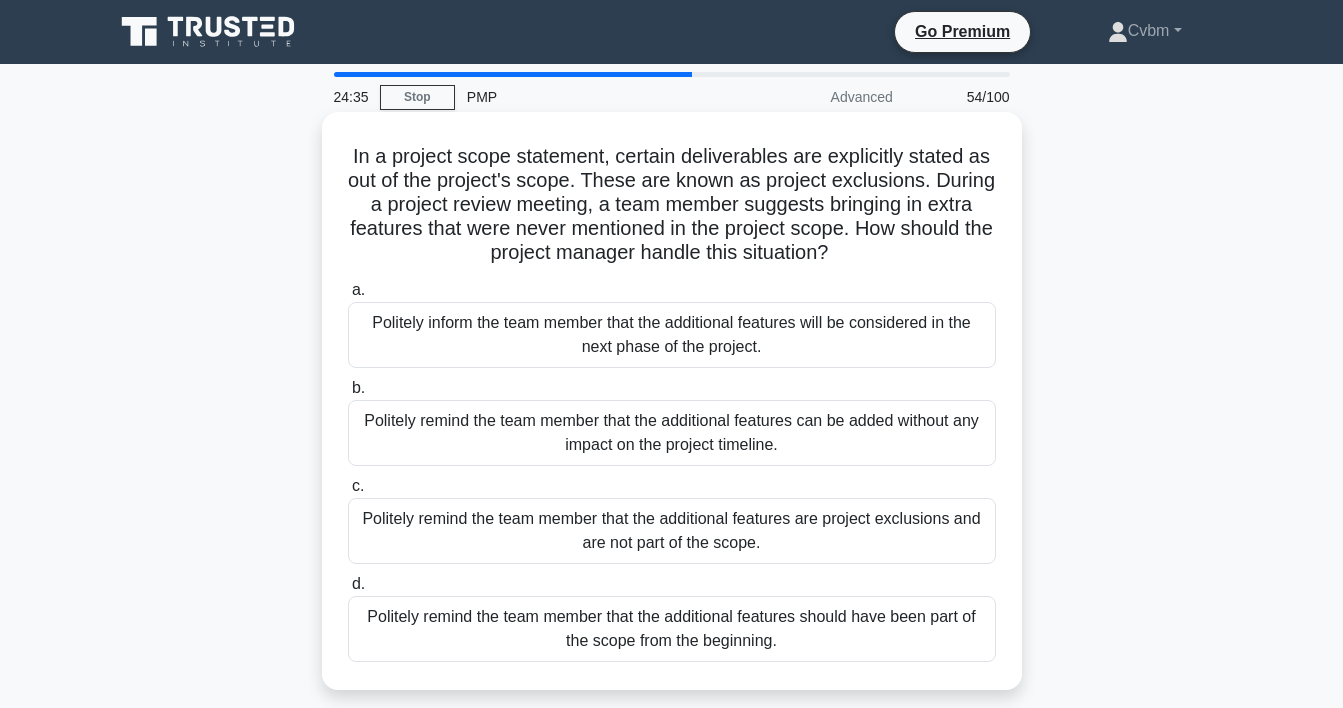 click on "Politely remind the team member that the additional features are project exclusions and are not part of the scope." at bounding box center (672, 531) 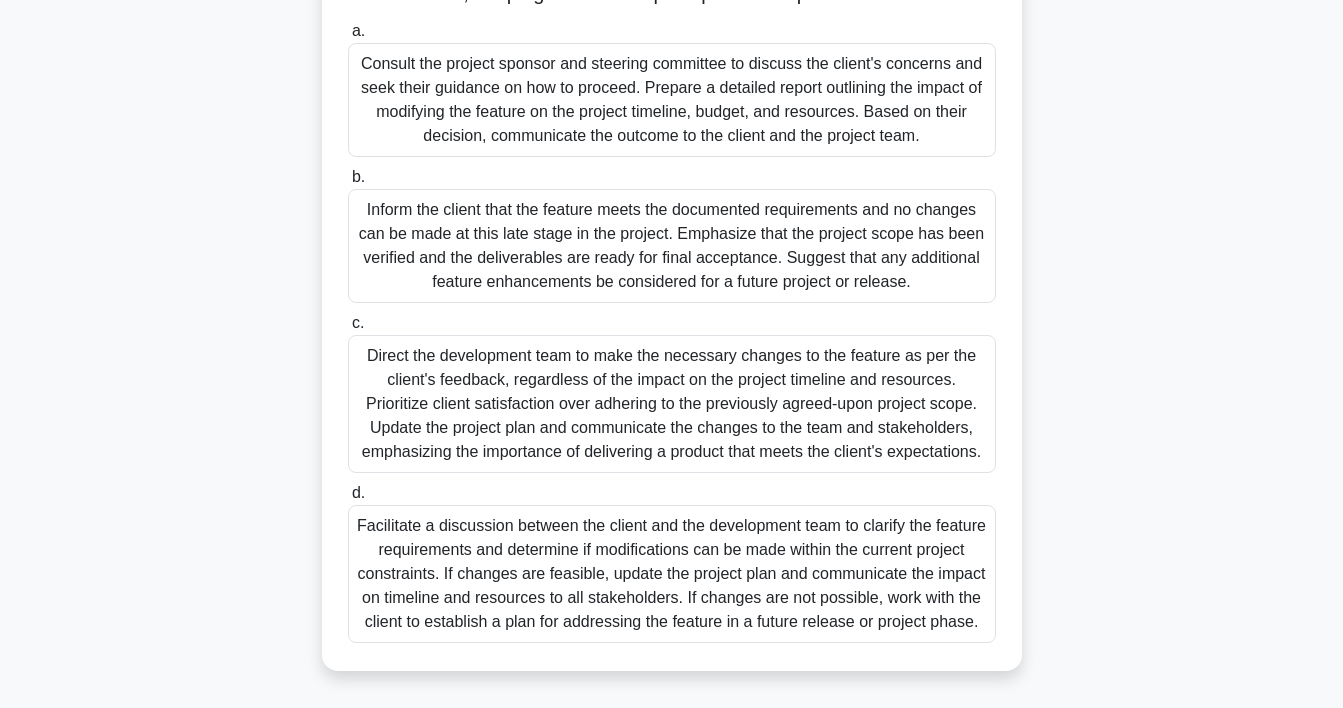 scroll, scrollTop: 433, scrollLeft: 0, axis: vertical 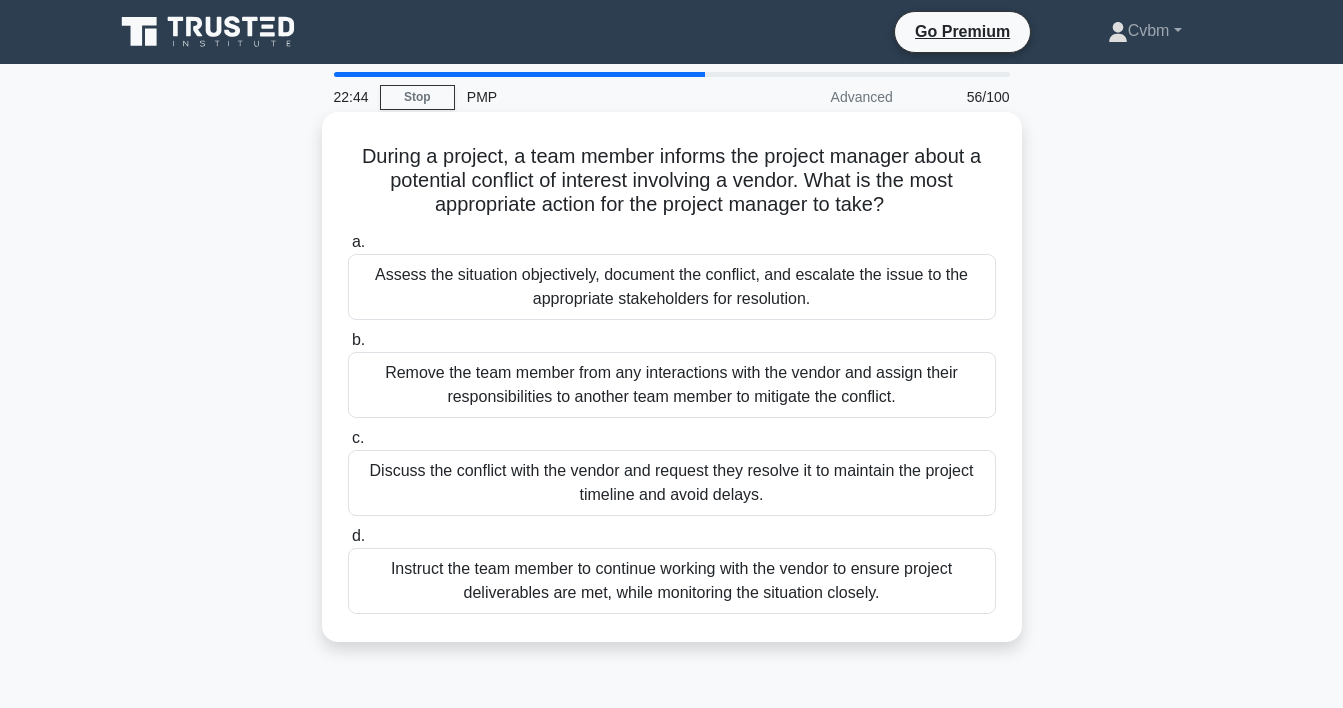 click on "Assess the situation objectively, document the conflict, and escalate the issue to the appropriate stakeholders for resolution." at bounding box center [672, 287] 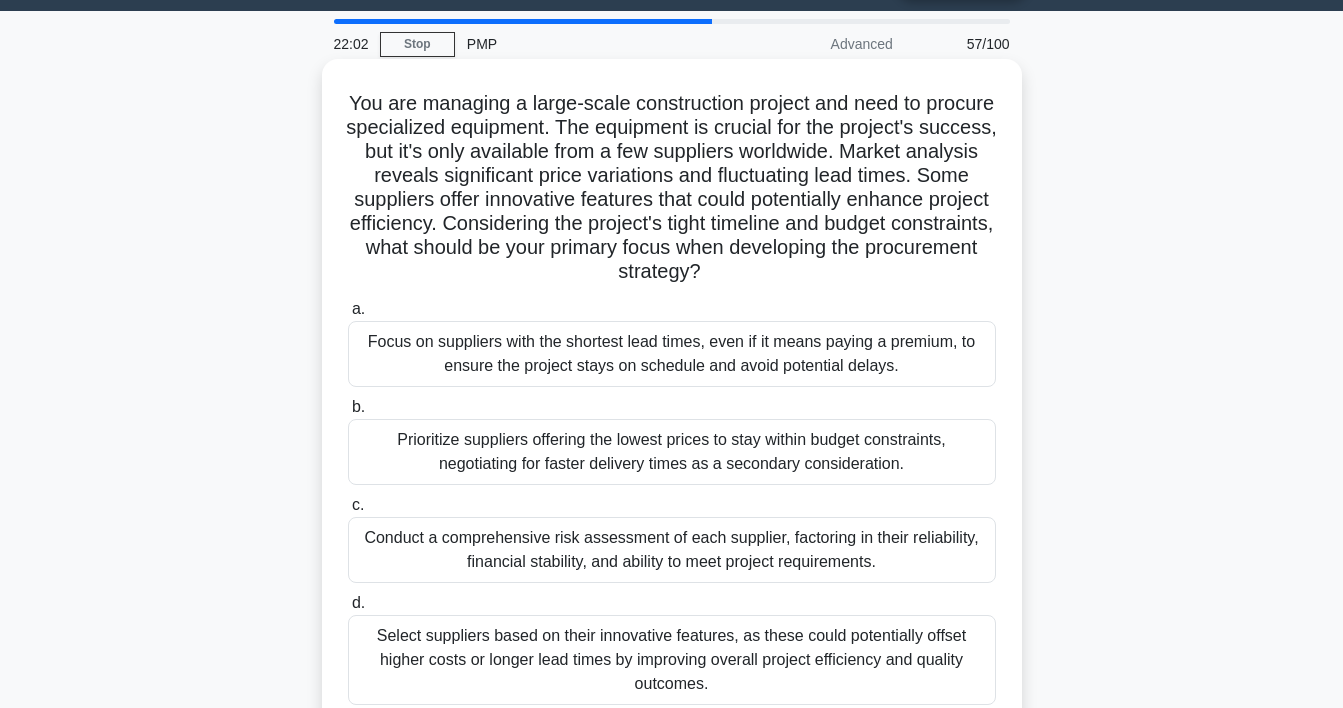 scroll, scrollTop: 55, scrollLeft: 0, axis: vertical 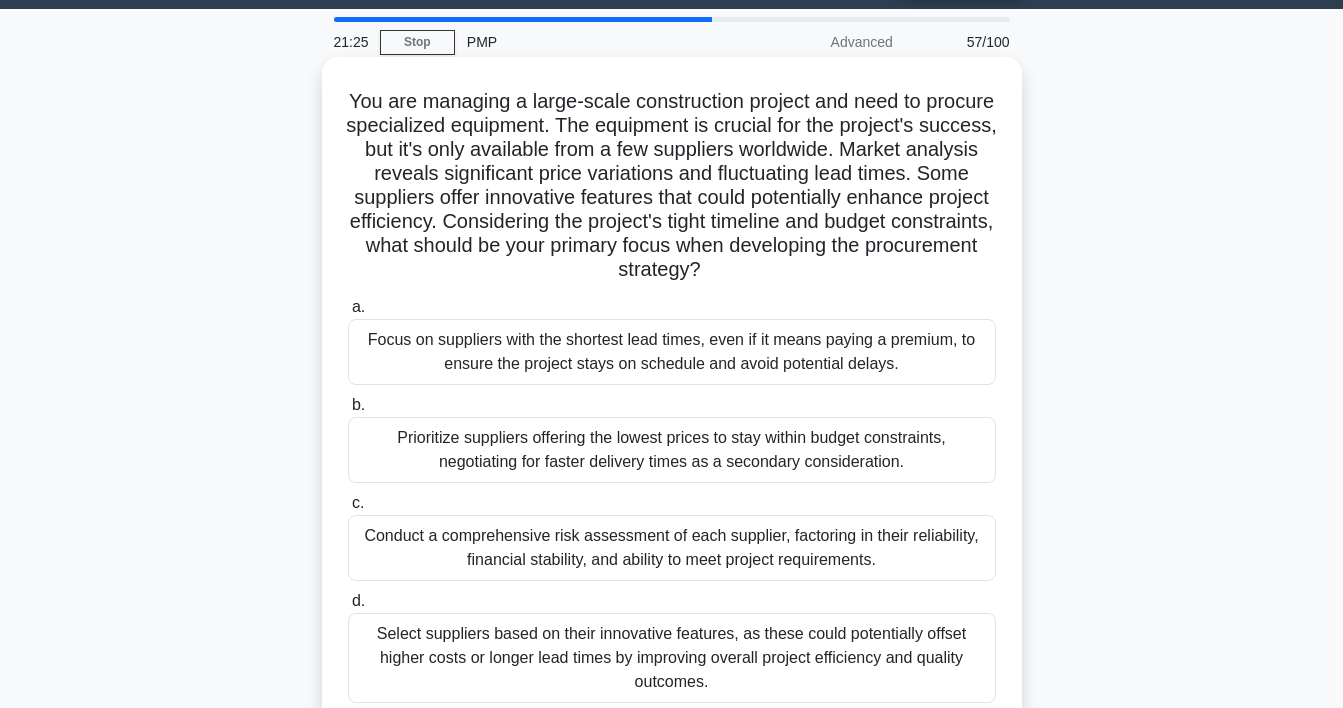 click on "Conduct a comprehensive risk assessment of each supplier, factoring in their reliability, financial stability, and ability to meet project requirements." at bounding box center (672, 548) 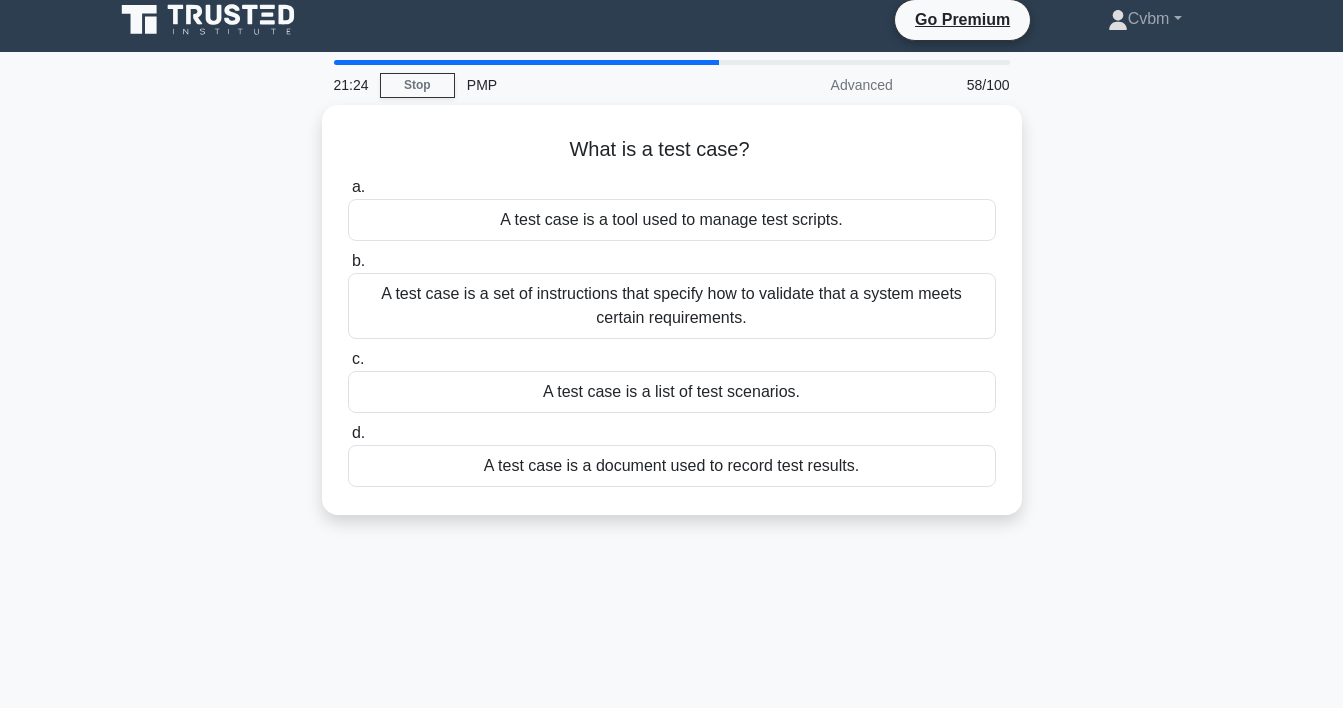 scroll, scrollTop: 0, scrollLeft: 0, axis: both 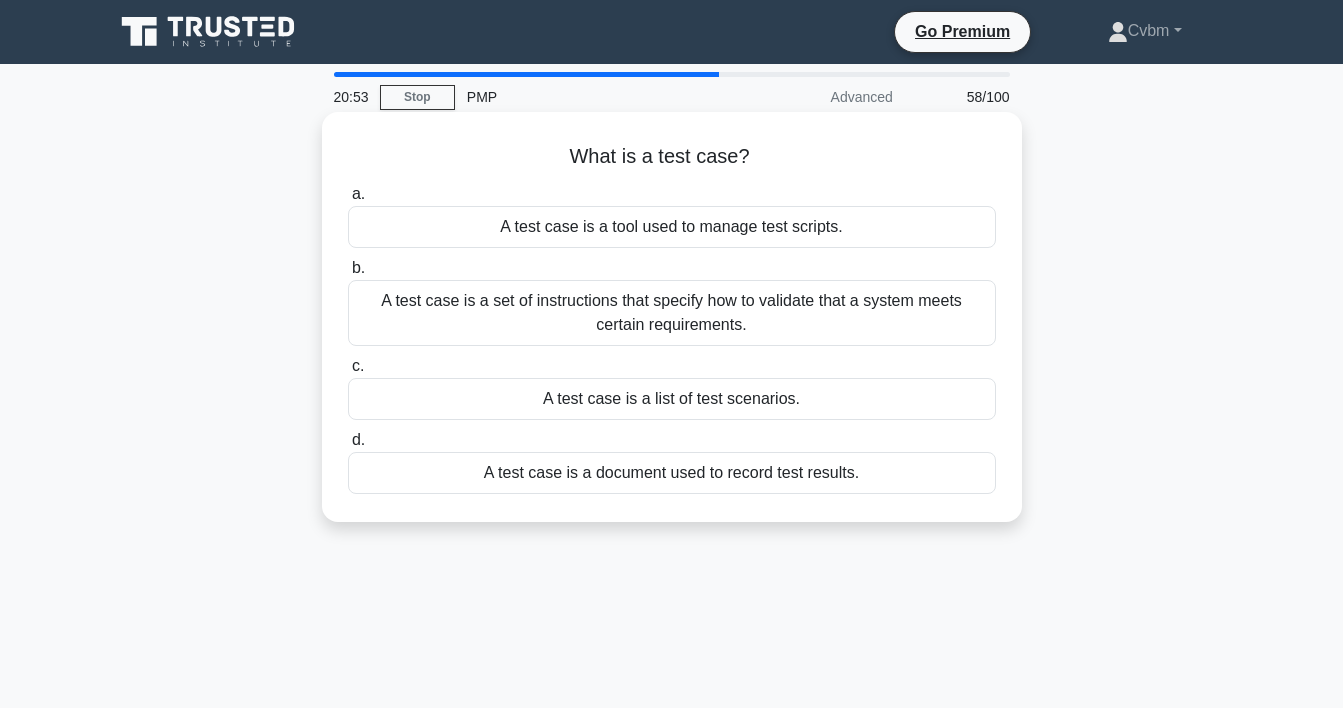 click on "A test case is a set of instructions that specify how to validate that a system meets certain requirements." at bounding box center [672, 313] 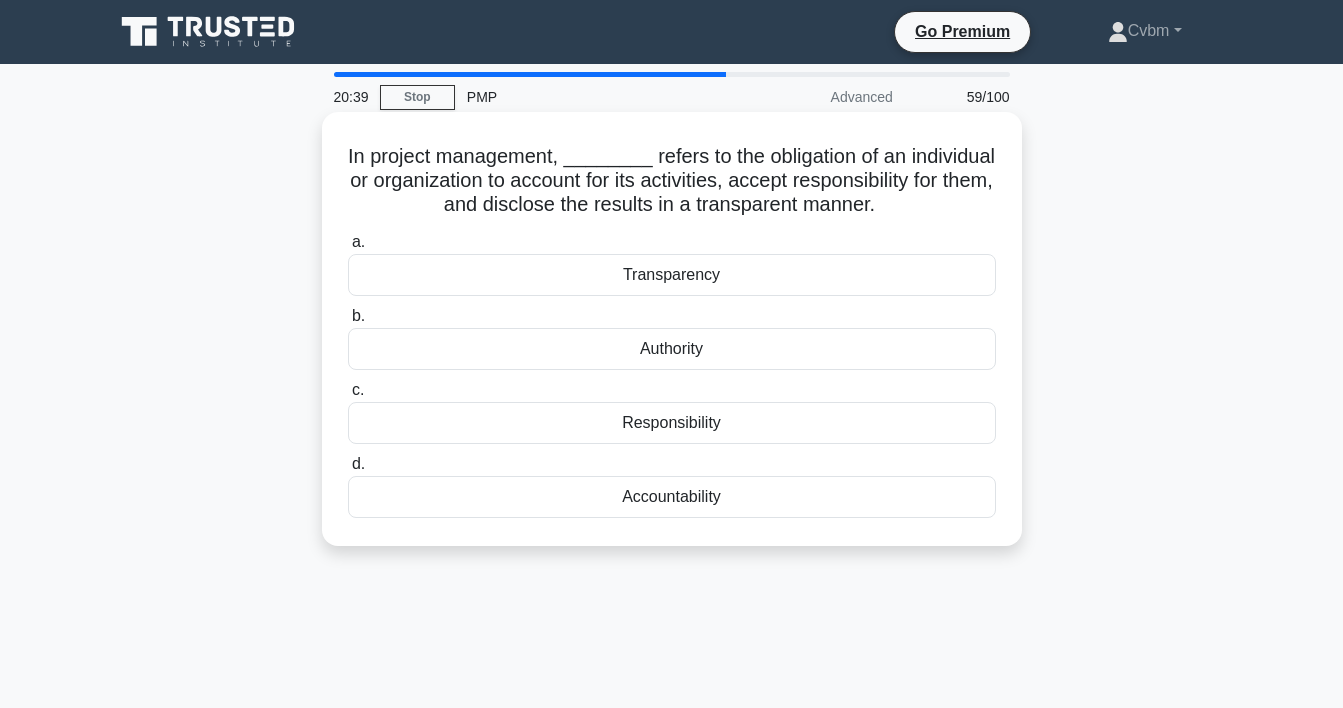 click on "Accountability" at bounding box center (672, 497) 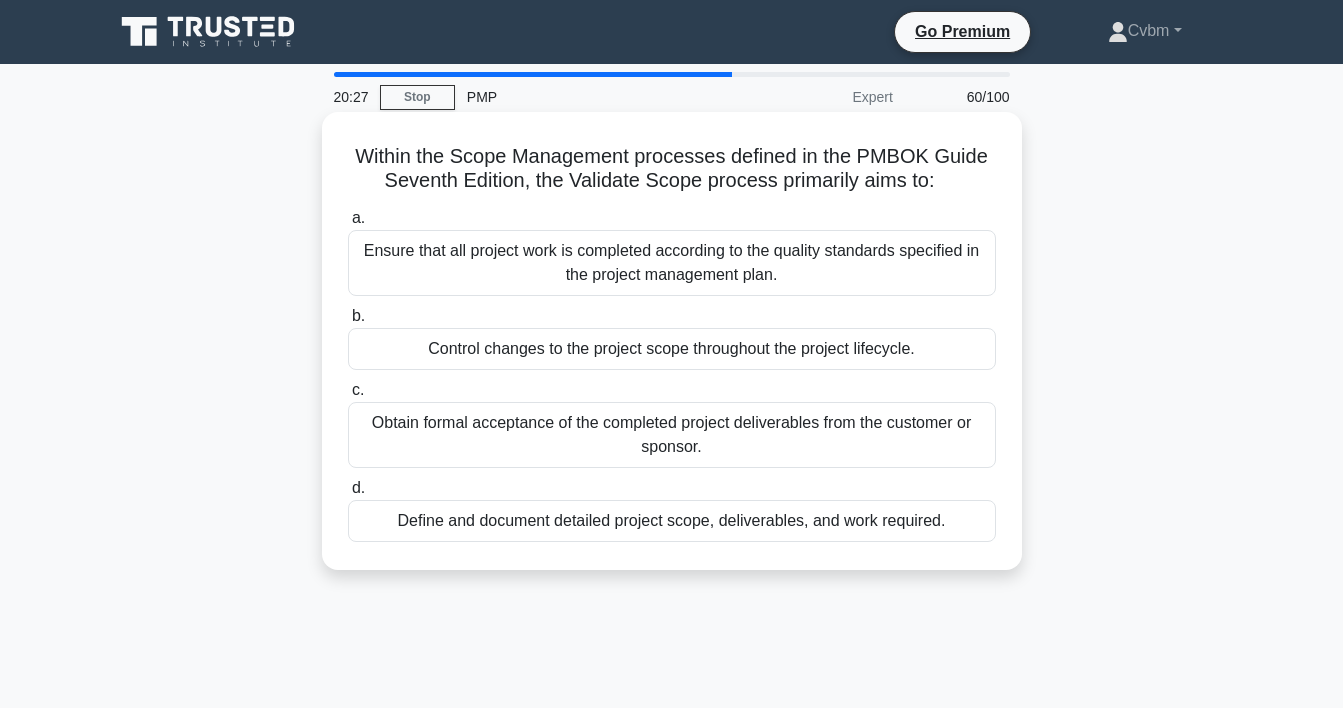 click on "Obtain formal acceptance of the completed project deliverables from the customer or sponsor." at bounding box center [672, 435] 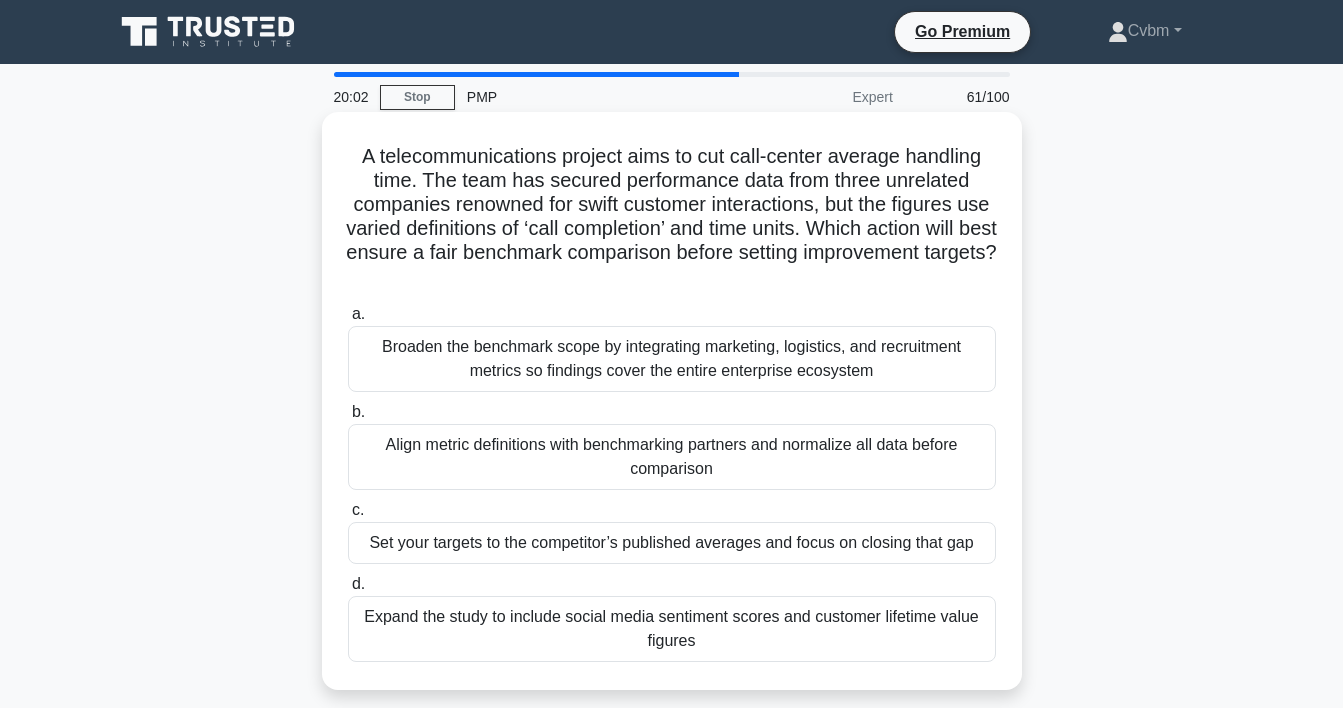 click on "Align metric definitions with benchmarking partners and normalize all data before comparison" at bounding box center (672, 457) 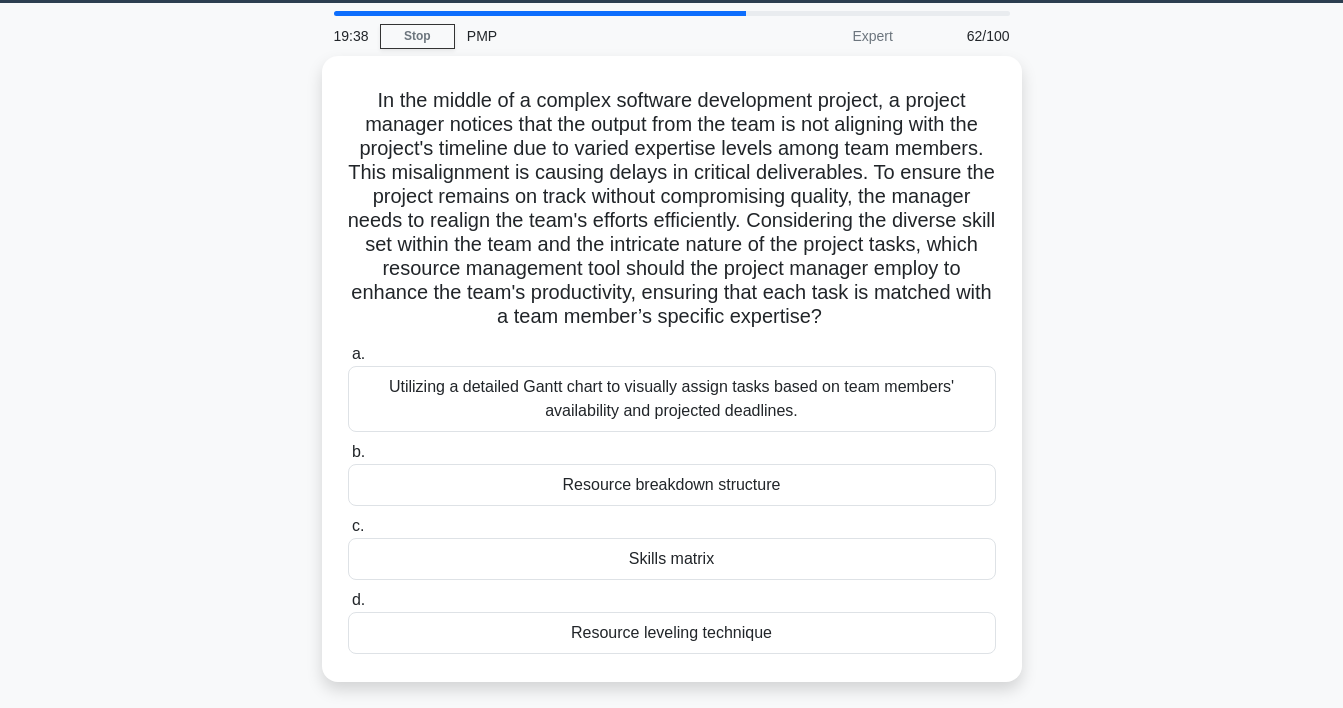 scroll, scrollTop: 80, scrollLeft: 0, axis: vertical 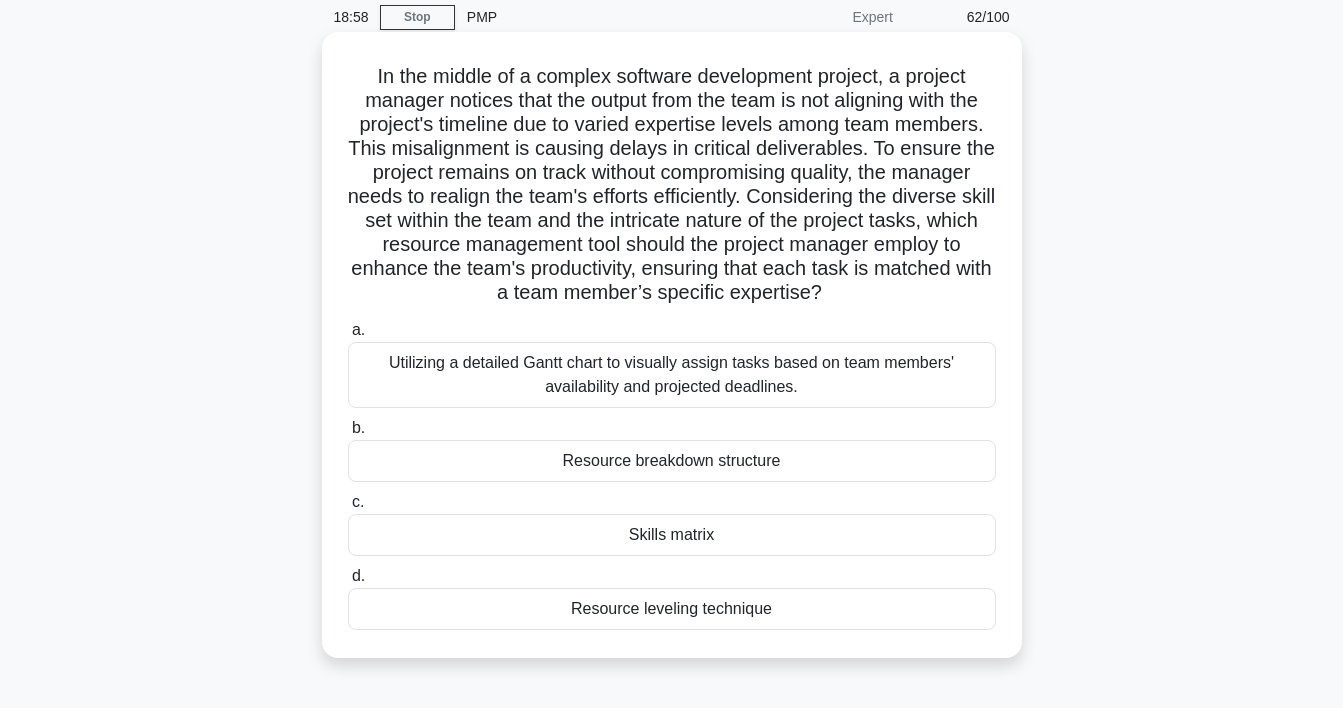 click on "Resource breakdown structure" at bounding box center (672, 461) 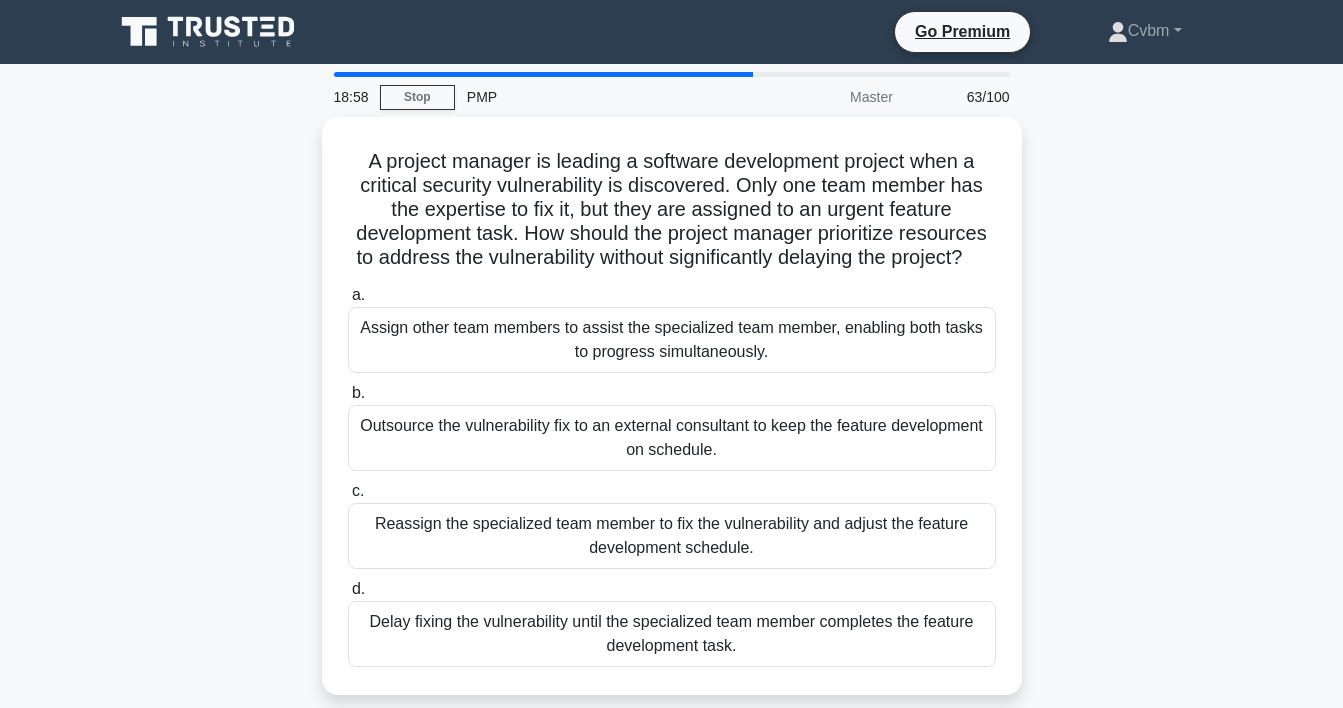 scroll, scrollTop: 0, scrollLeft: 0, axis: both 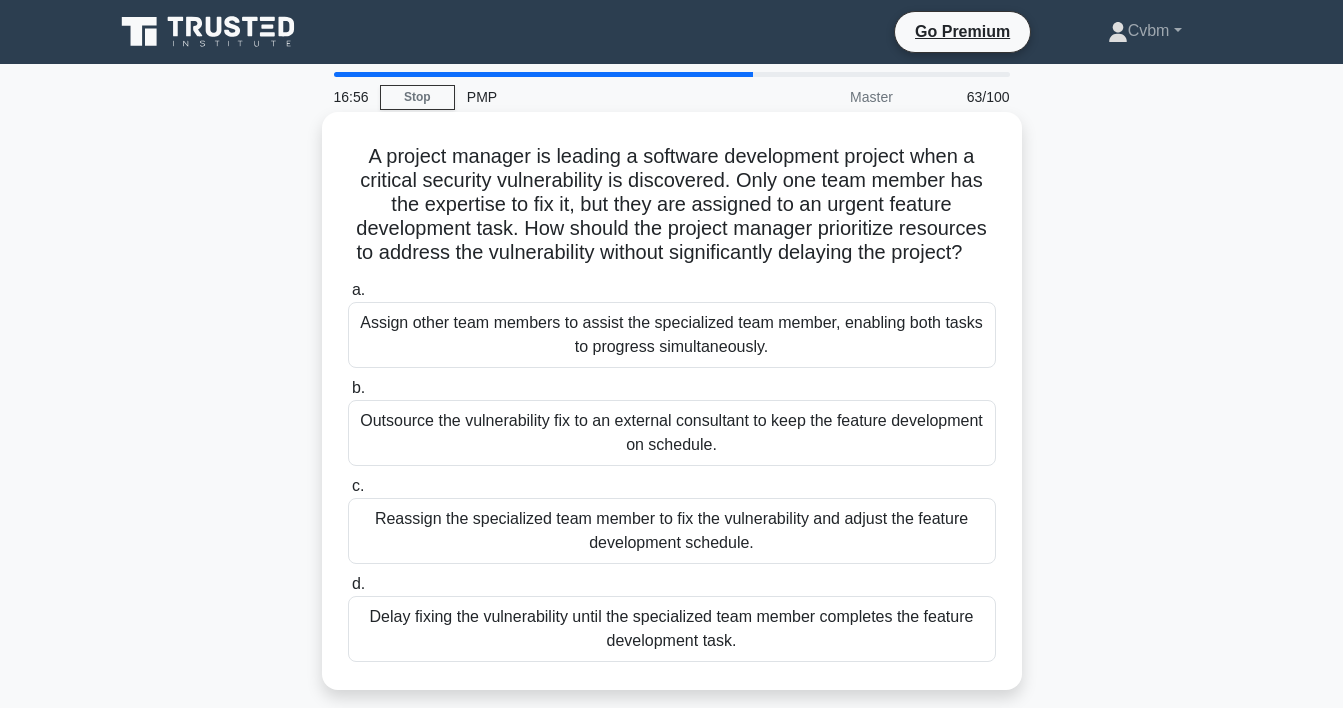 click on "Assign other team members to assist the specialized team member, enabling both tasks to progress simultaneously." at bounding box center (672, 335) 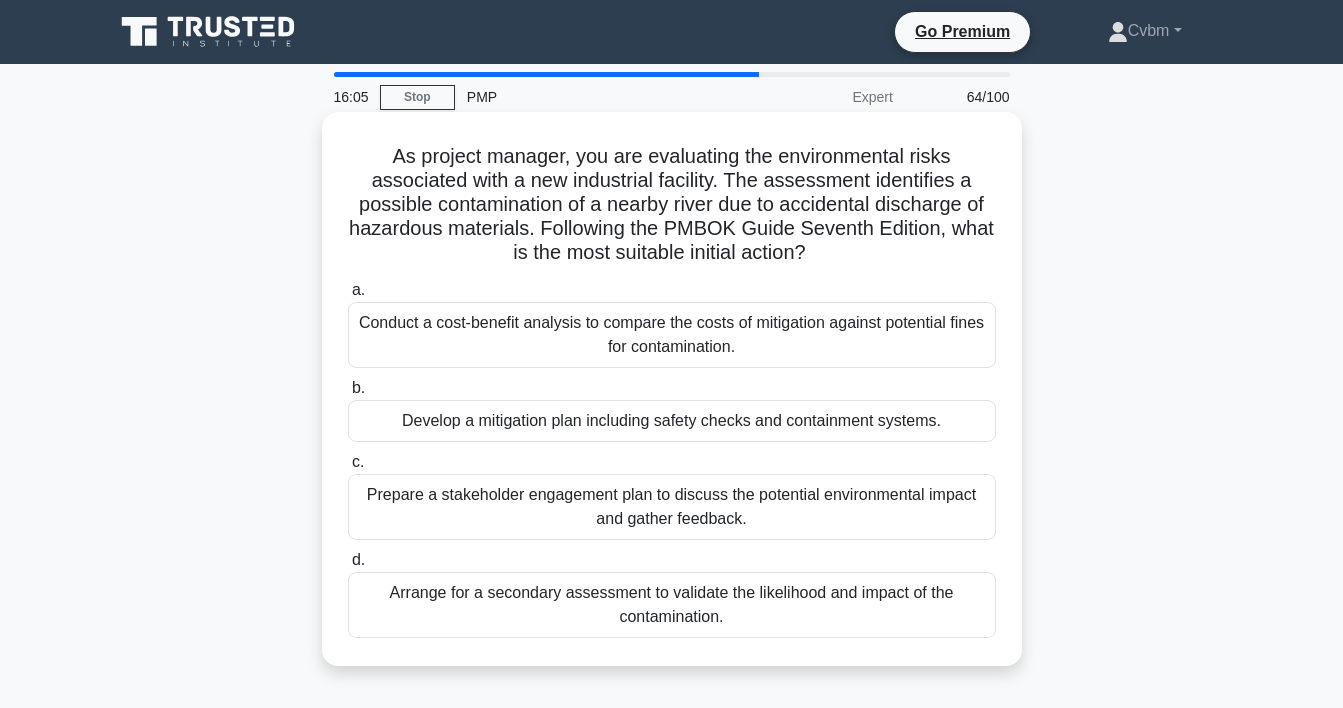 click on "Develop a mitigation plan including safety checks and containment systems." at bounding box center [672, 421] 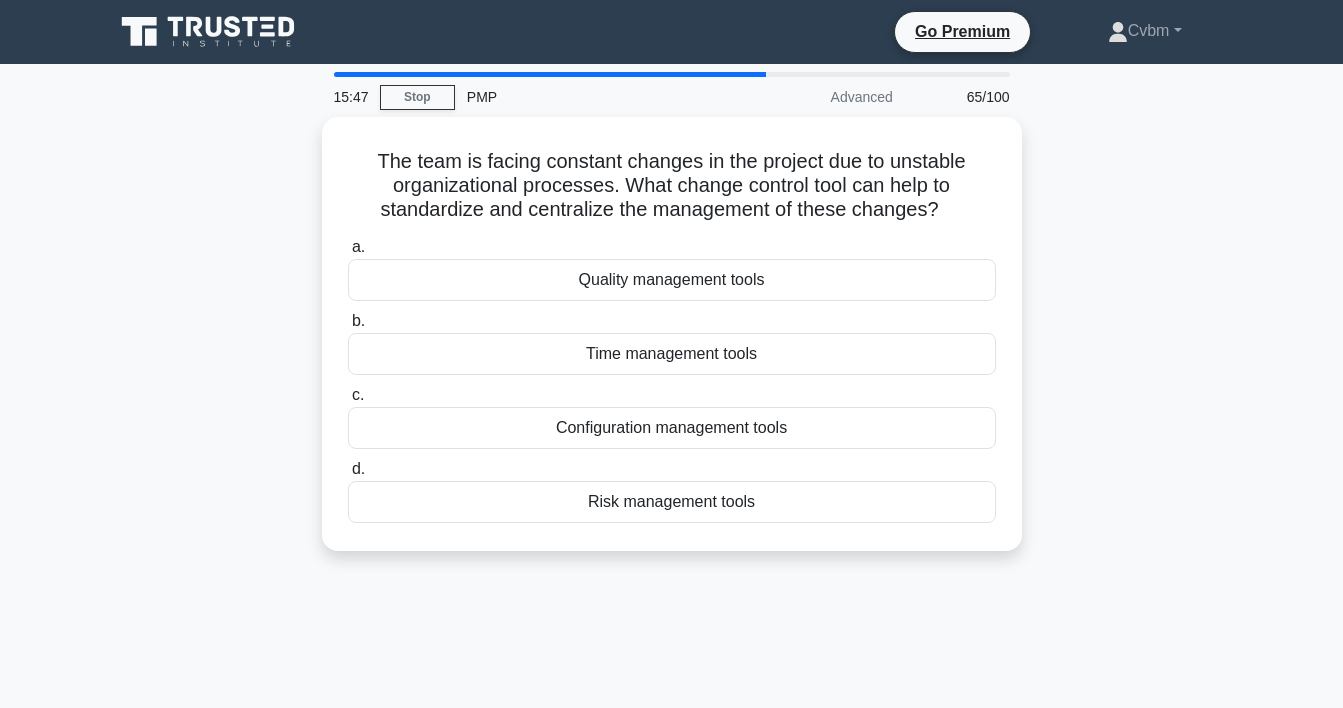click on "Configuration management tools" at bounding box center (672, 428) 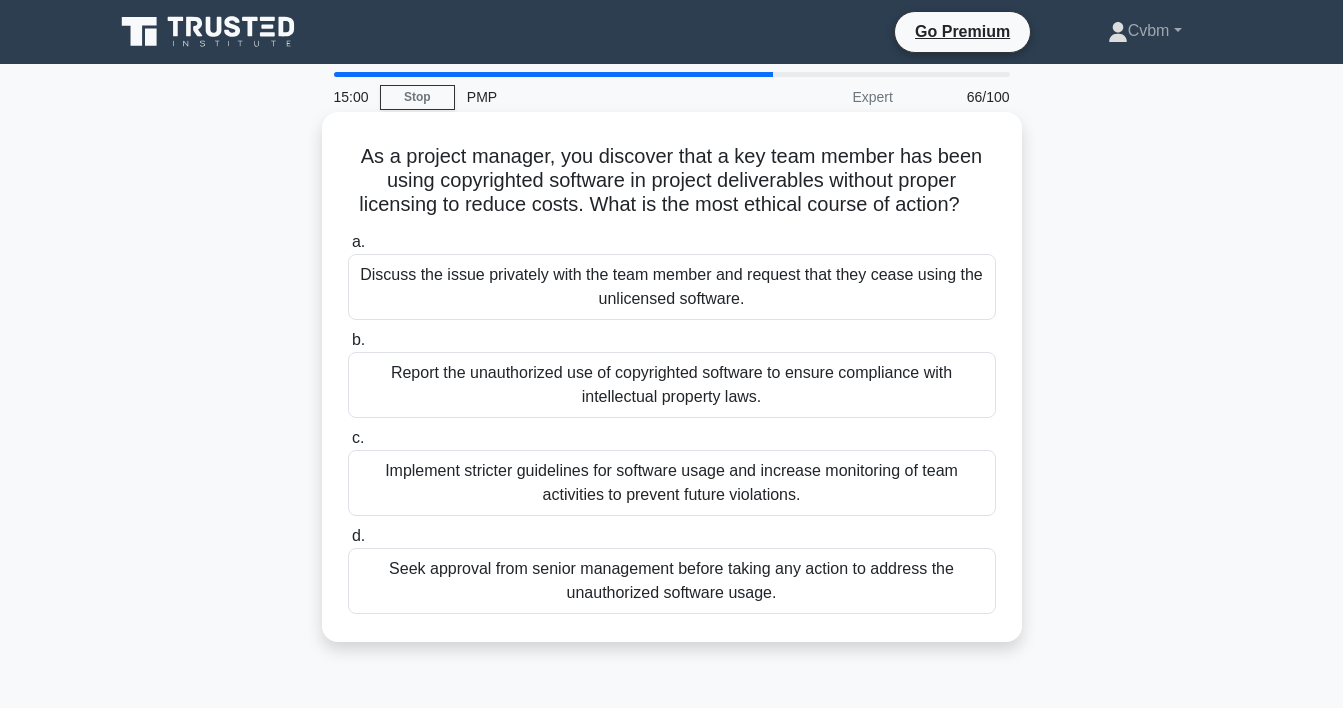 click on "Discuss the issue privately with the team member and request that they cease using the unlicensed software." at bounding box center [672, 287] 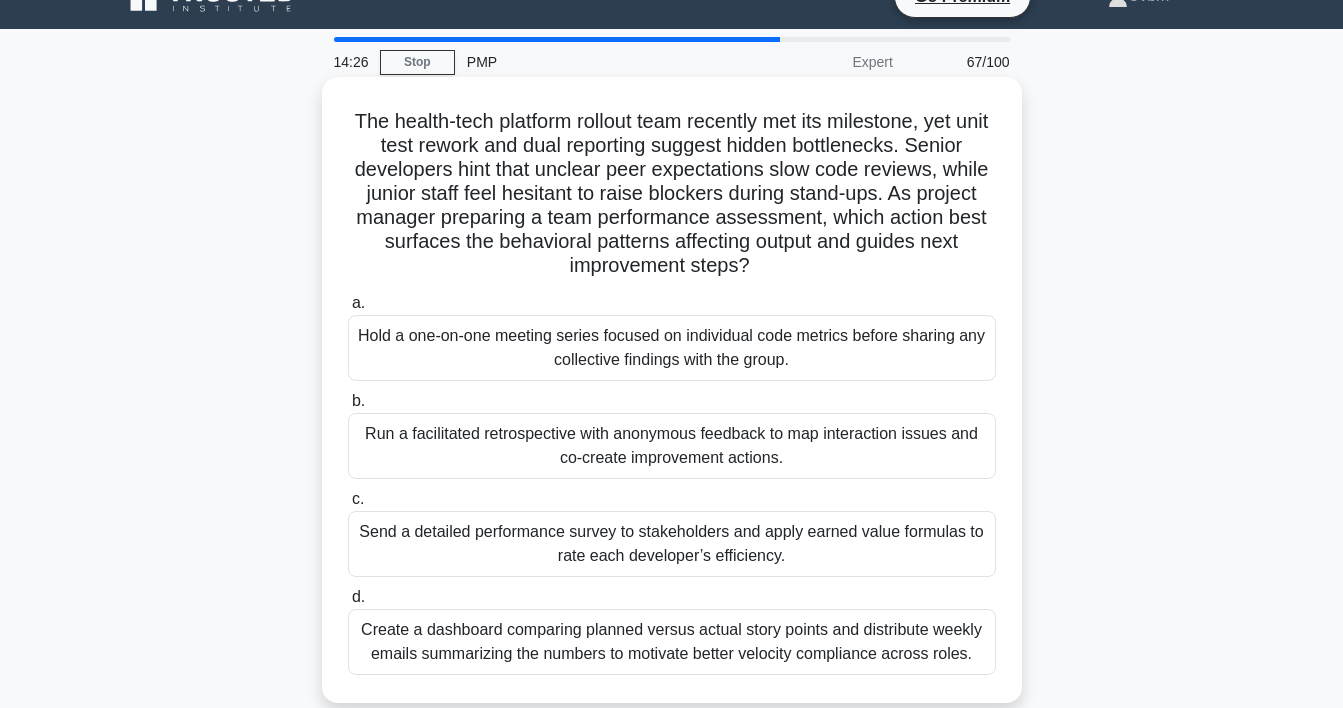 scroll, scrollTop: 43, scrollLeft: 0, axis: vertical 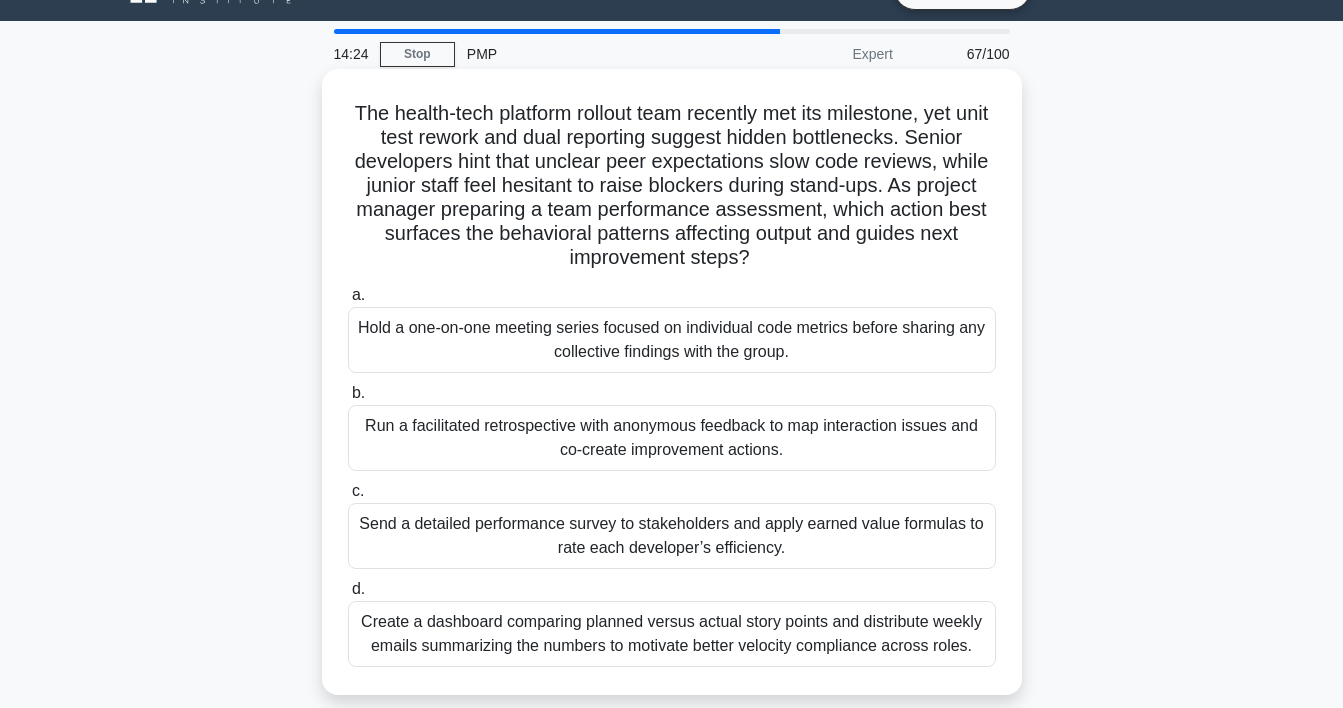 click on "Run a facilitated retrospective with anonymous feedback to map interaction issues and co-create improvement actions." at bounding box center (672, 438) 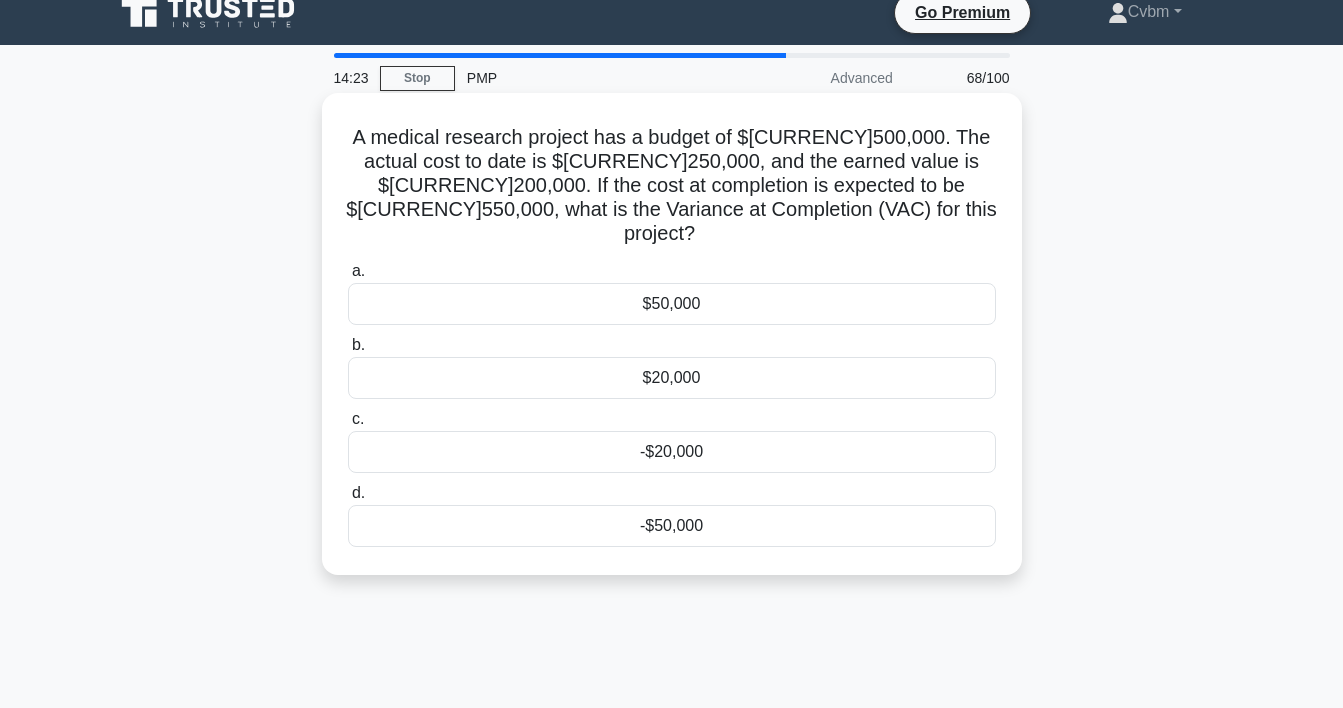 scroll, scrollTop: 0, scrollLeft: 0, axis: both 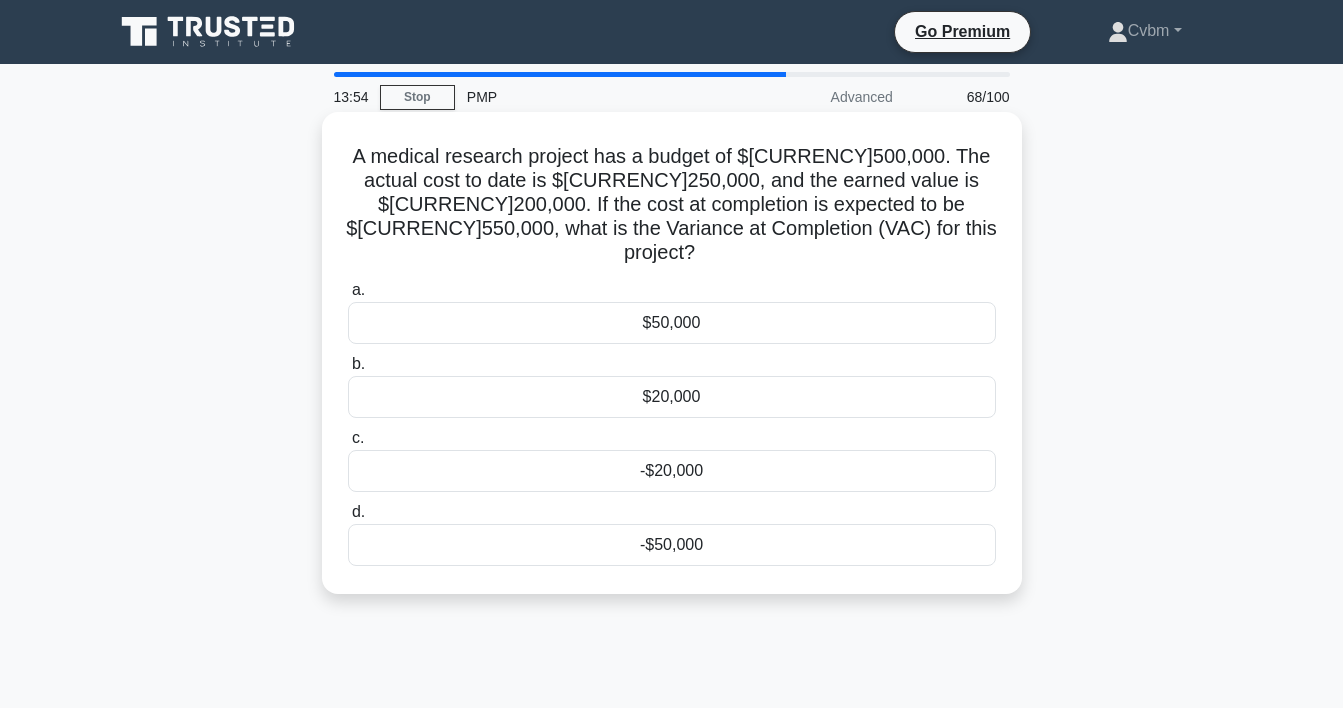 click on "-$50,000" at bounding box center [672, 545] 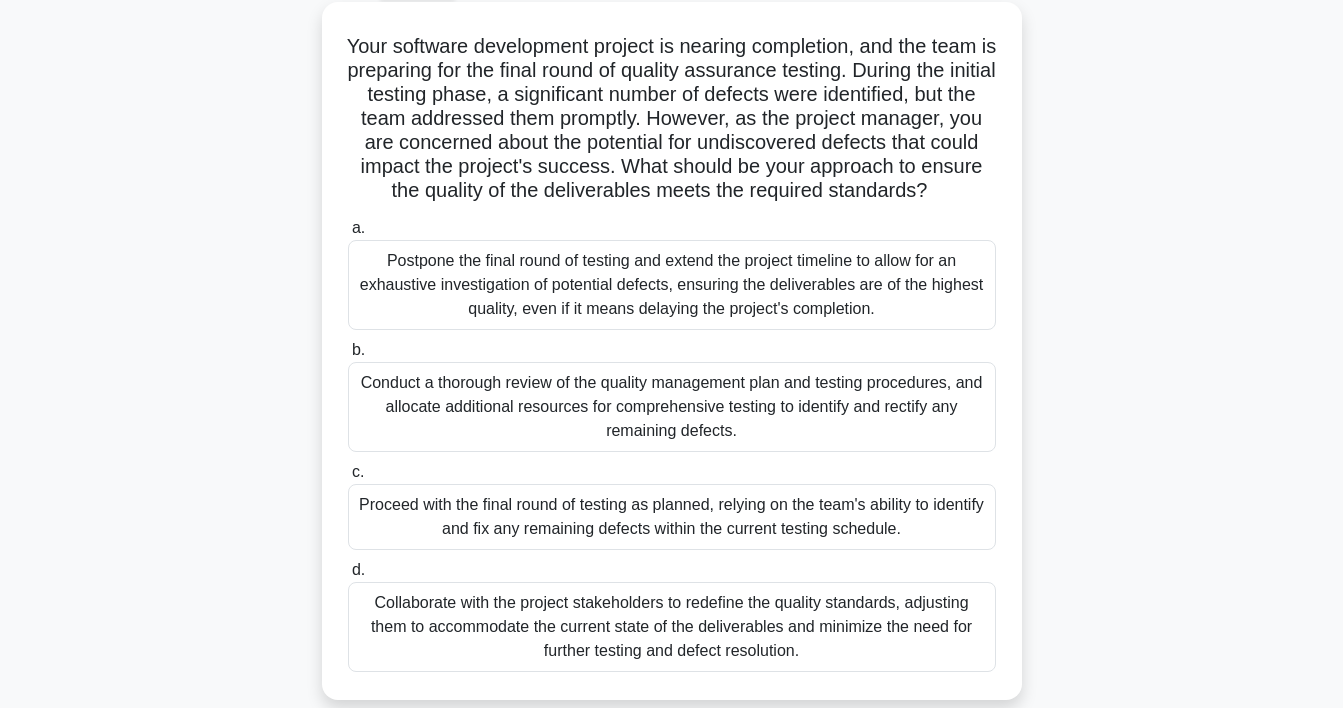 scroll, scrollTop: 139, scrollLeft: 0, axis: vertical 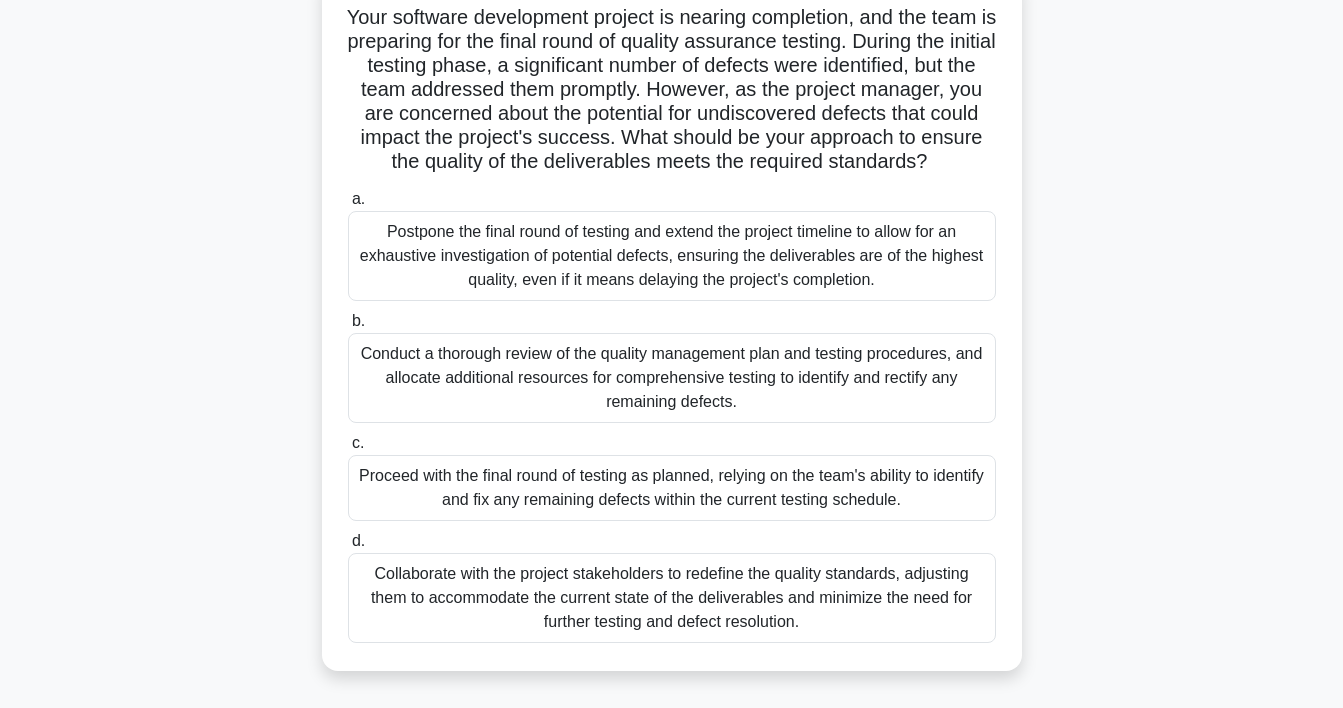click on "Conduct a thorough review of the quality management plan and testing procedures, and allocate additional resources for comprehensive testing to identify and rectify any remaining defects." at bounding box center [672, 378] 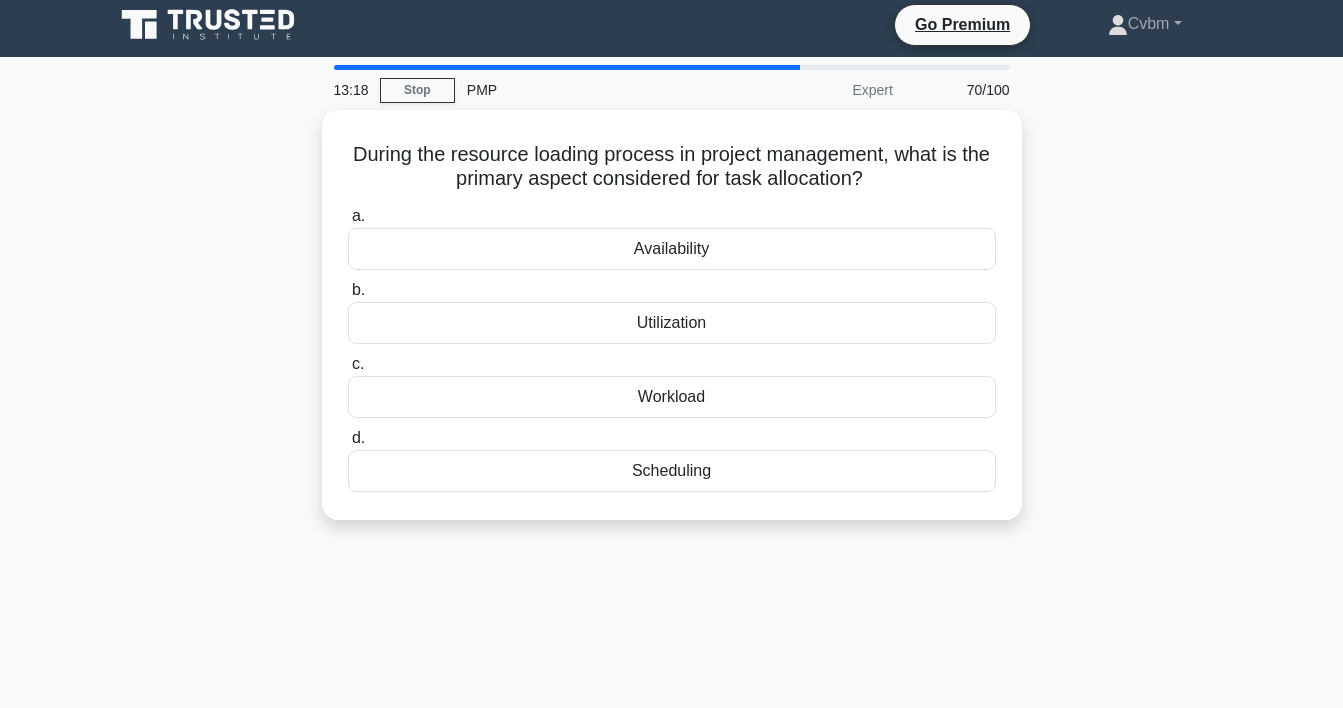 scroll, scrollTop: 0, scrollLeft: 0, axis: both 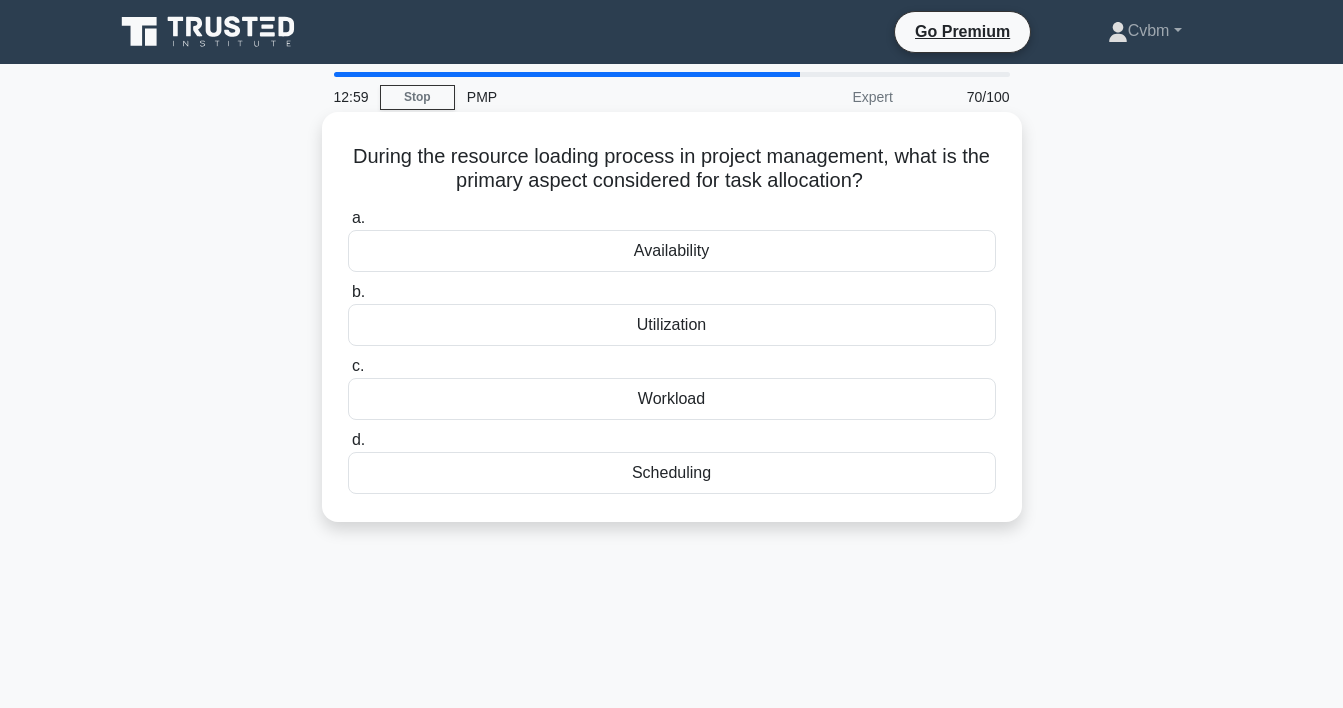 click on "Availability" at bounding box center [672, 251] 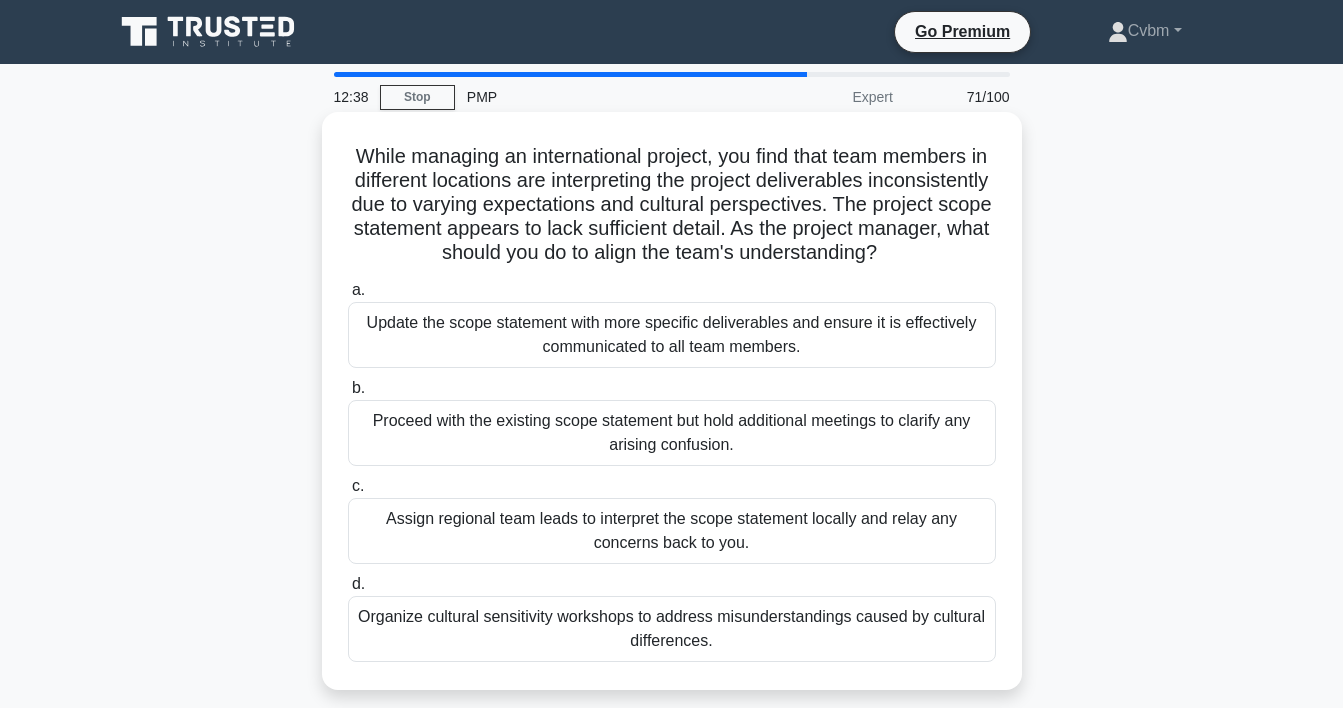 click on "Update the scope statement with more specific deliverables and ensure it is effectively communicated to all team members." at bounding box center [672, 335] 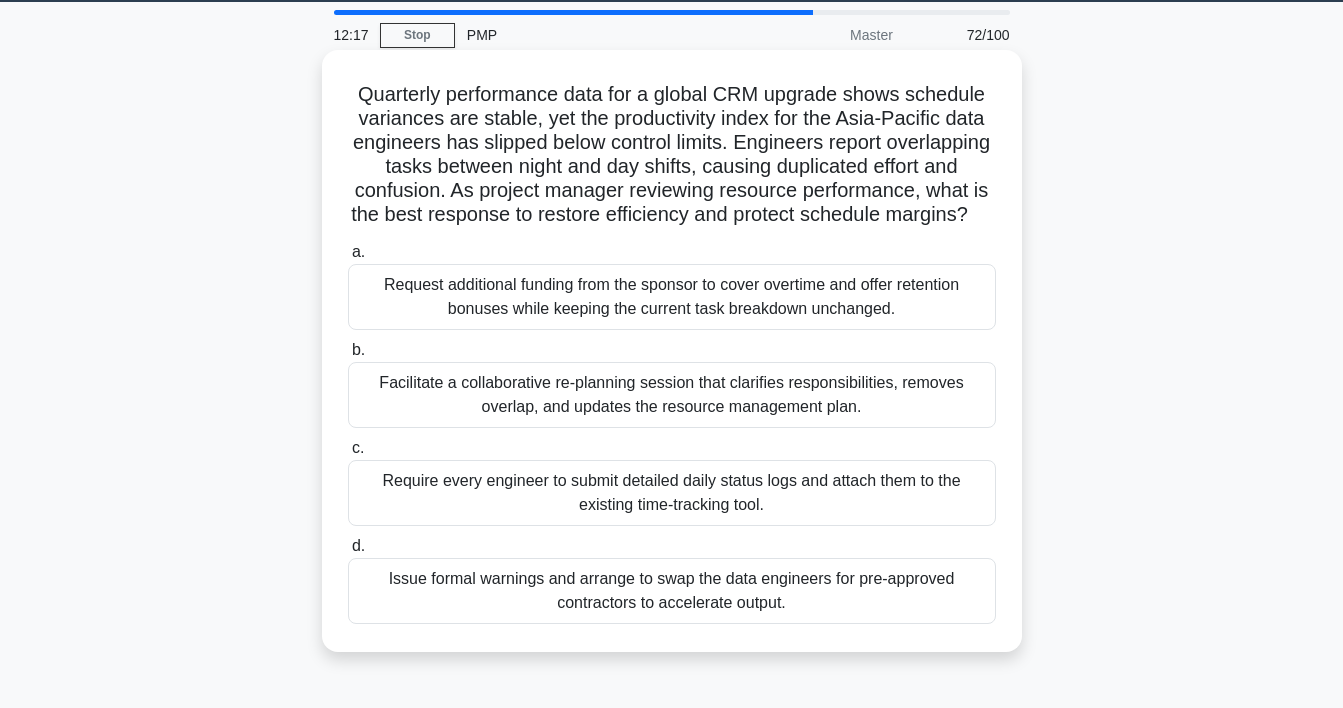 scroll, scrollTop: 67, scrollLeft: 0, axis: vertical 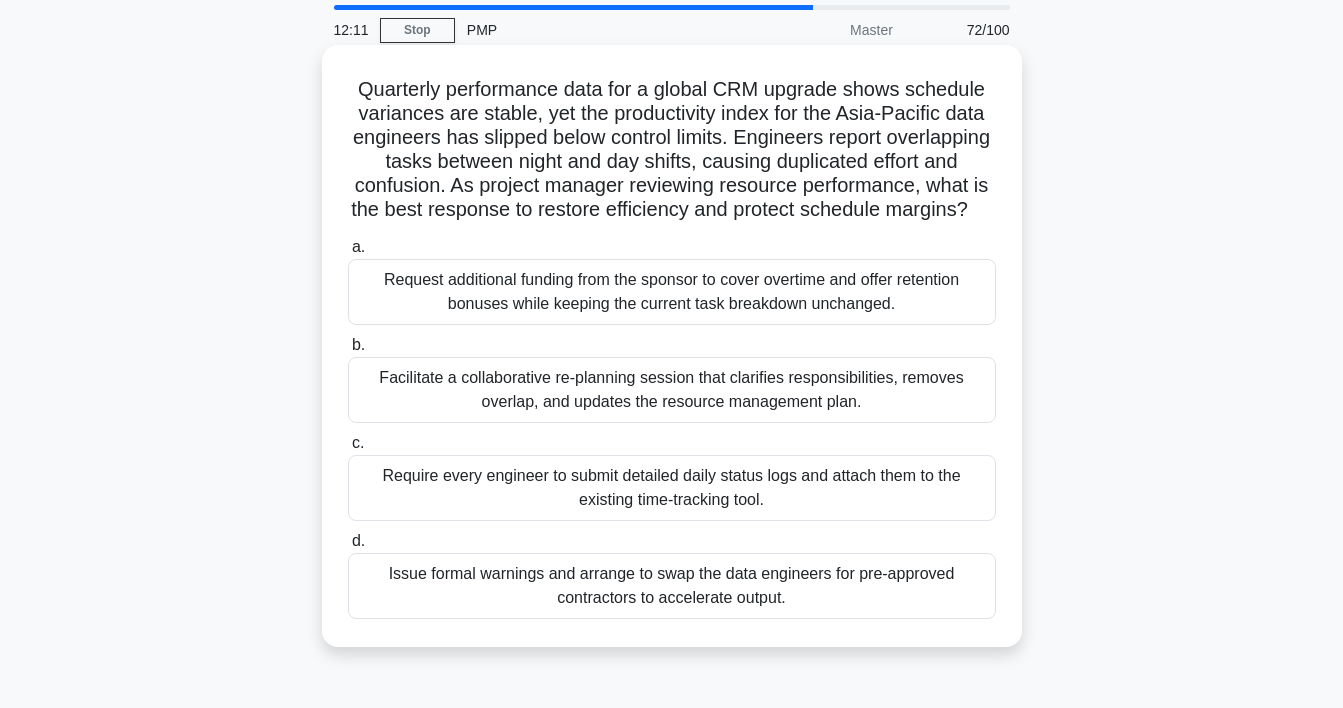 click on "Facilitate a collaborative re-planning session that clarifies responsibilities, removes overlap, and updates the resource management plan." at bounding box center (672, 390) 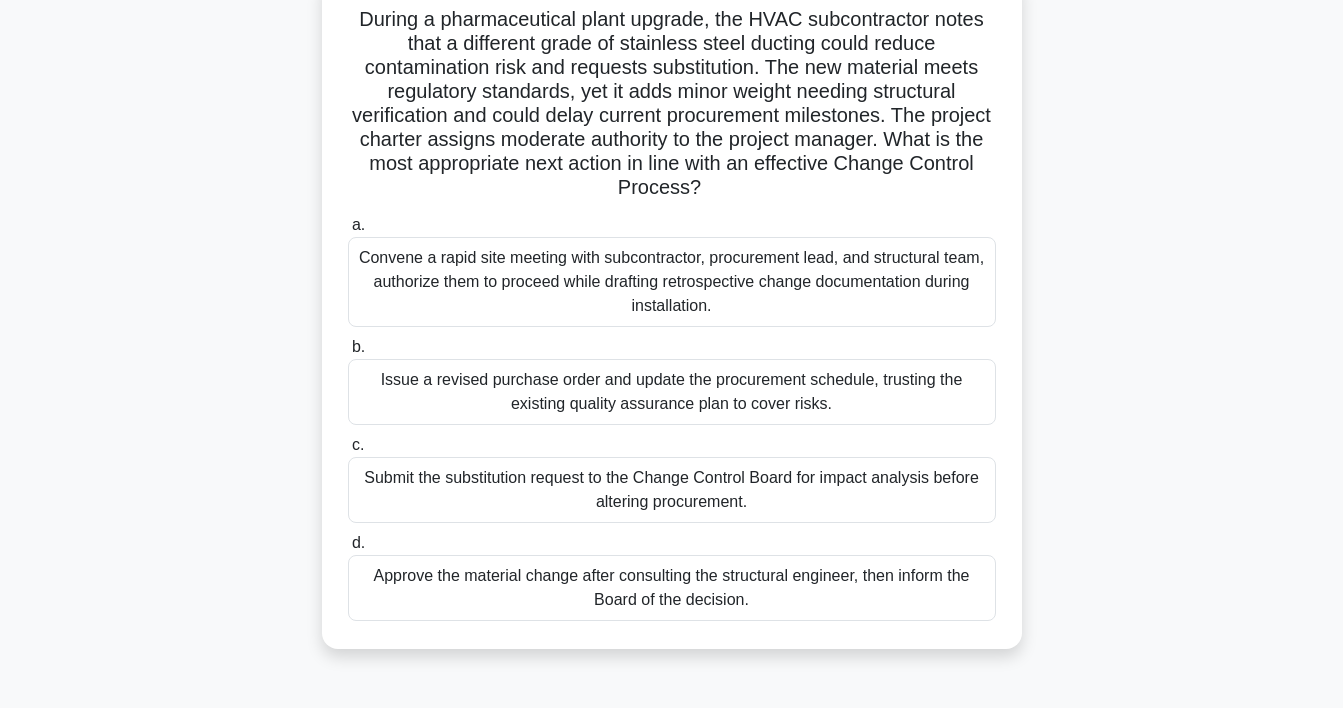 scroll, scrollTop: 137, scrollLeft: 0, axis: vertical 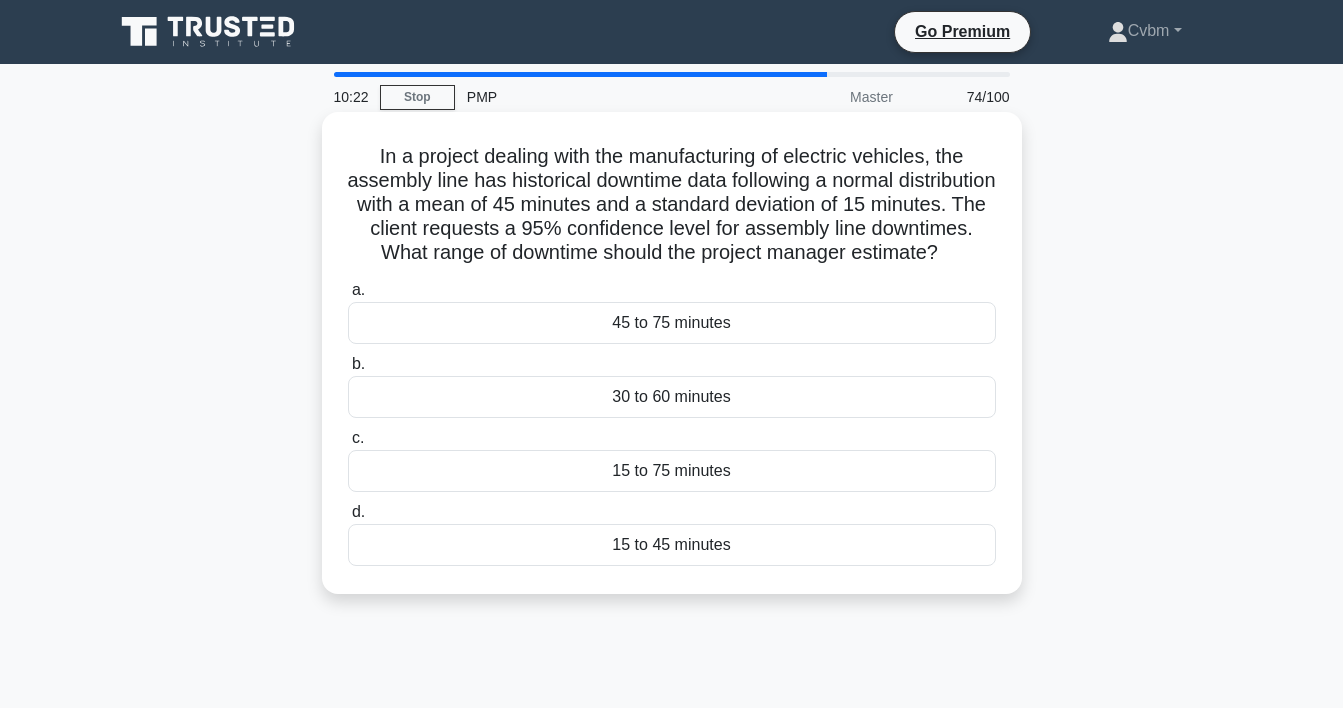 click on "30 to 60 minutes" at bounding box center [672, 397] 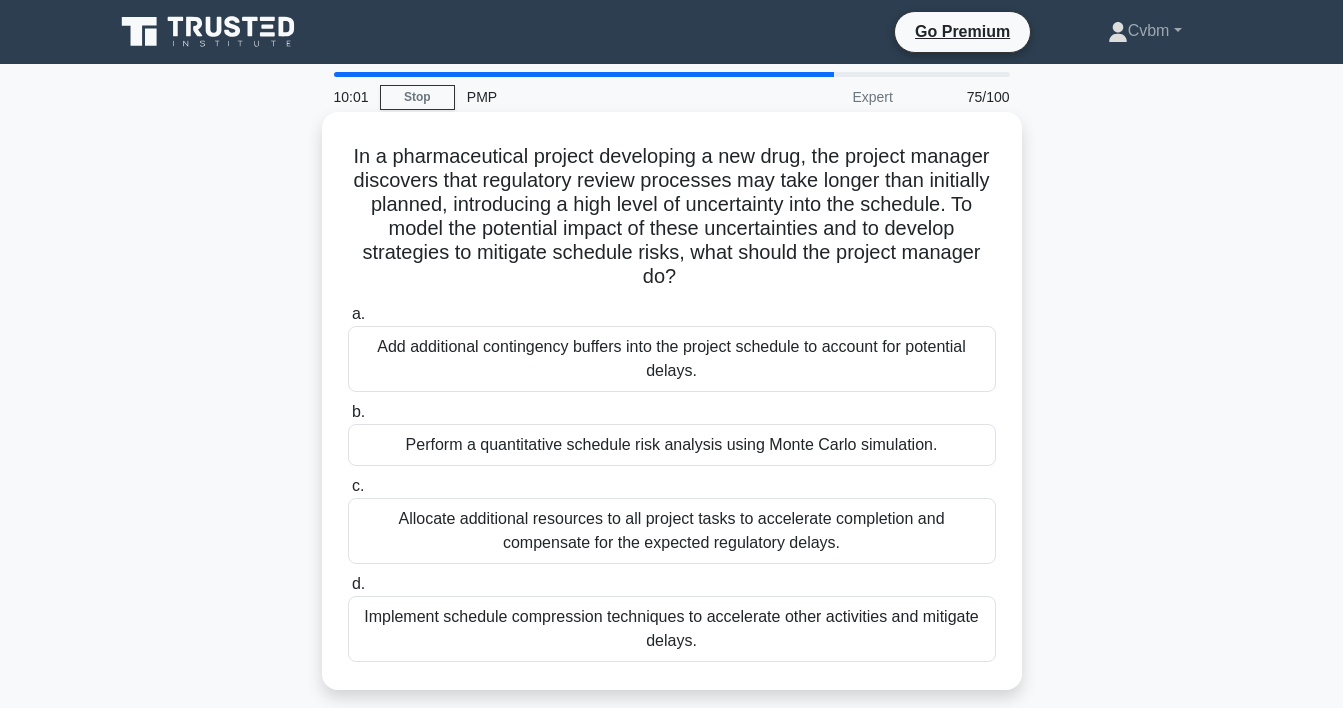 click on "Implement schedule compression techniques to accelerate other activities and mitigate delays." at bounding box center (672, 629) 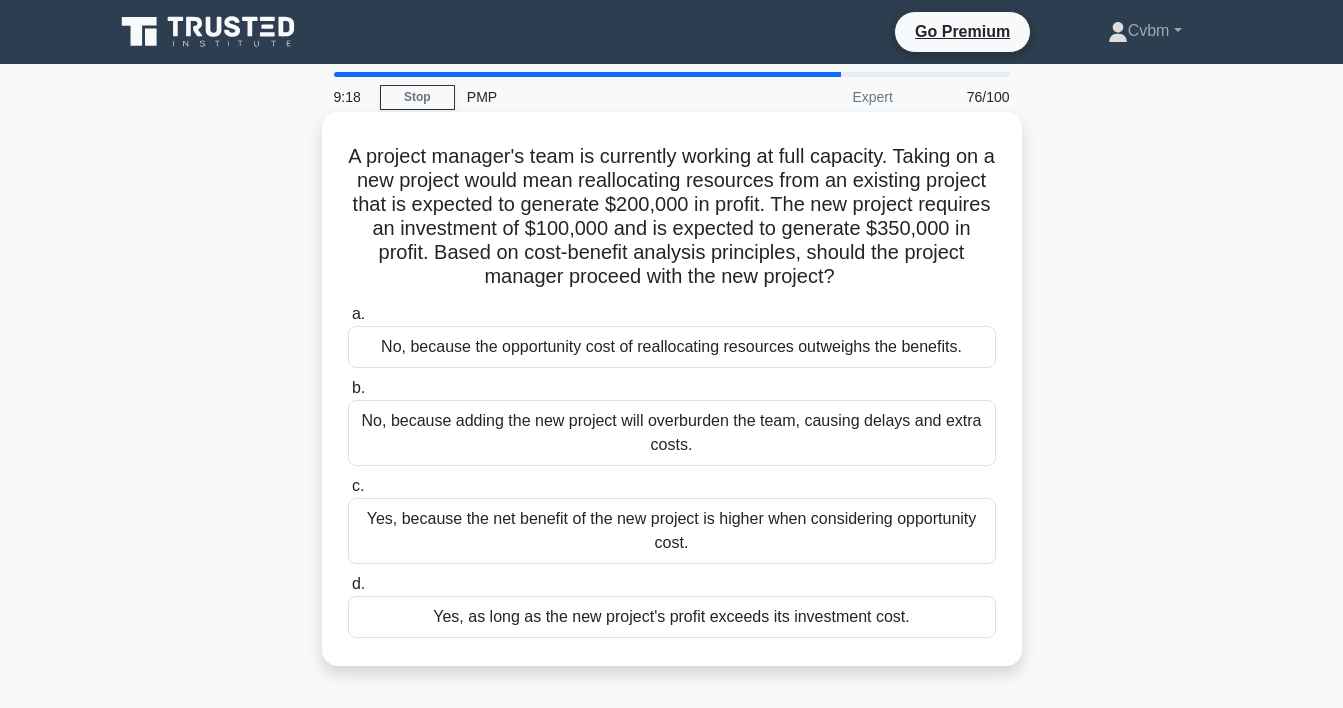 click on "Yes, because the net benefit of the new project is higher when considering opportunity cost." at bounding box center (672, 531) 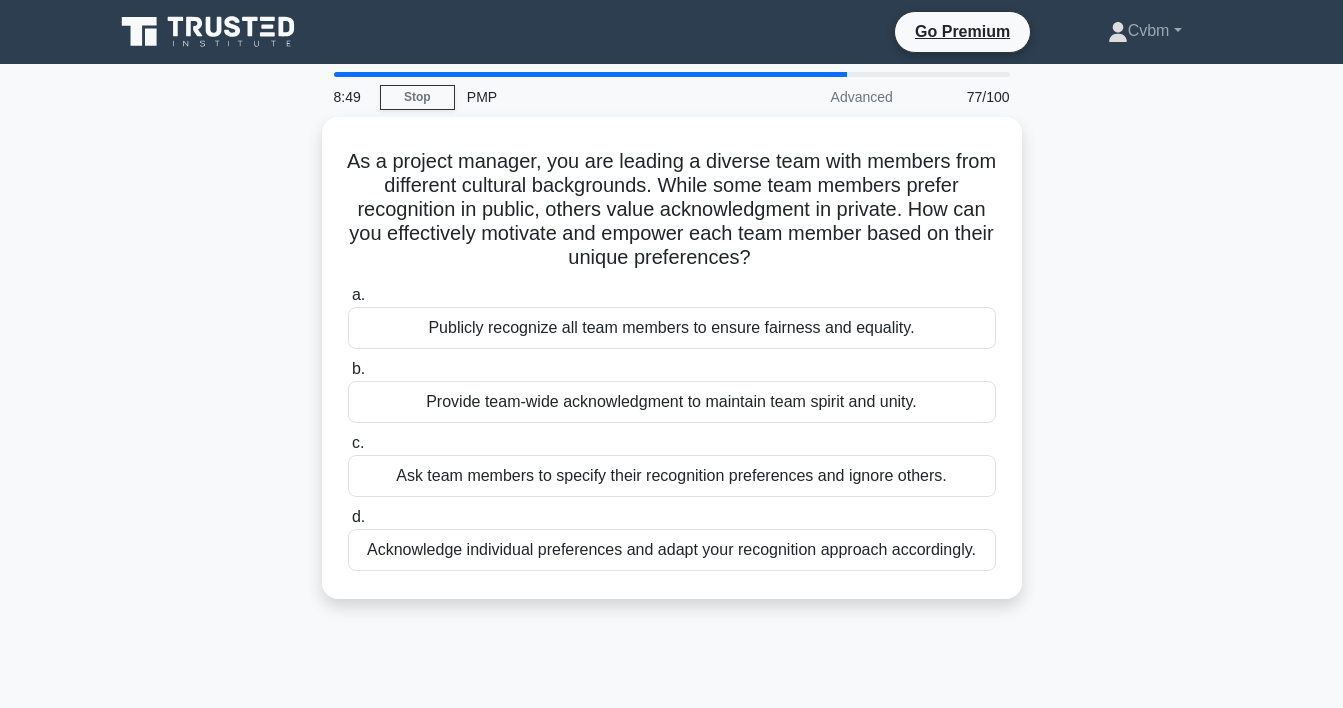 click on "Acknowledge individual preferences and adapt your recognition approach accordingly." at bounding box center [672, 550] 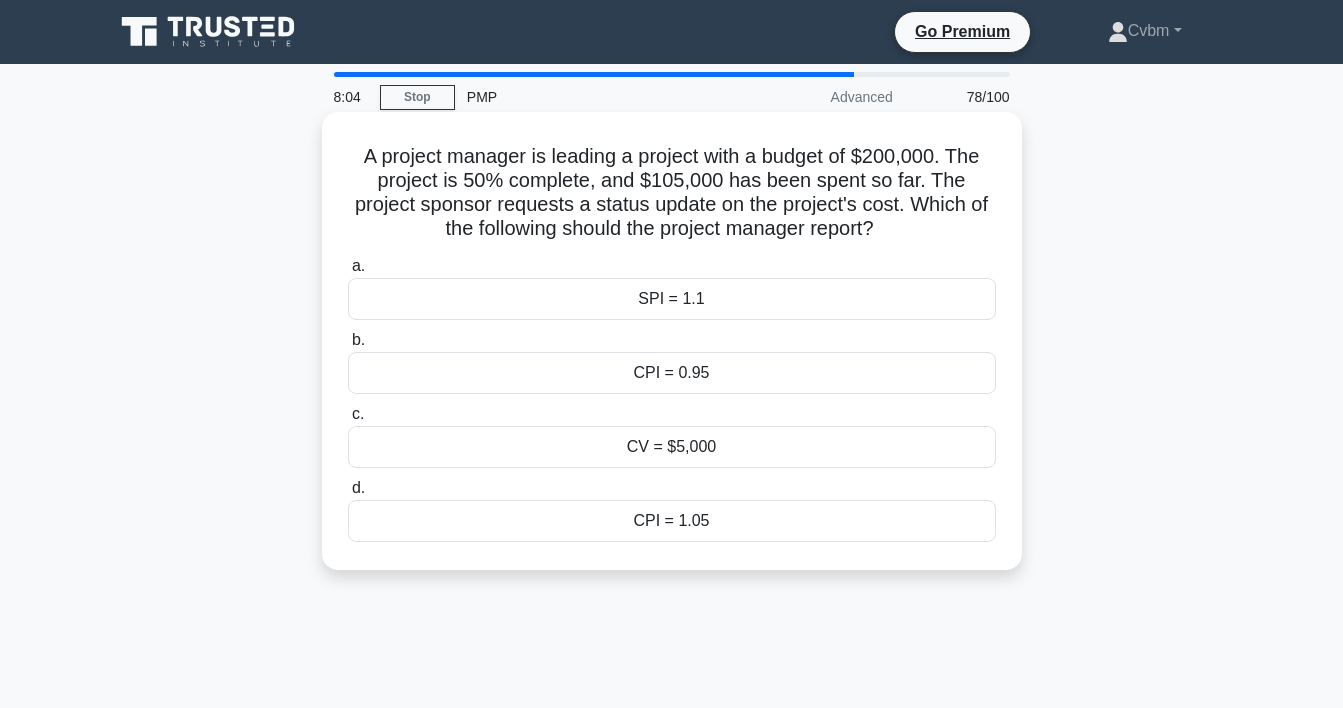 click on "CPI = 1.05" at bounding box center (672, 521) 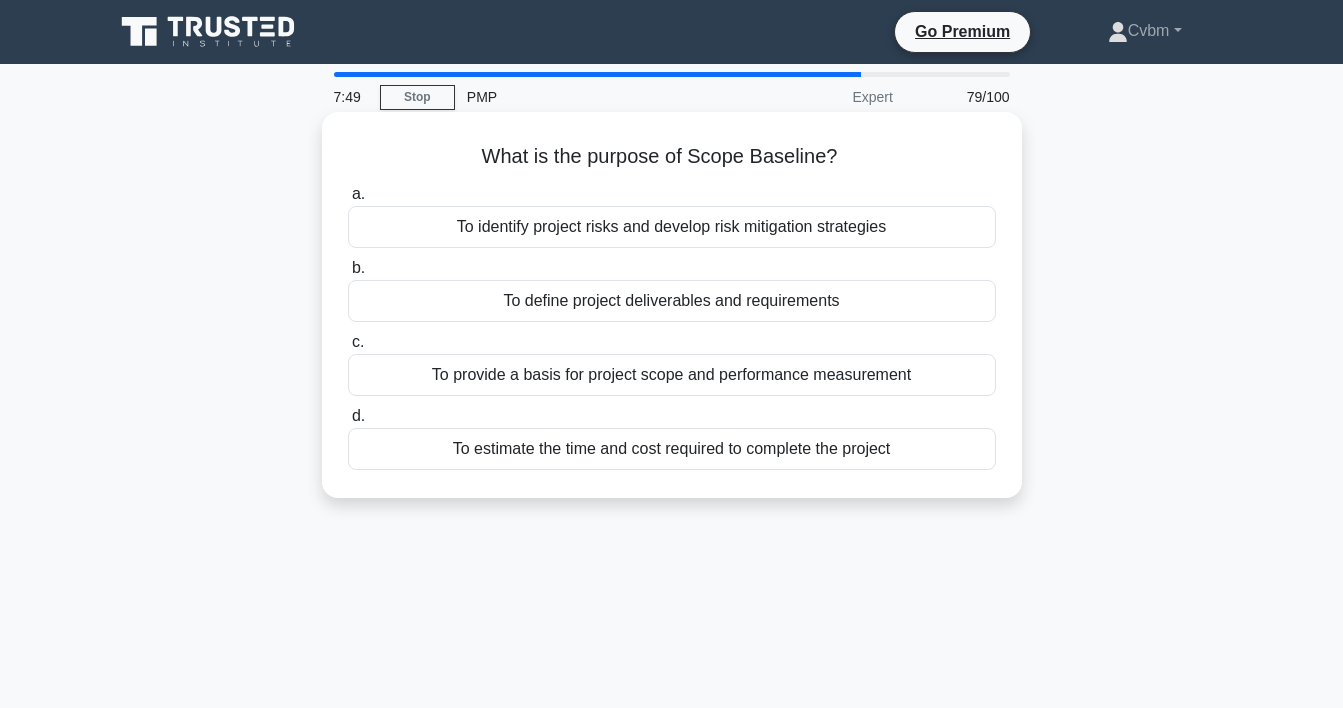 click on "To provide a basis for project scope and performance measurement" at bounding box center [672, 375] 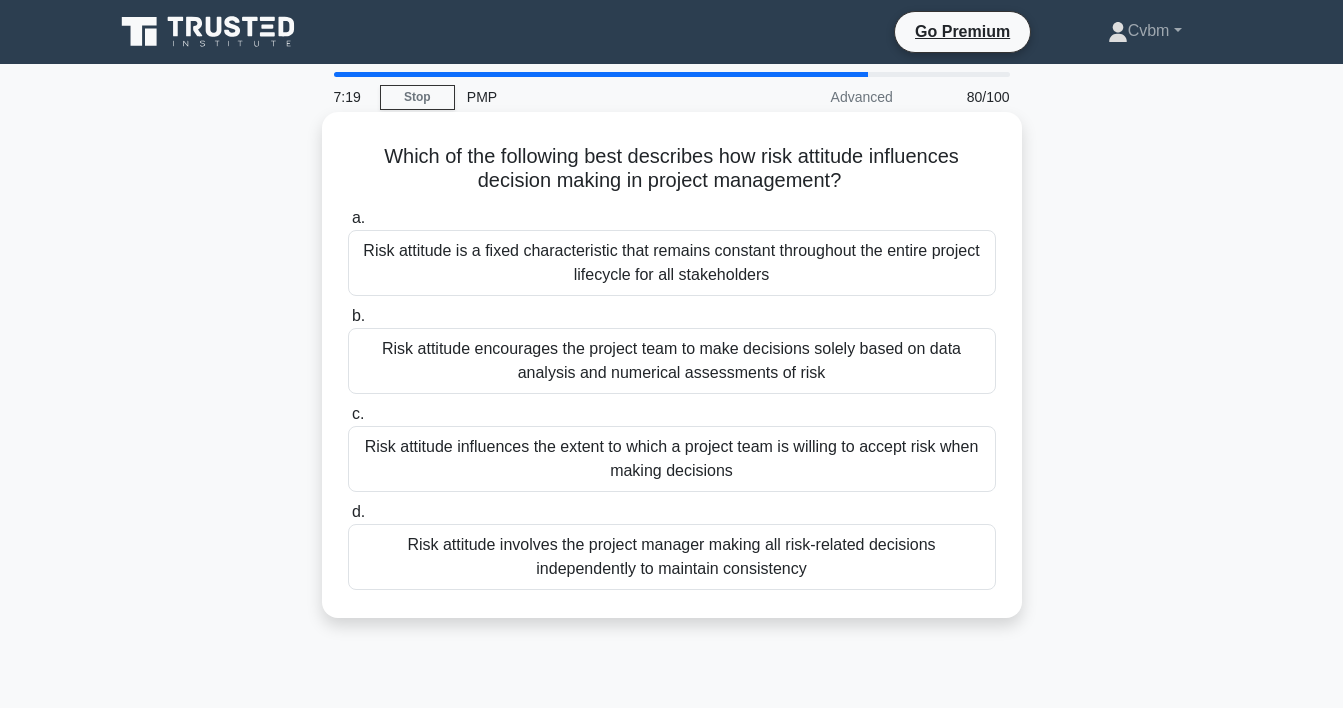 click on "Risk attitude influences the extent to which a project team is willing to accept risk when making decisions" at bounding box center (672, 459) 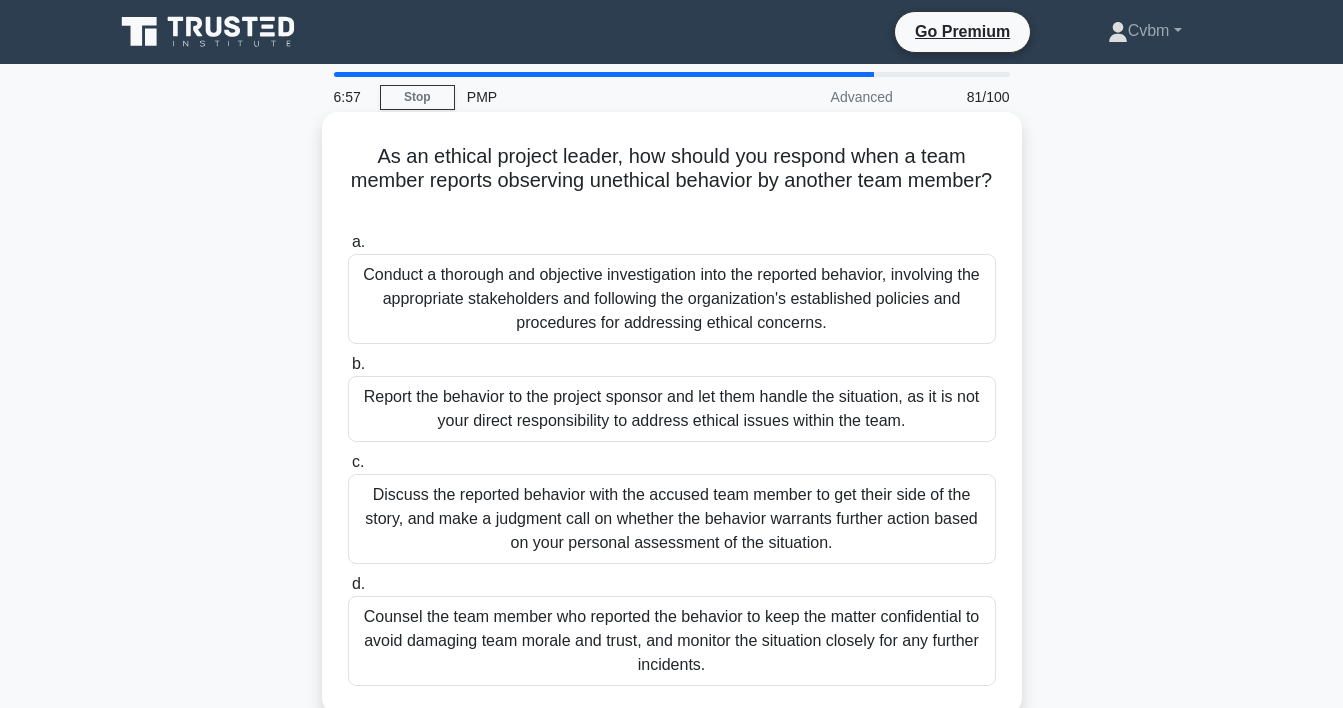 click on "Conduct a thorough and objective investigation into the reported behavior, involving the appropriate stakeholders and following the organization's established policies and procedures for addressing ethical concerns." at bounding box center [672, 299] 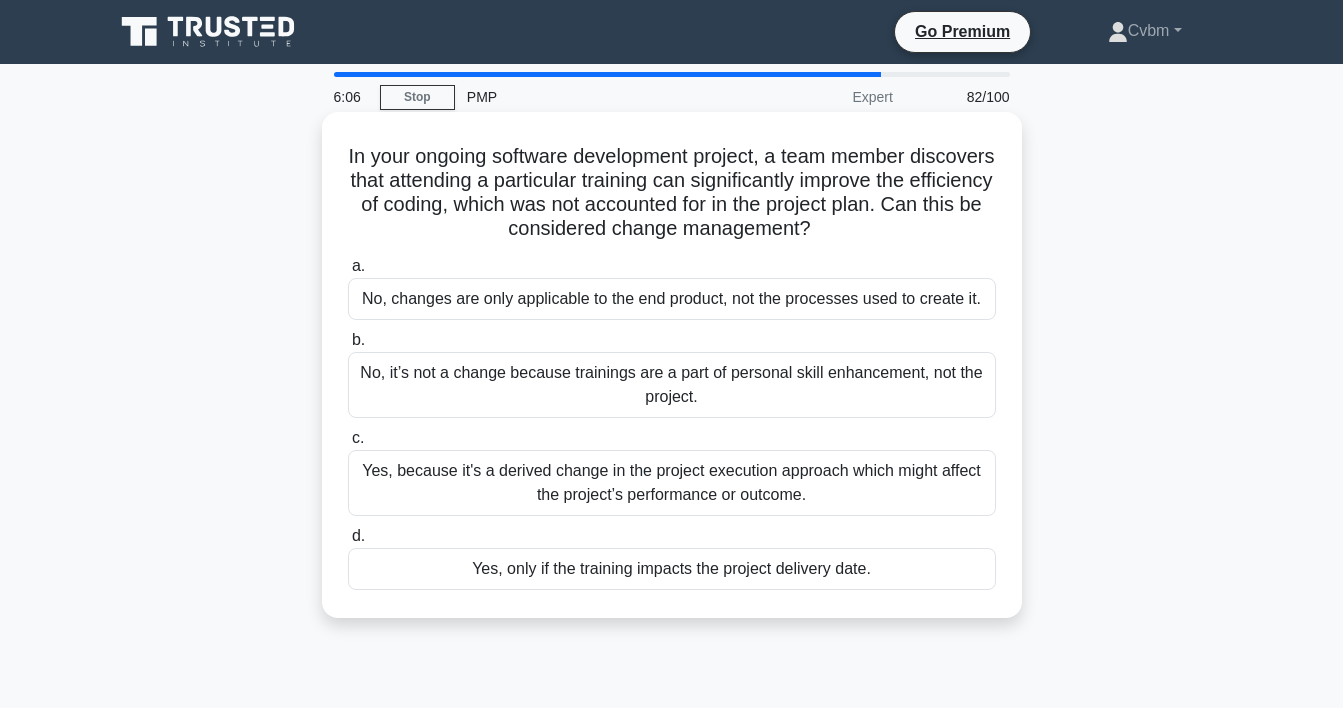 click on "Yes, because it's a derived change in the project execution approach which might affect the project’s performance or outcome." at bounding box center (672, 483) 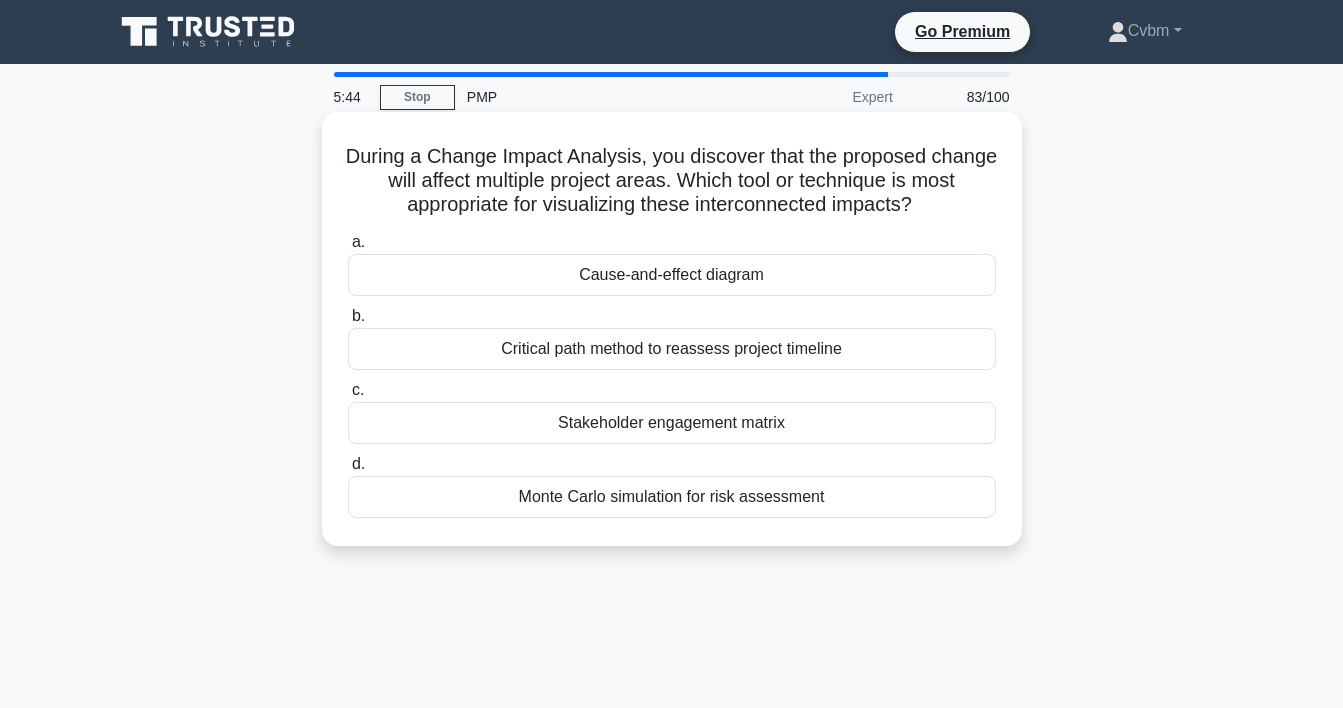 click on "Cause-and-effect diagram" at bounding box center [672, 275] 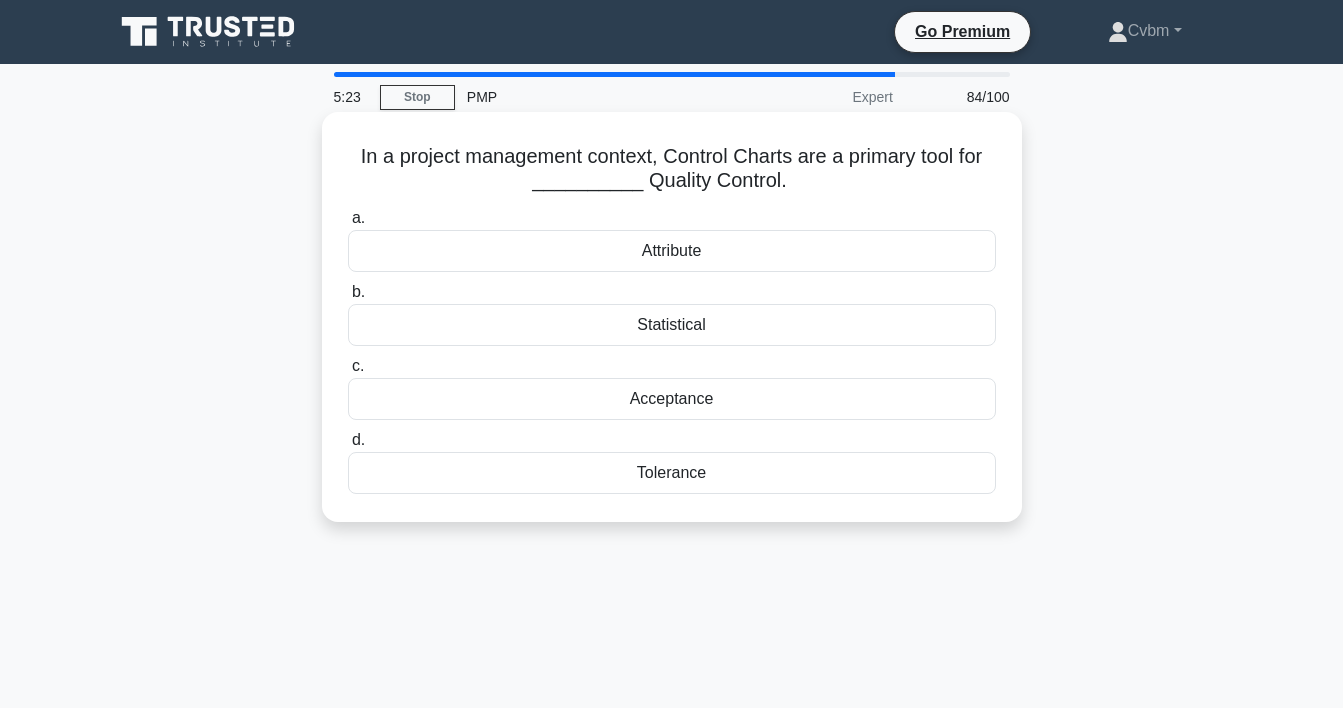 click on "Attribute" at bounding box center [672, 251] 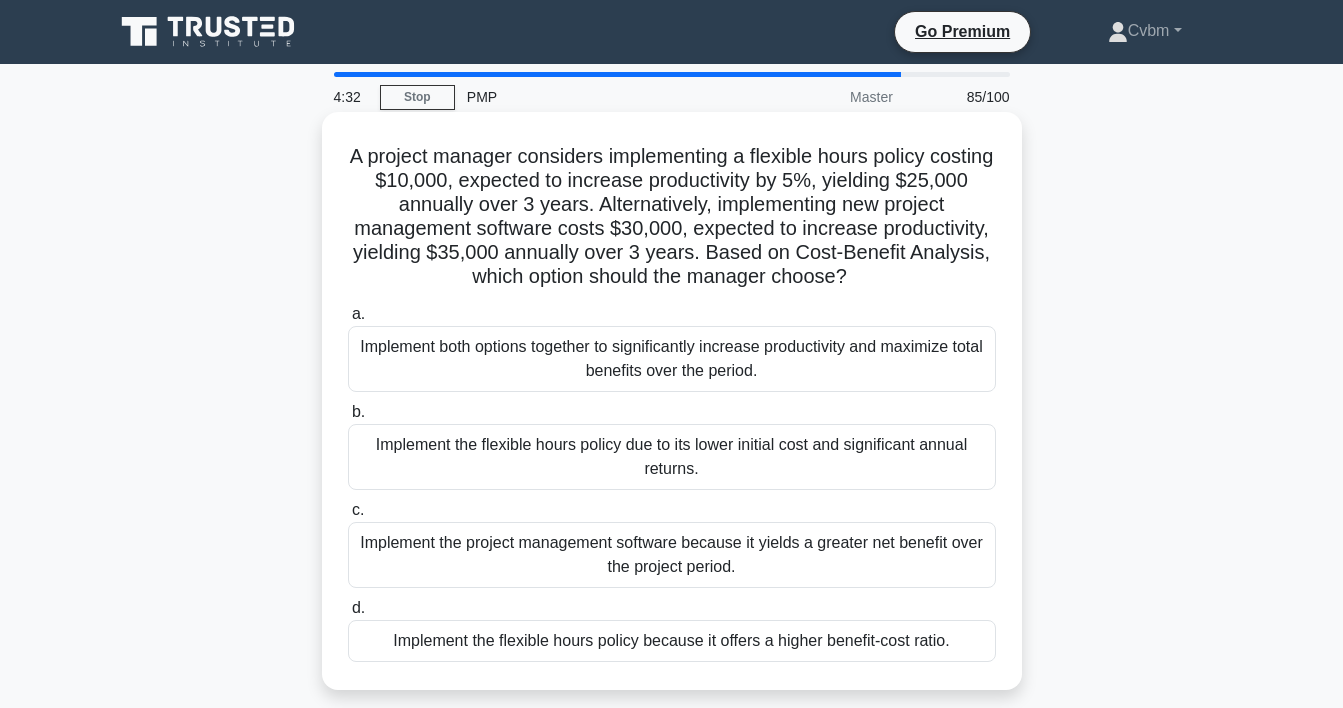 click on "Implement the flexible hours policy because it offers a higher benefit-cost ratio." at bounding box center [672, 641] 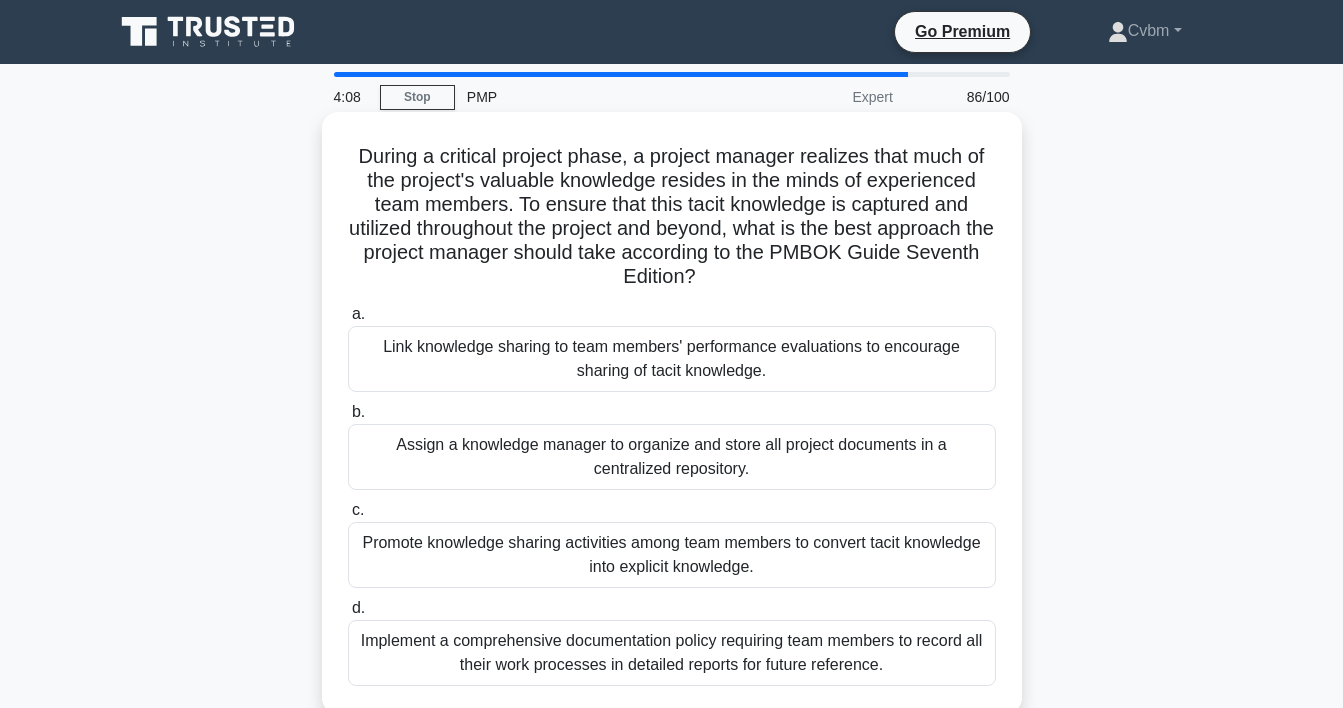 click on "Implement a comprehensive documentation policy requiring team members to record all their work processes in detailed reports for future reference." at bounding box center [672, 653] 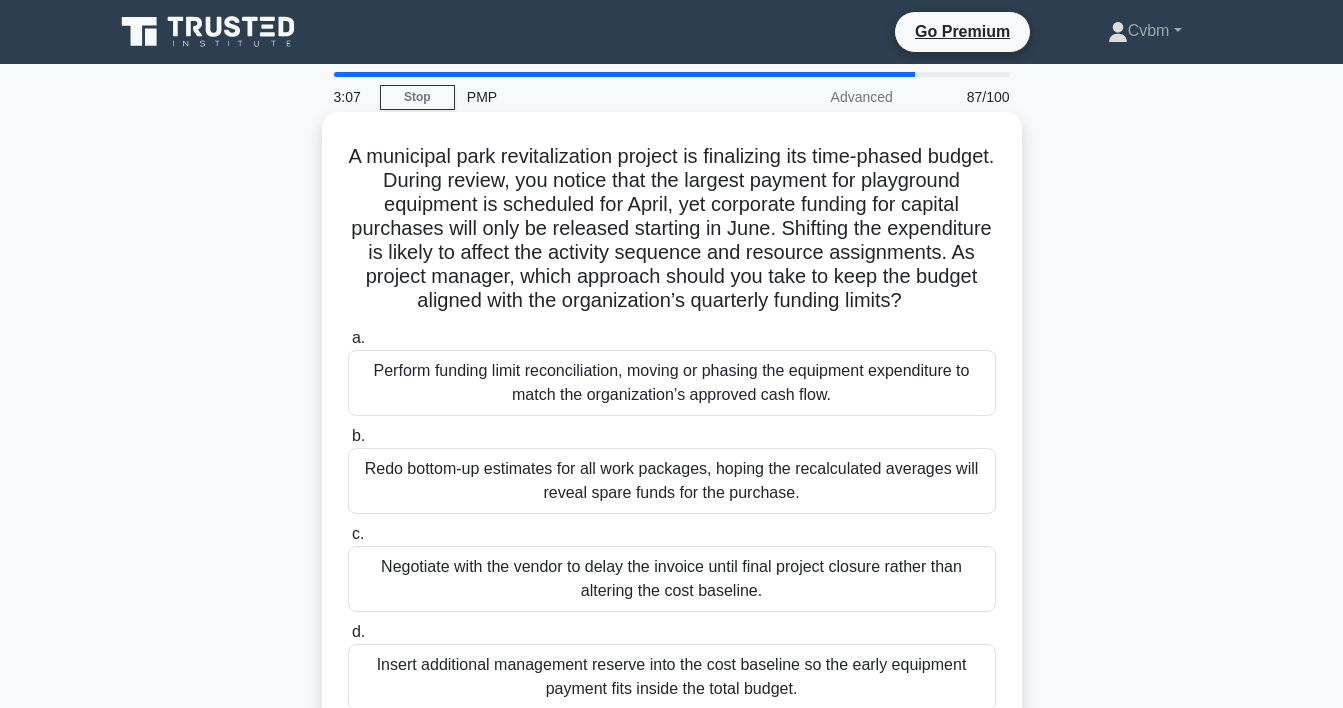 click on "Perform funding limit reconciliation, moving or phasing the equipment expenditure to match the organization’s approved cash flow." at bounding box center (672, 383) 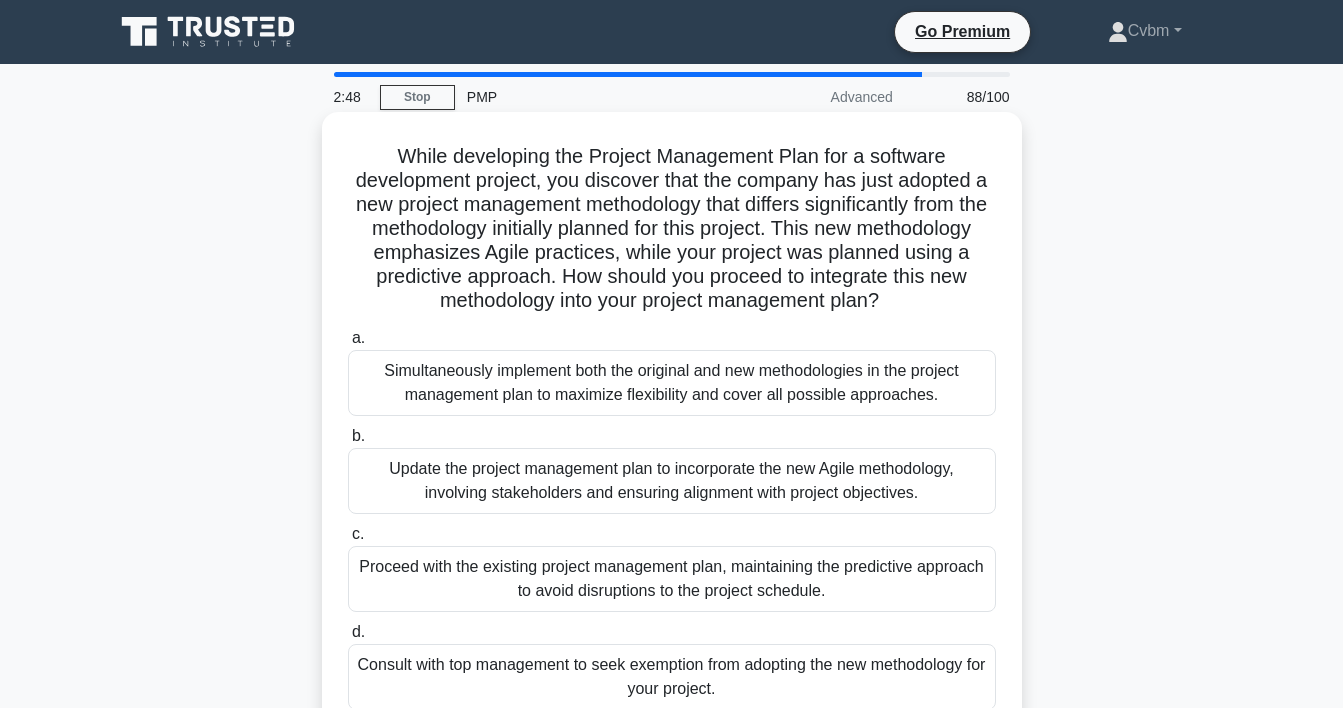 click on "Update the project management plan to incorporate the new Agile methodology, involving stakeholders and ensuring alignment with project objectives." at bounding box center [672, 481] 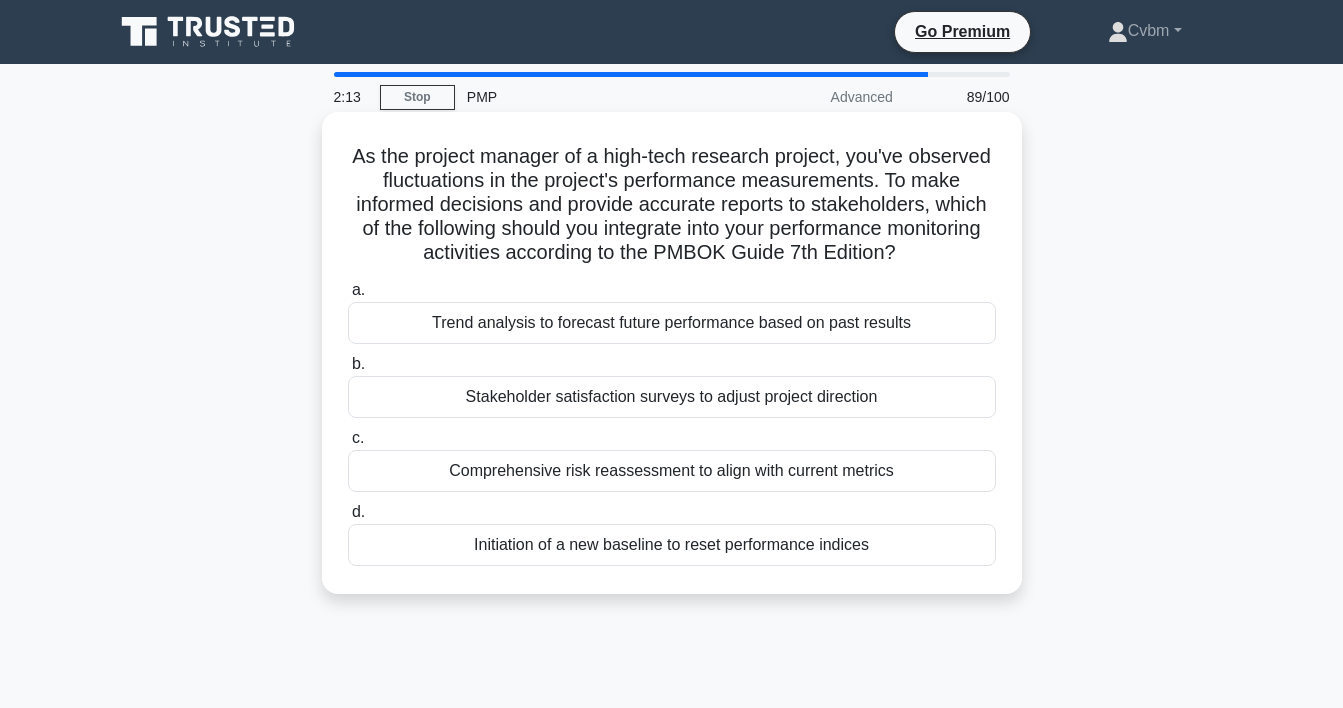 click on "Trend analysis to forecast future performance based on past results" at bounding box center (672, 323) 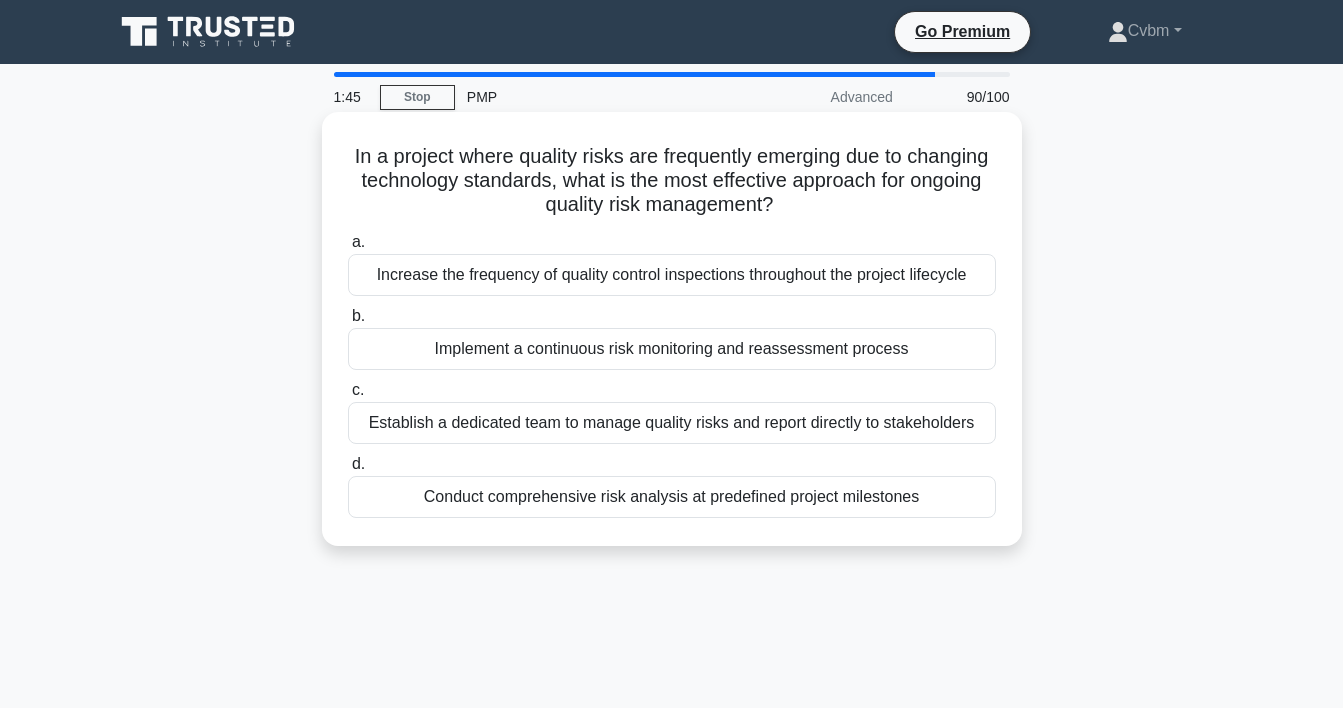 click on "Implement a continuous risk monitoring and reassessment process" at bounding box center [672, 349] 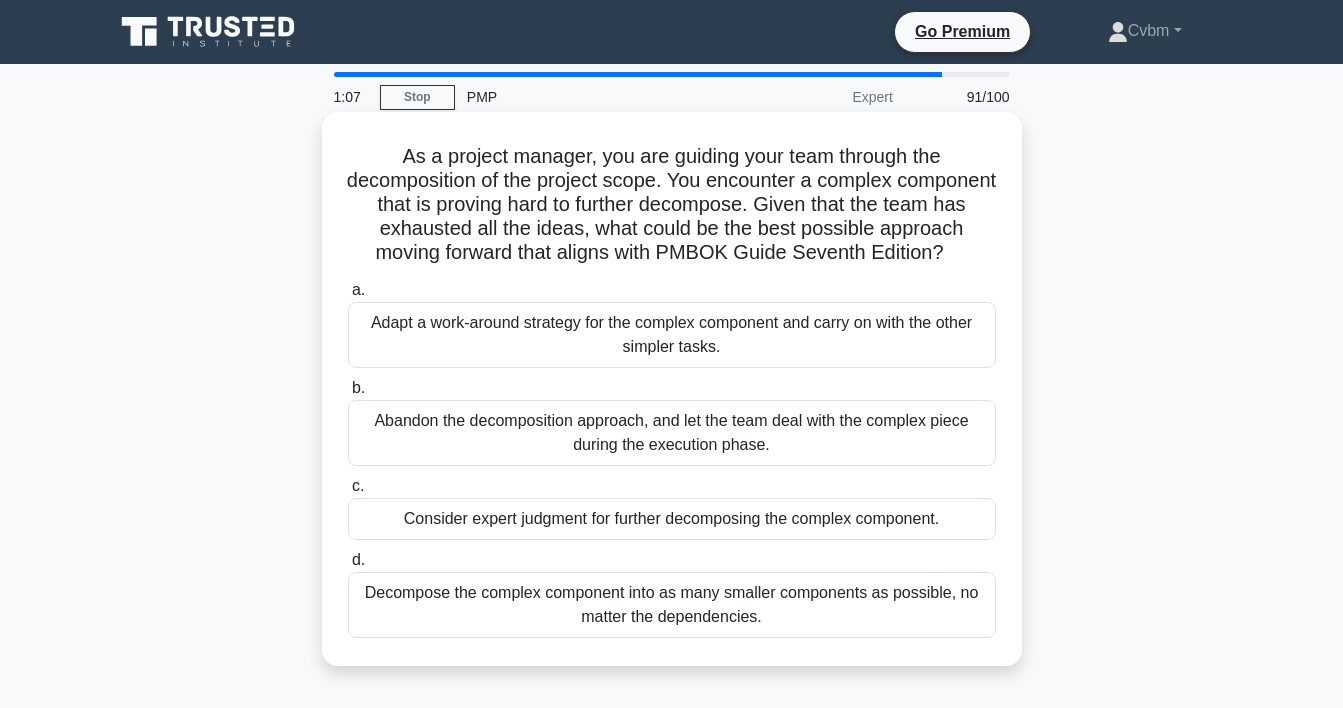 click on "Consider expert judgment for further decomposing the complex component." at bounding box center (672, 519) 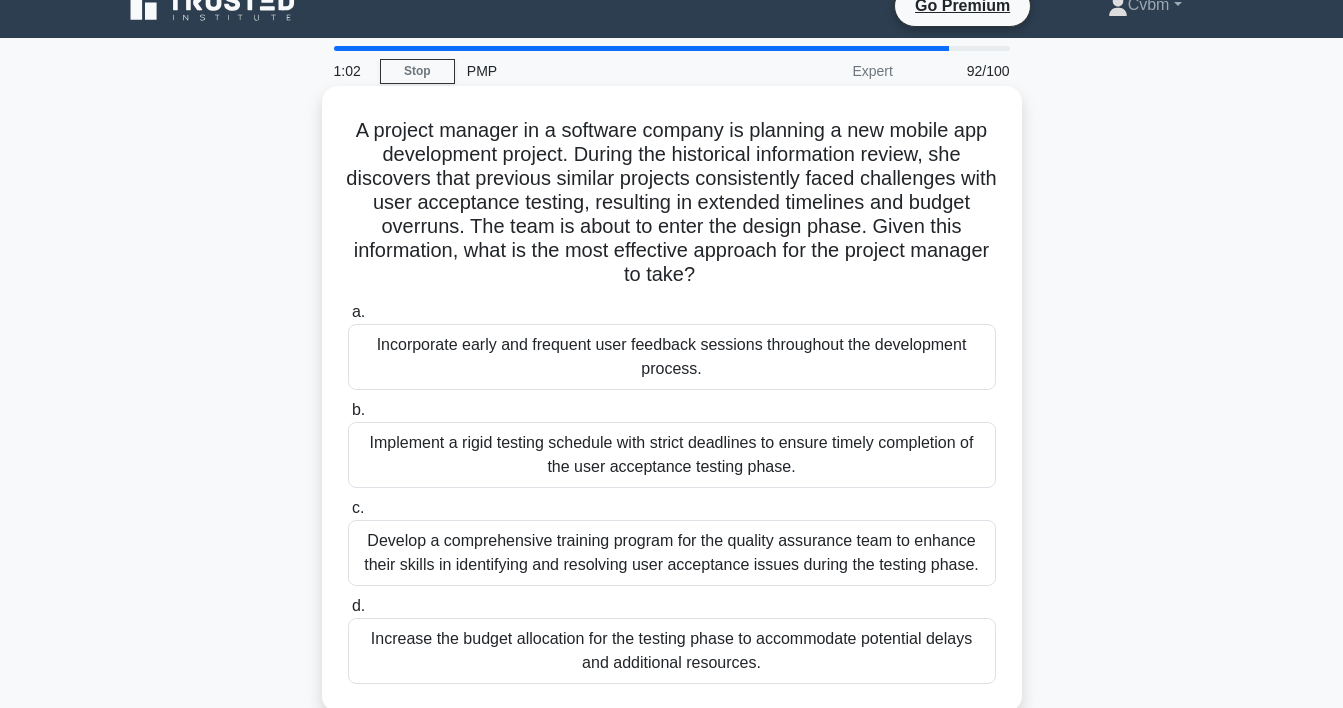 scroll, scrollTop: 49, scrollLeft: 0, axis: vertical 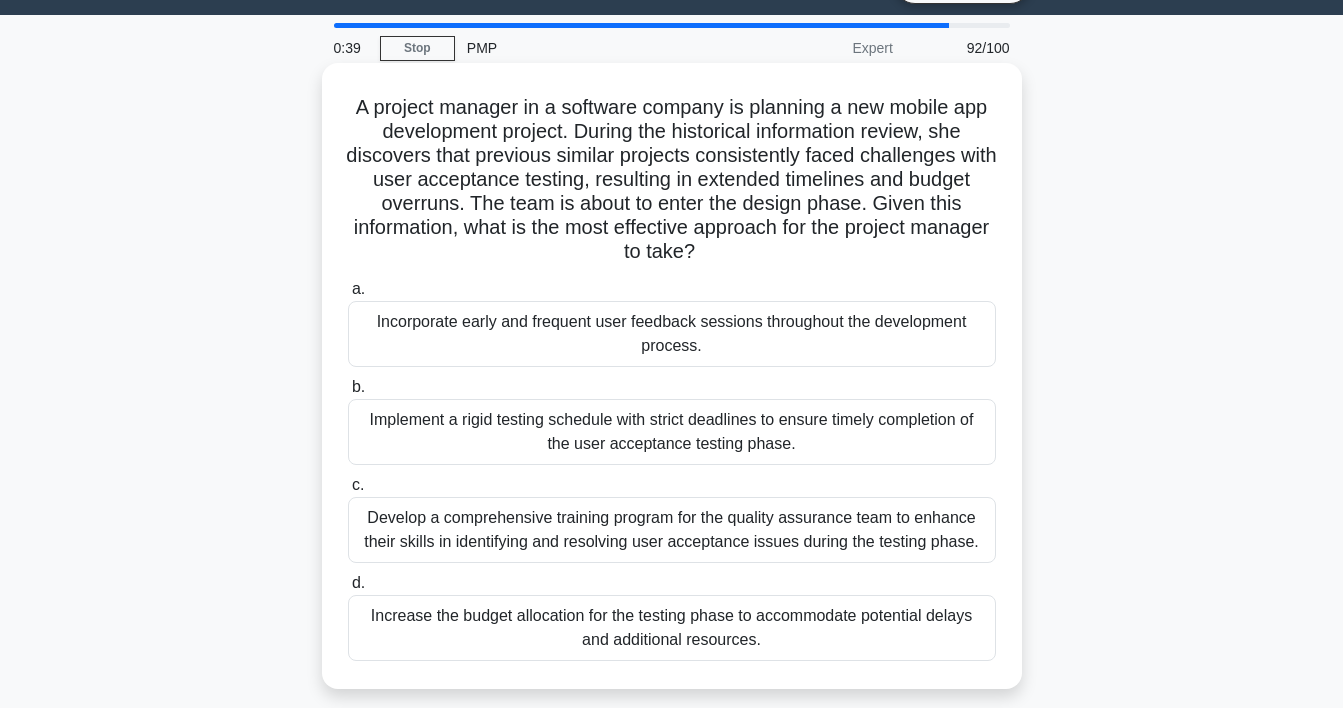 click on "Incorporate early and frequent user feedback sessions throughout the development process." at bounding box center (672, 334) 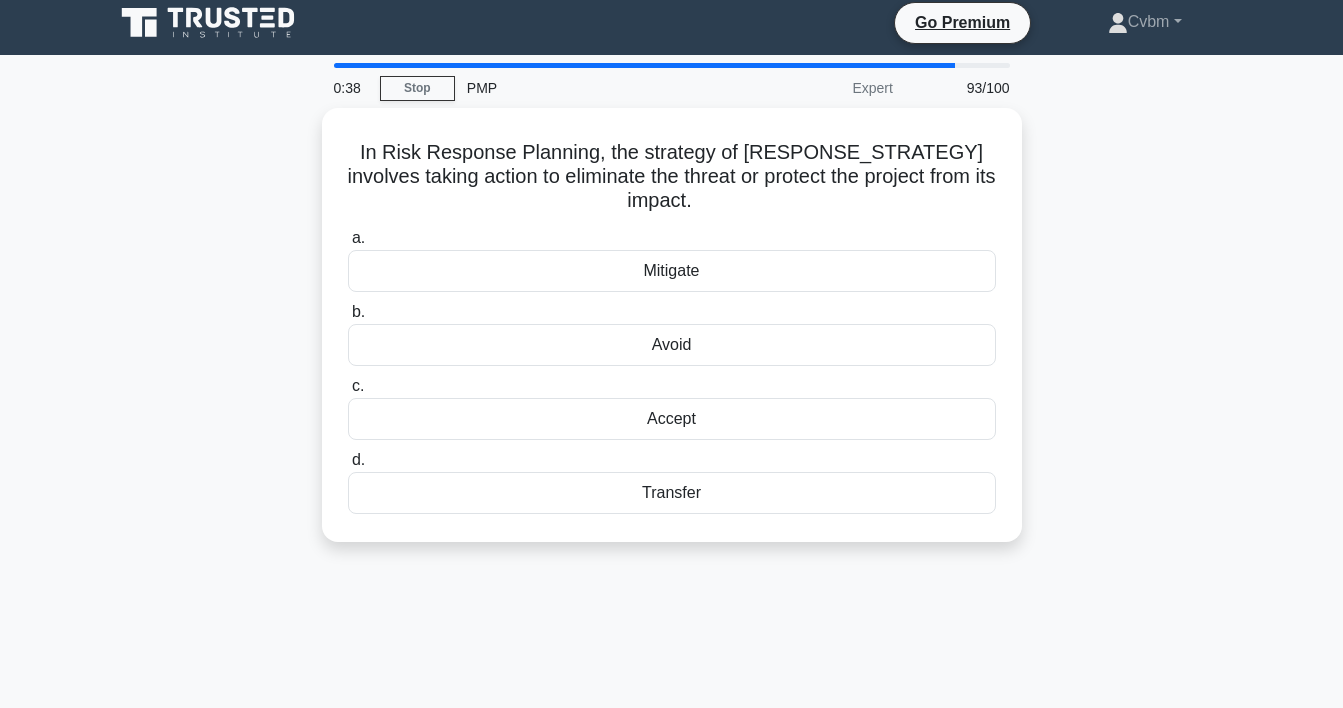scroll, scrollTop: 0, scrollLeft: 0, axis: both 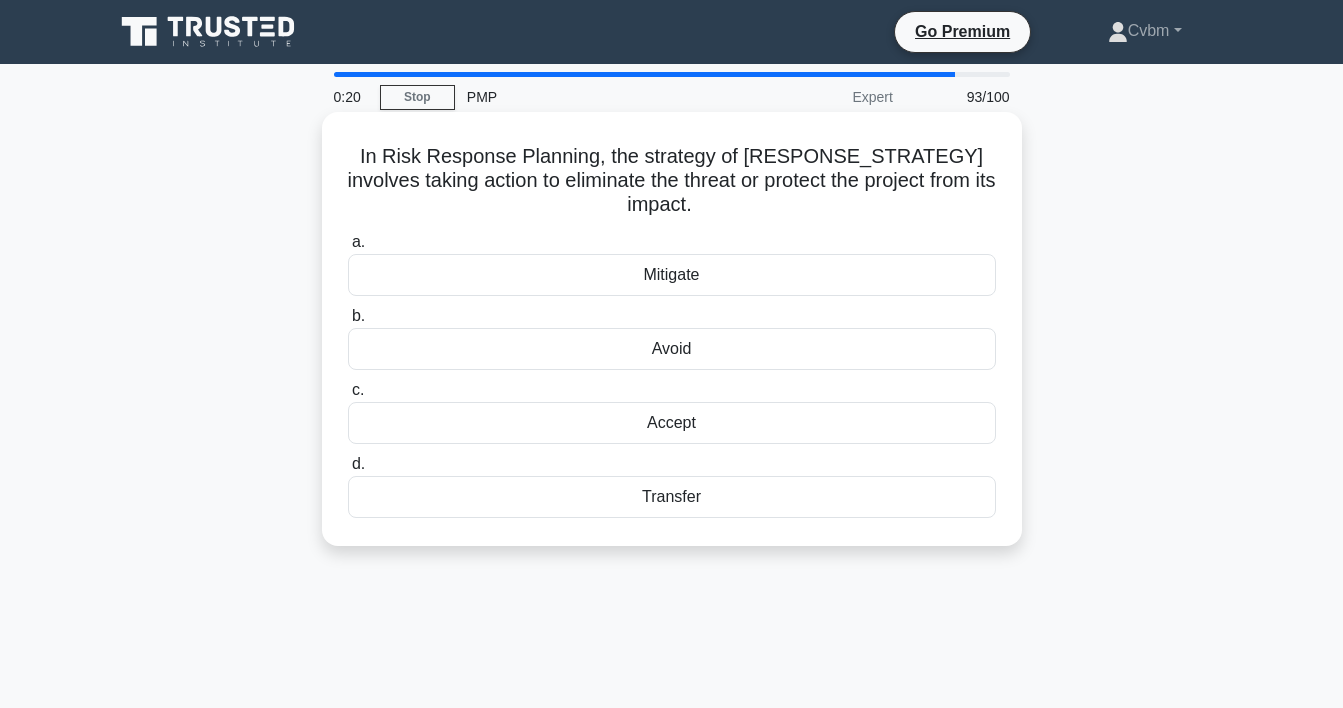 click on "Mitigate" at bounding box center (672, 275) 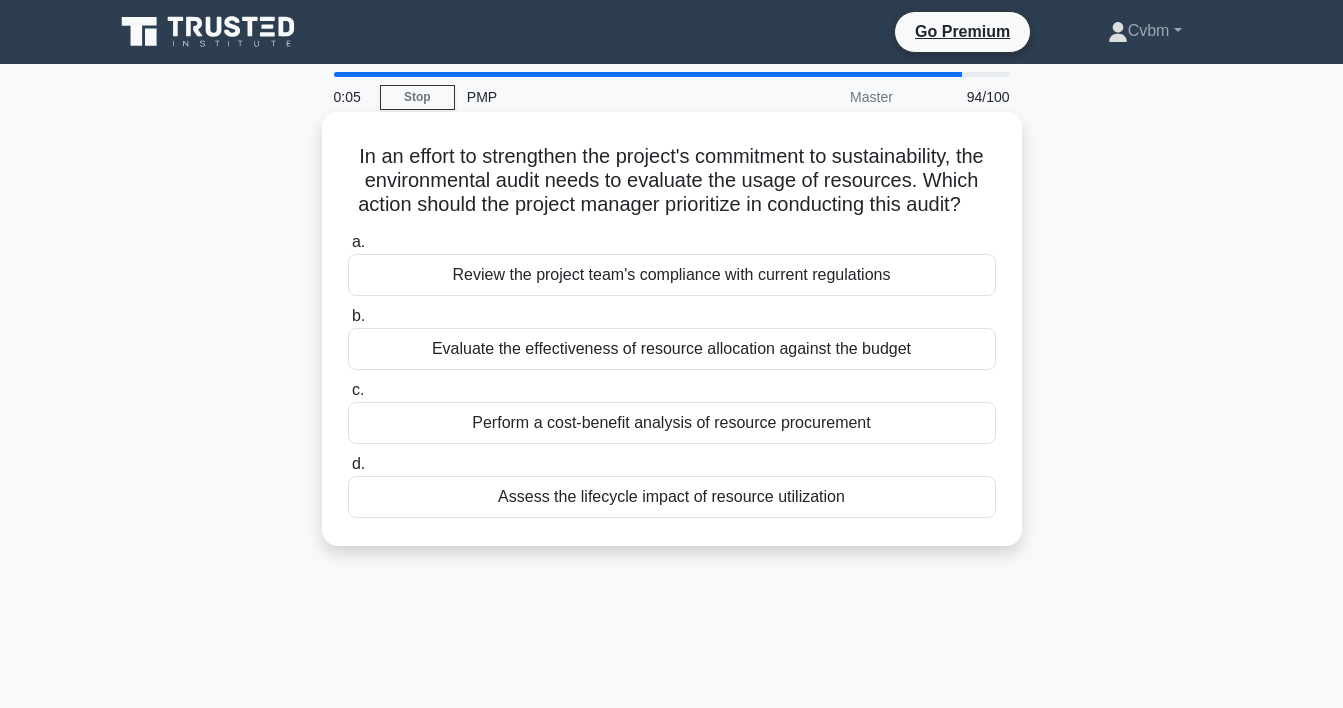 click on "Evaluate the effectiveness of resource allocation against the budget" at bounding box center (672, 349) 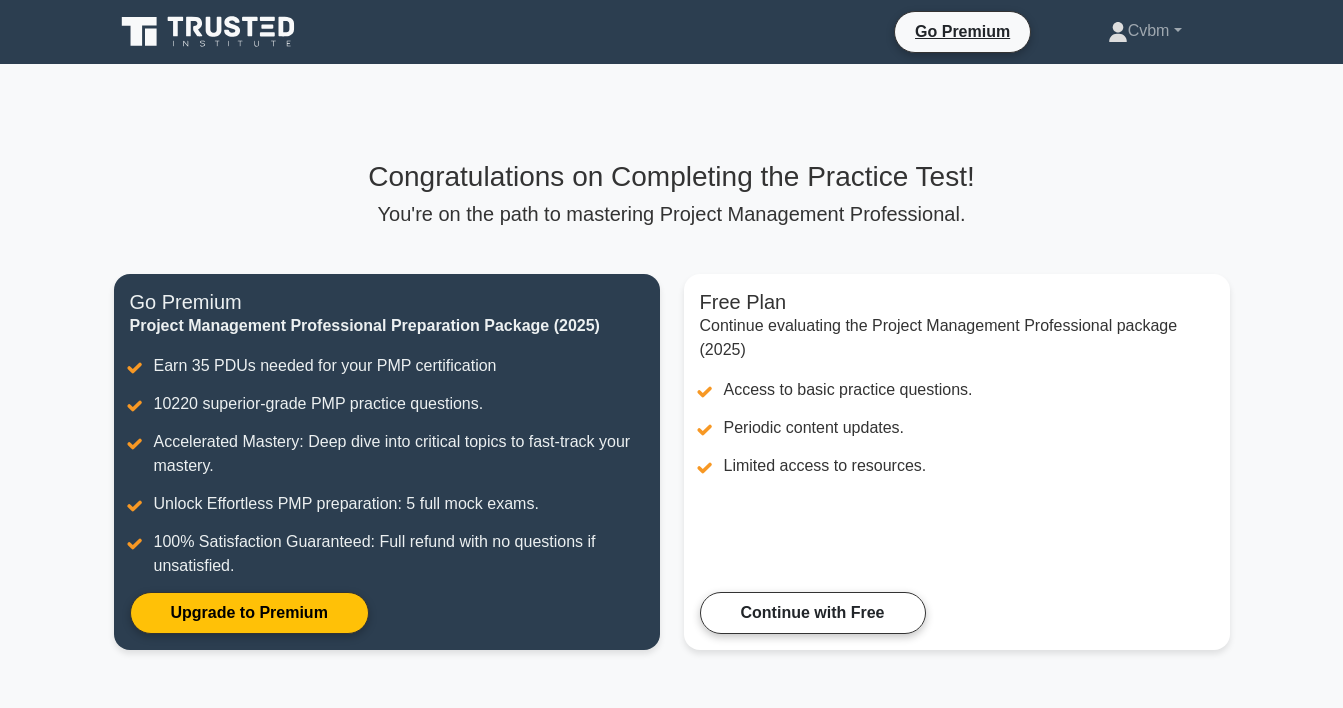scroll, scrollTop: 0, scrollLeft: 0, axis: both 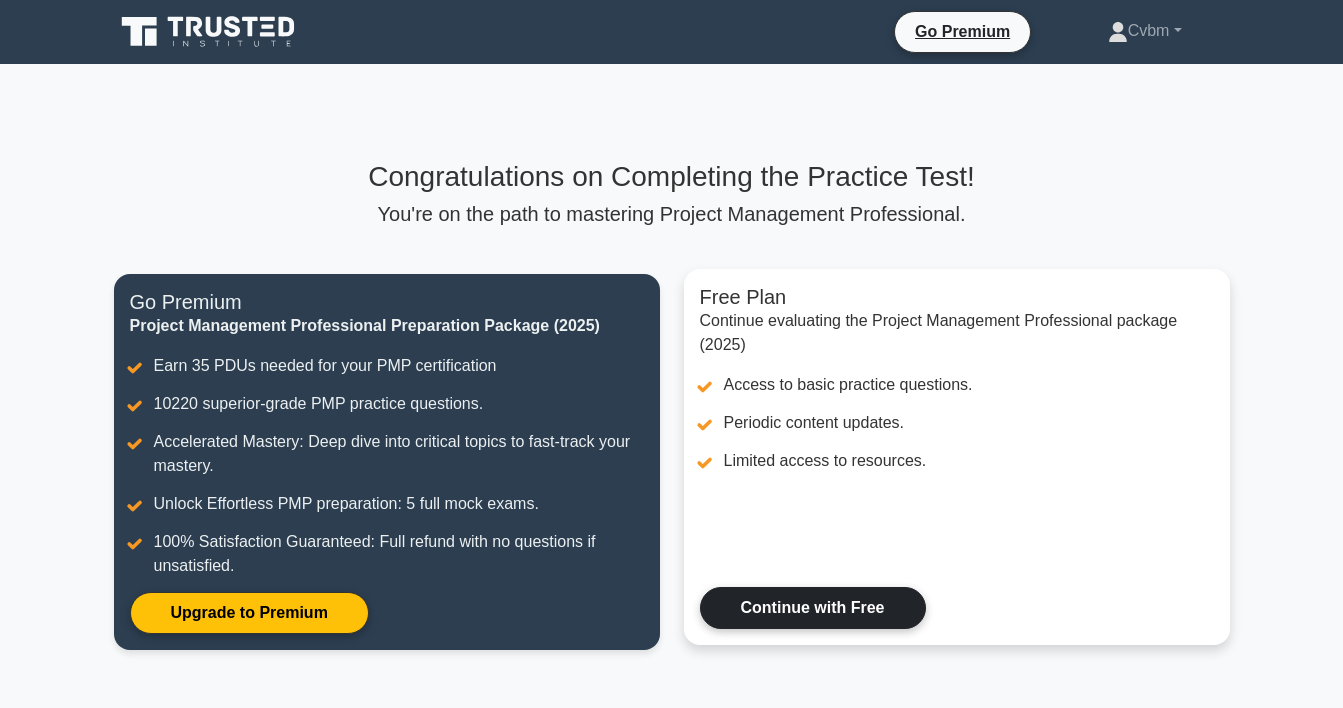 click on "Continue with Free" at bounding box center (813, 608) 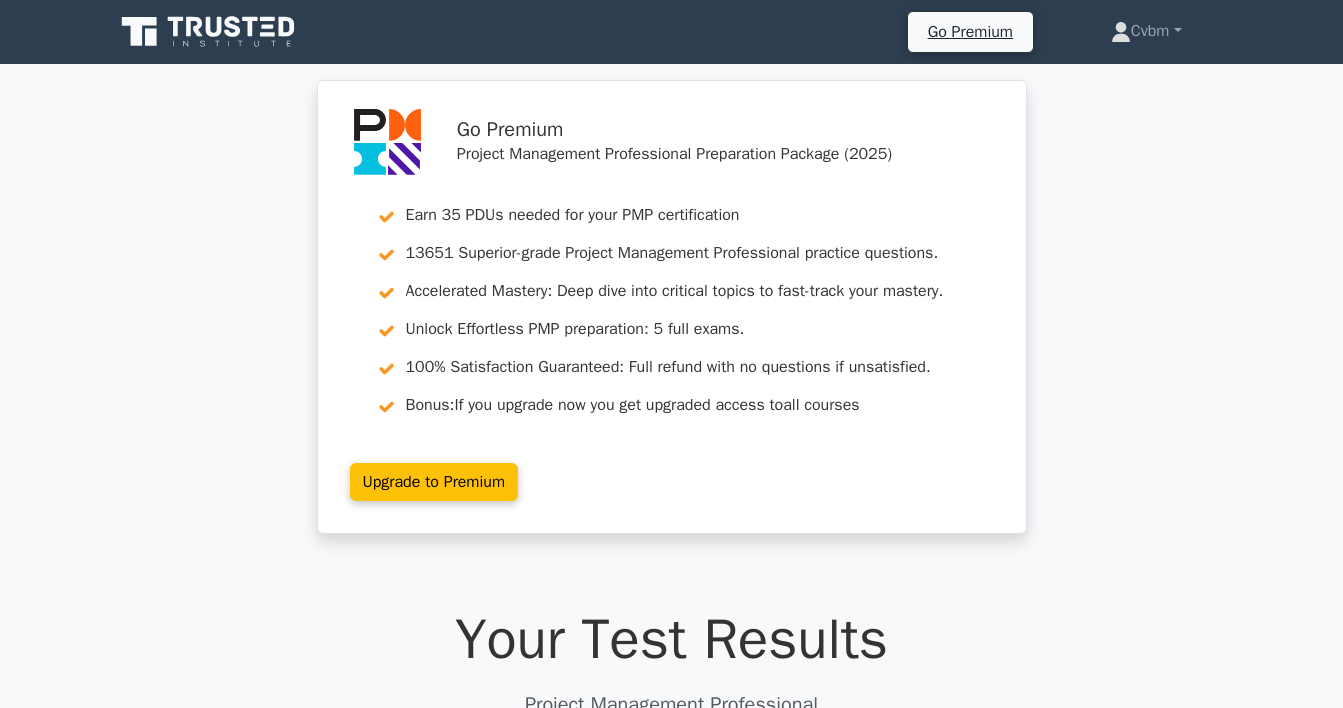 scroll, scrollTop: 0, scrollLeft: 0, axis: both 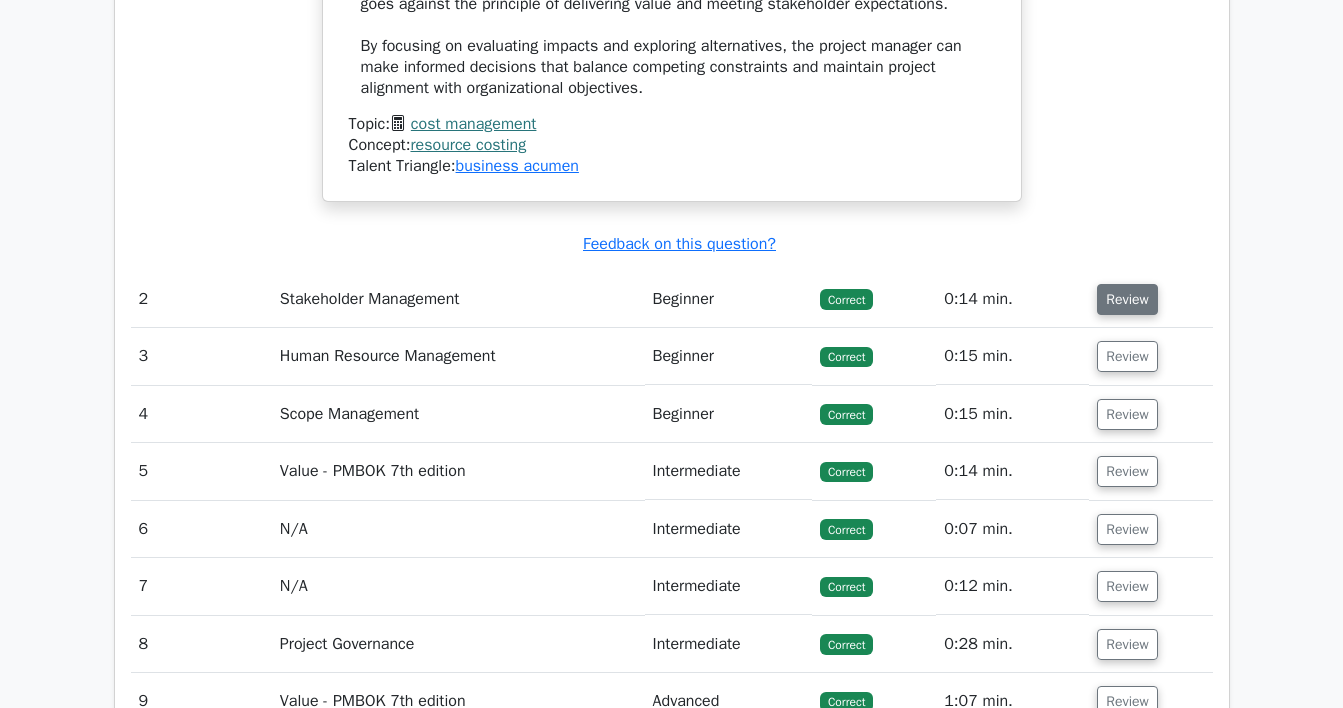 click on "Review" at bounding box center [1127, 299] 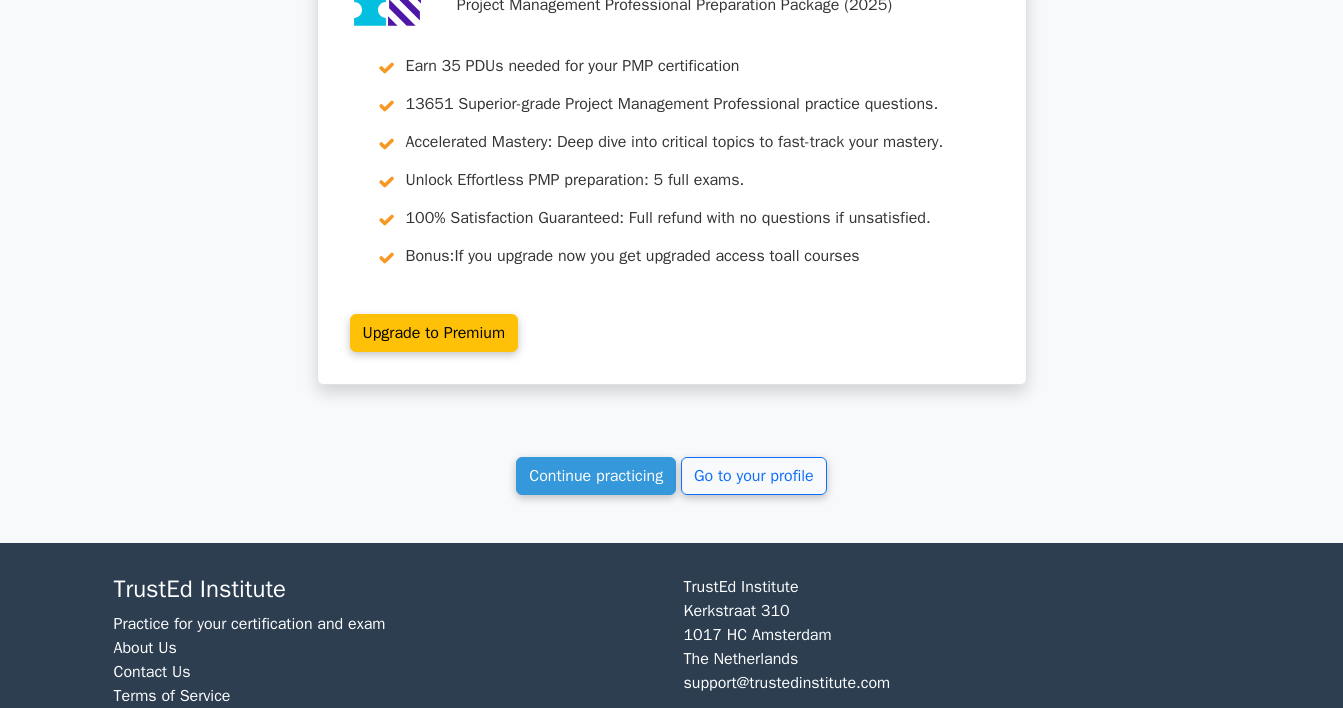 scroll, scrollTop: 4776, scrollLeft: 0, axis: vertical 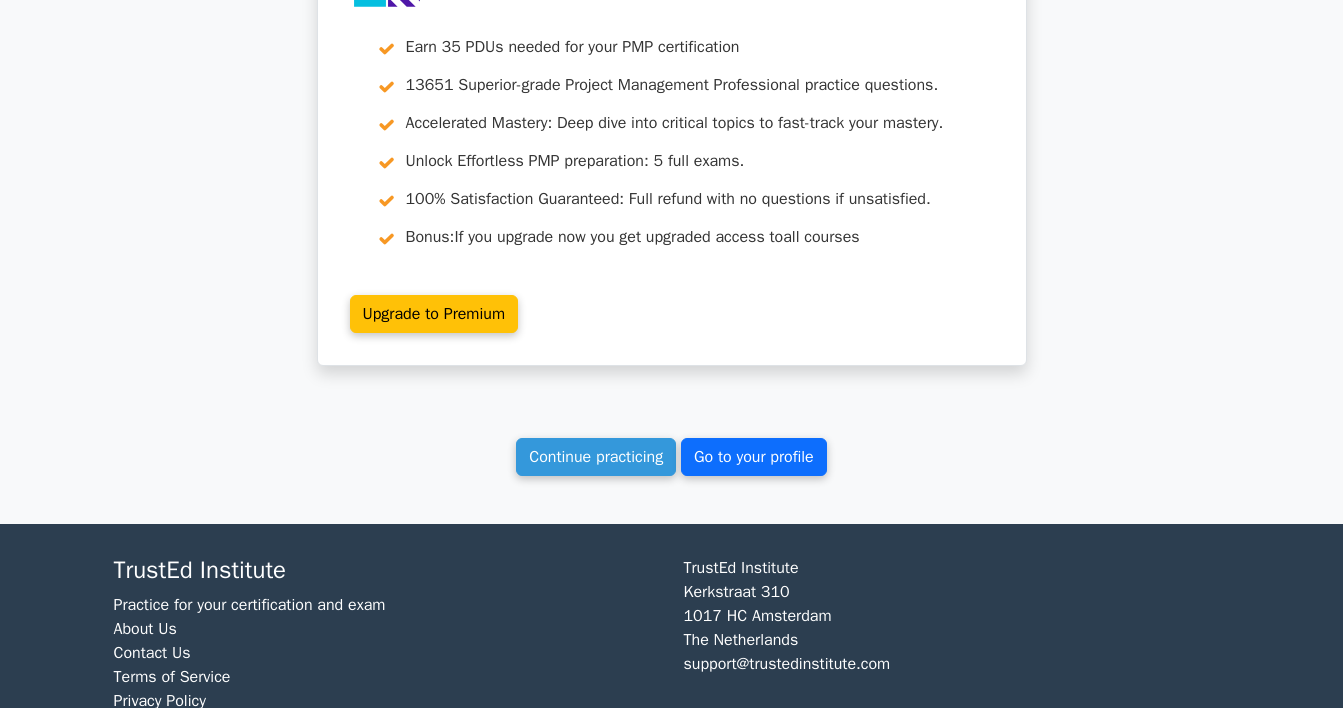 click on "Go to your profile" at bounding box center [754, 457] 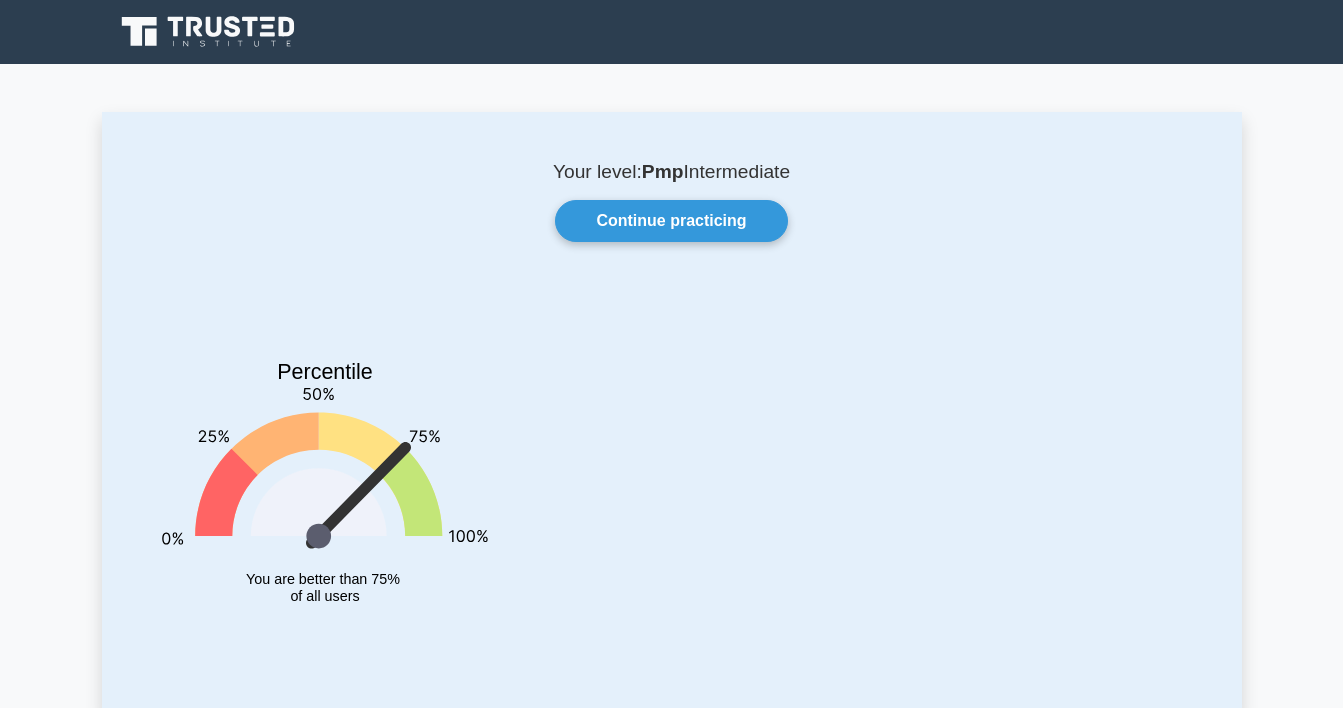 scroll, scrollTop: 0, scrollLeft: 0, axis: both 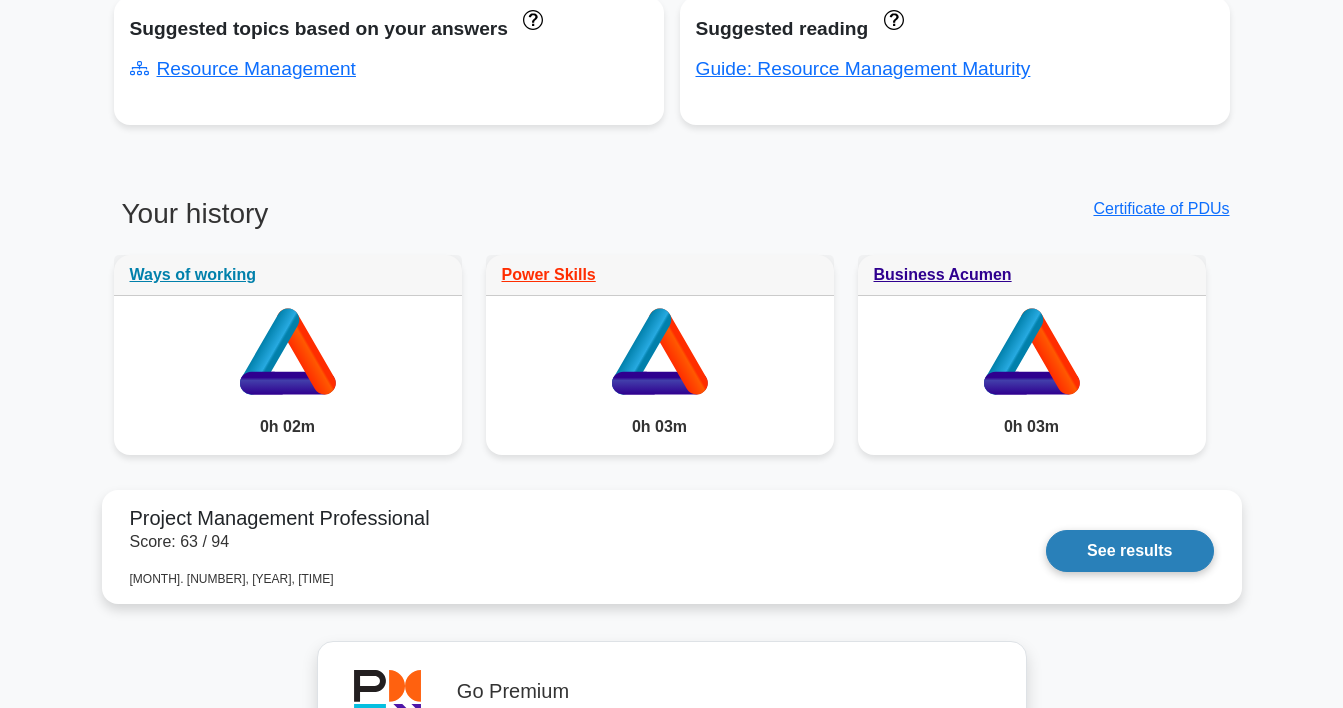 click on "See results" at bounding box center (1129, 551) 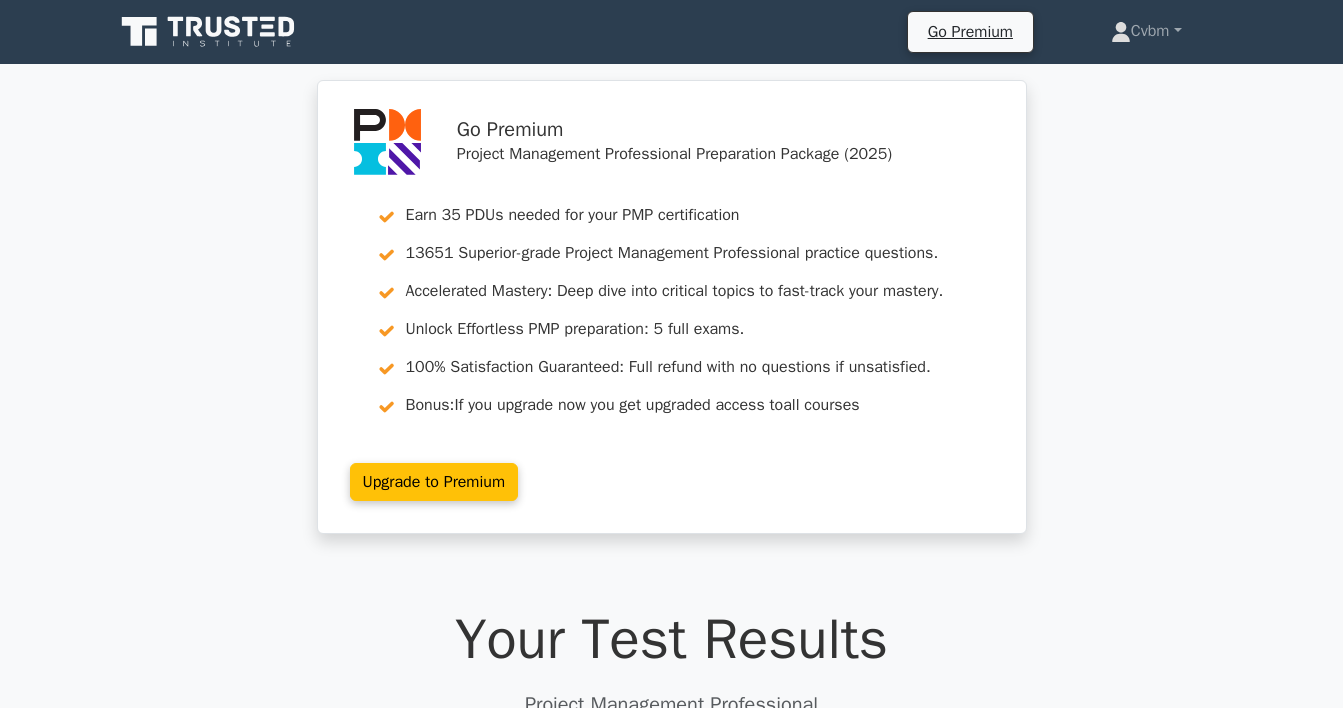 scroll, scrollTop: 0, scrollLeft: 0, axis: both 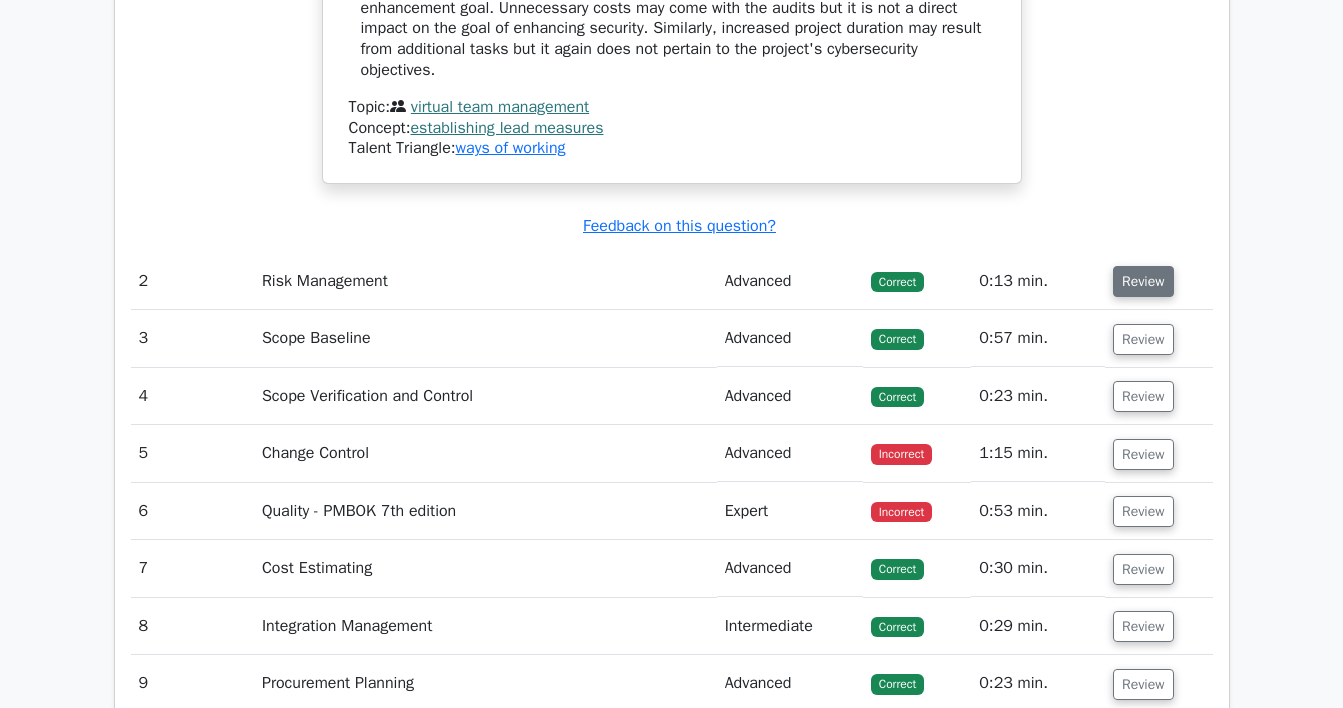 click on "Review" at bounding box center [1143, 281] 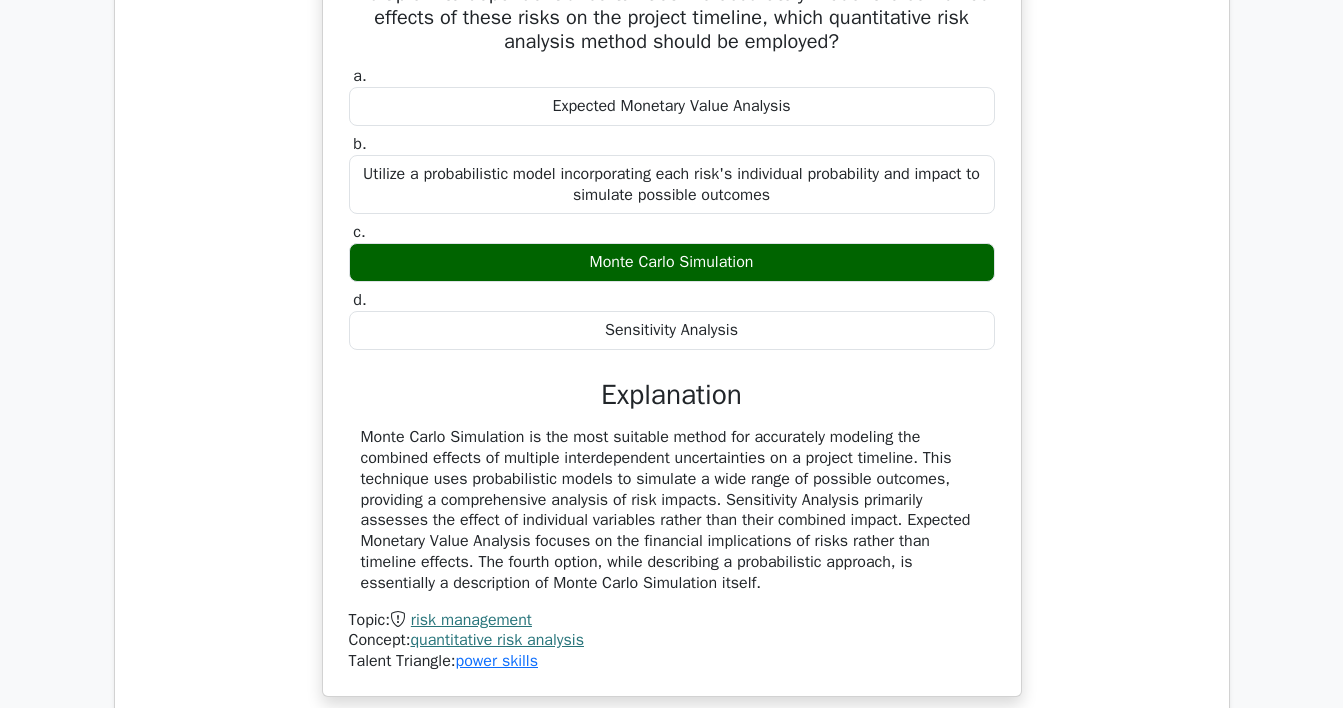 scroll, scrollTop: 4435, scrollLeft: 0, axis: vertical 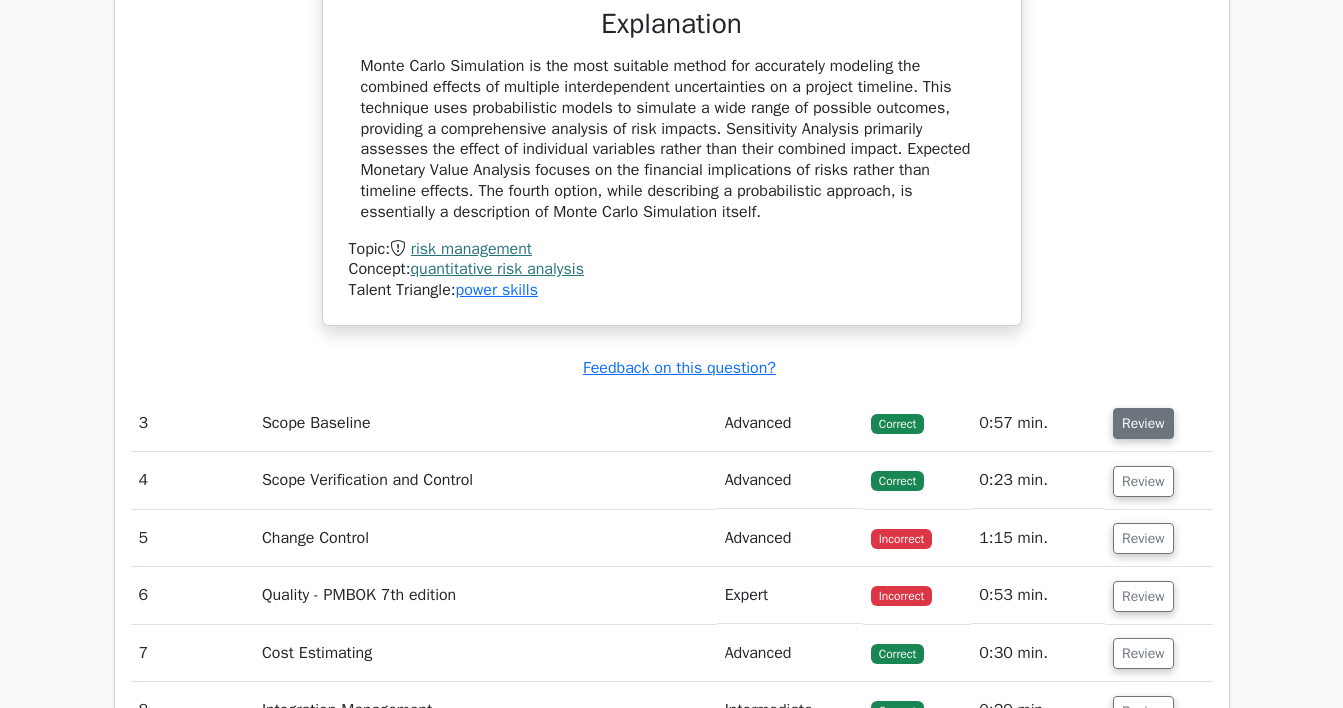 click on "Review" at bounding box center [1143, 423] 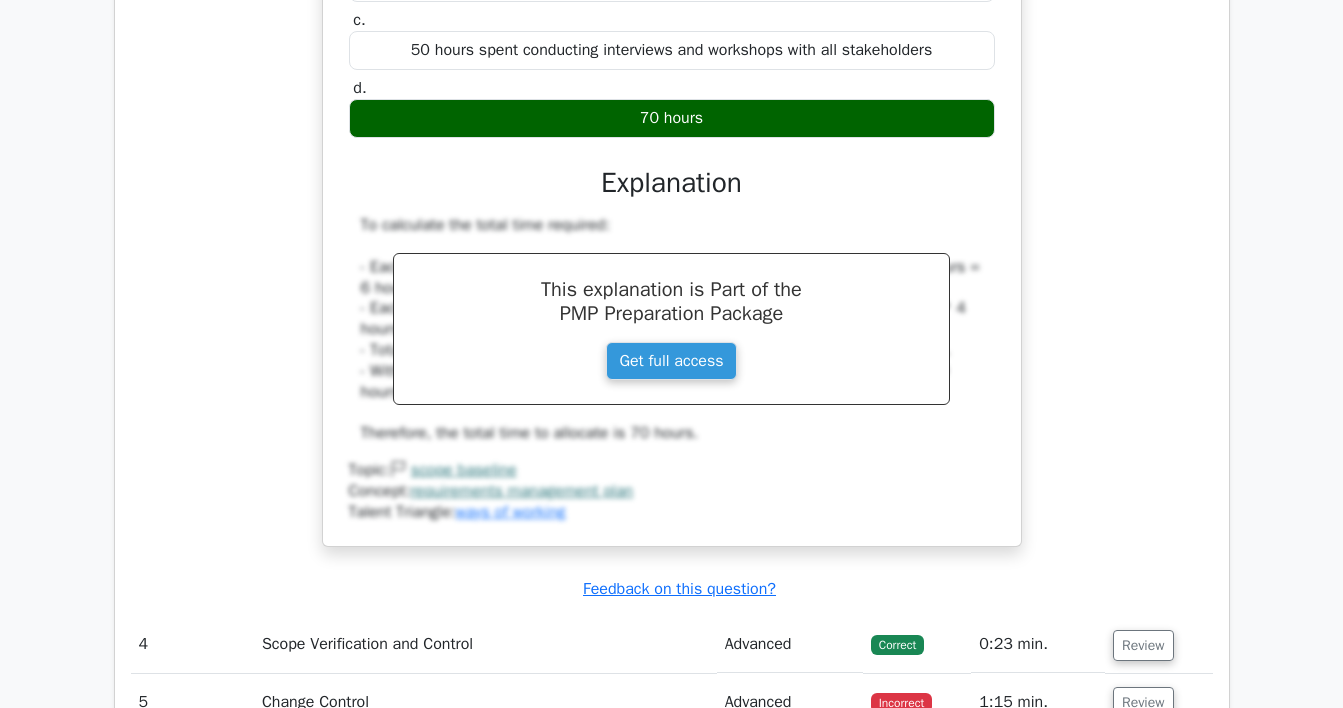 scroll, scrollTop: 5506, scrollLeft: 0, axis: vertical 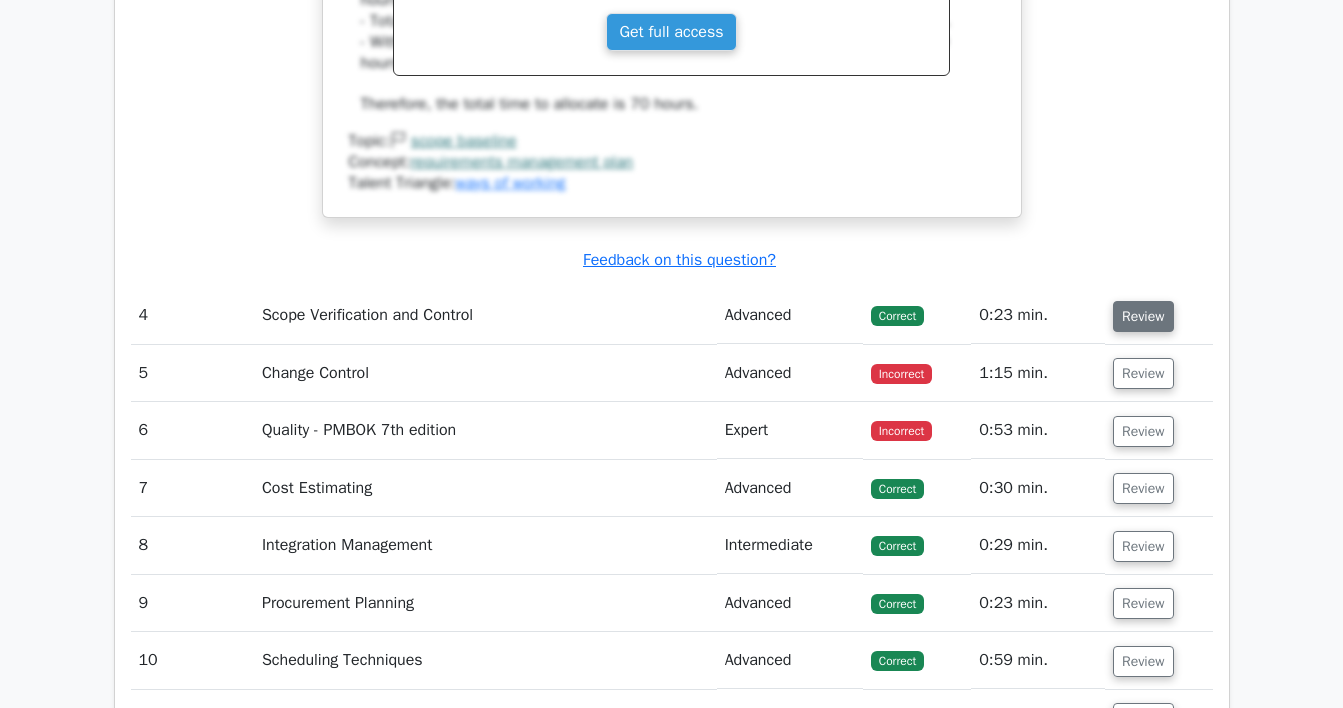 click on "Review" at bounding box center (1143, 316) 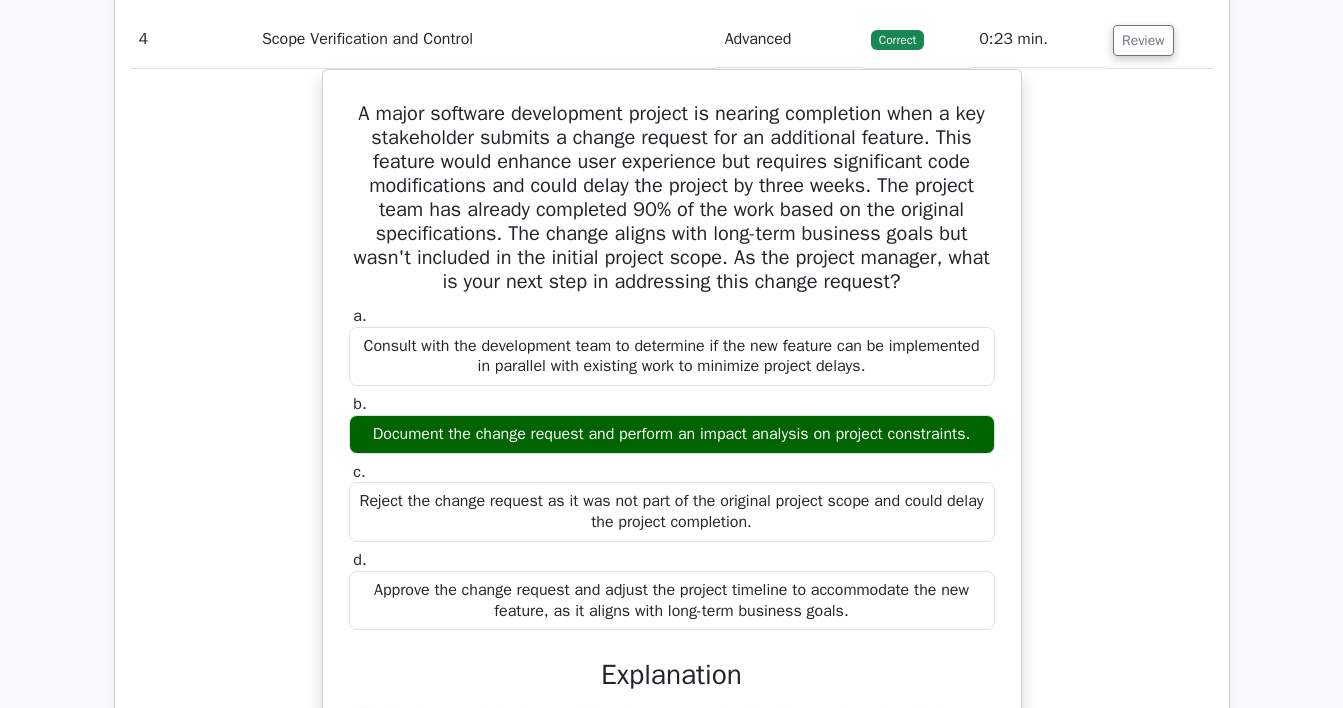 scroll, scrollTop: 5784, scrollLeft: 0, axis: vertical 